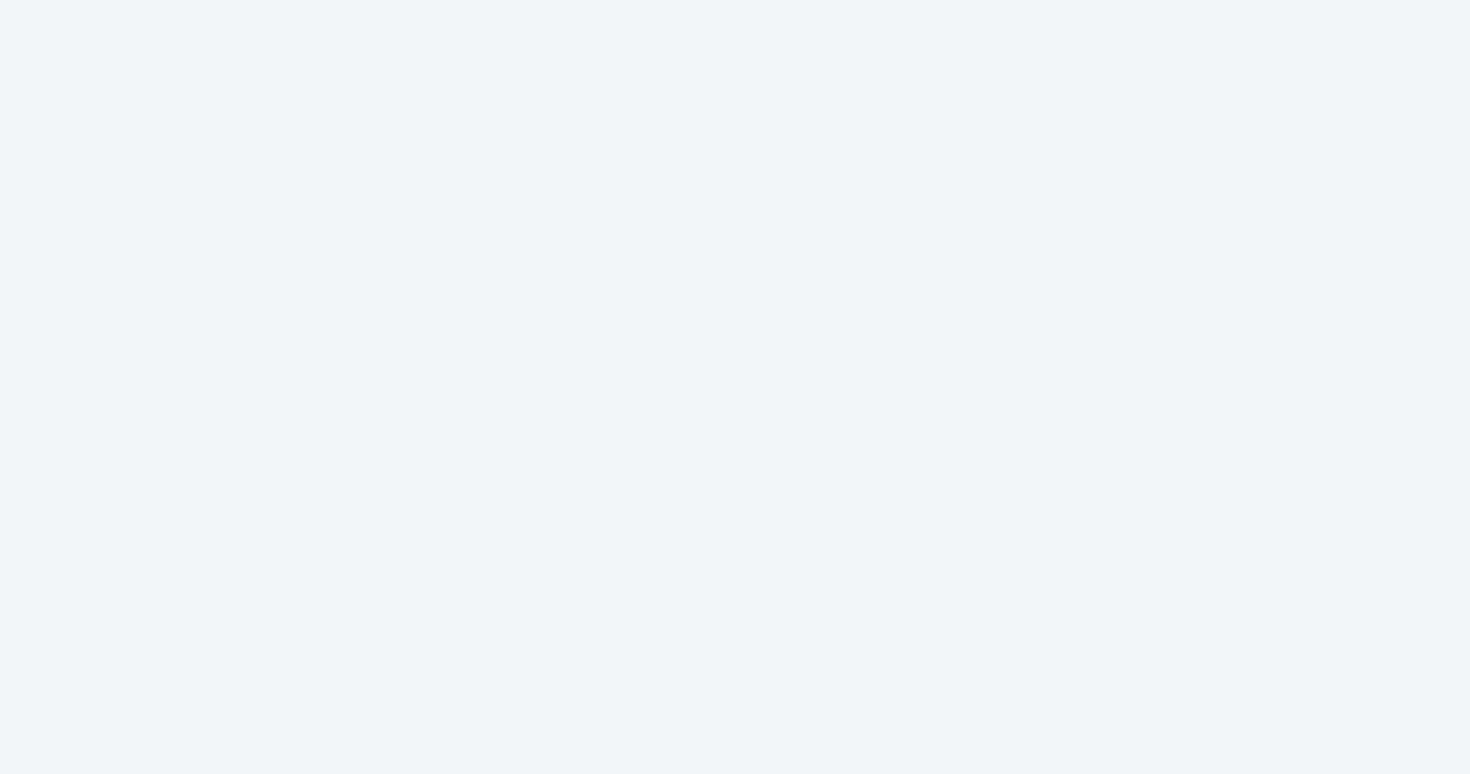 scroll, scrollTop: 0, scrollLeft: 0, axis: both 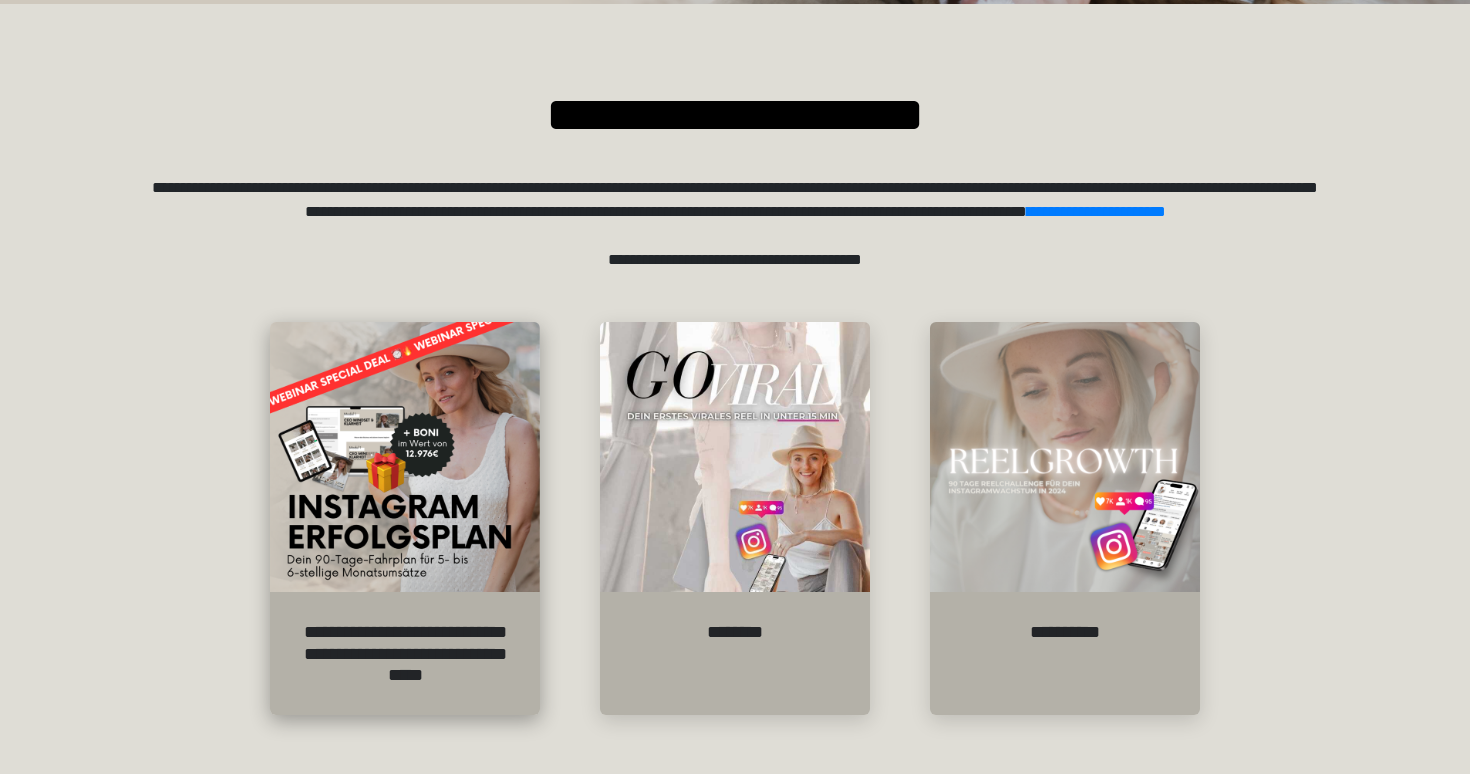 click at bounding box center [405, 457] 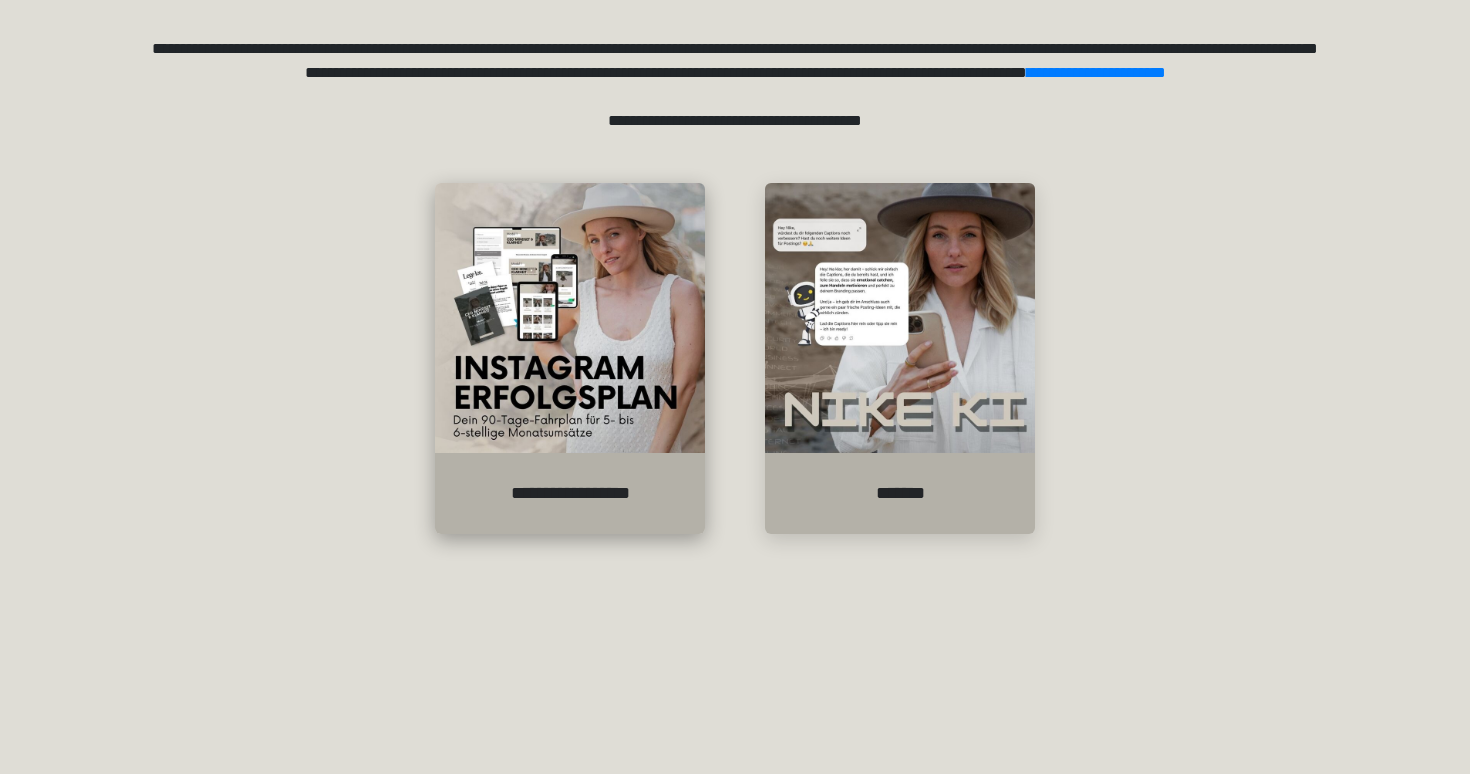 scroll, scrollTop: 371, scrollLeft: 0, axis: vertical 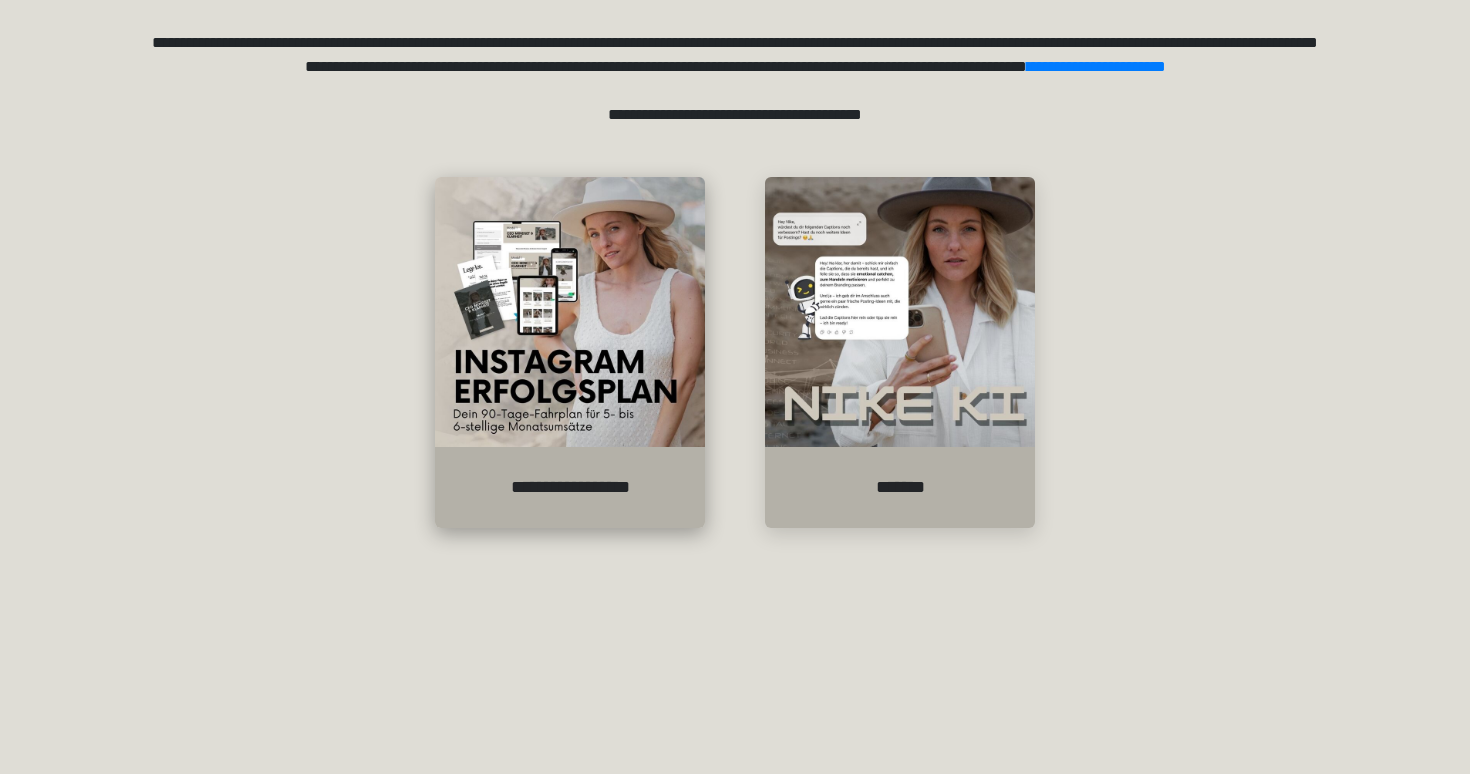 click on "**********" at bounding box center (570, 487) 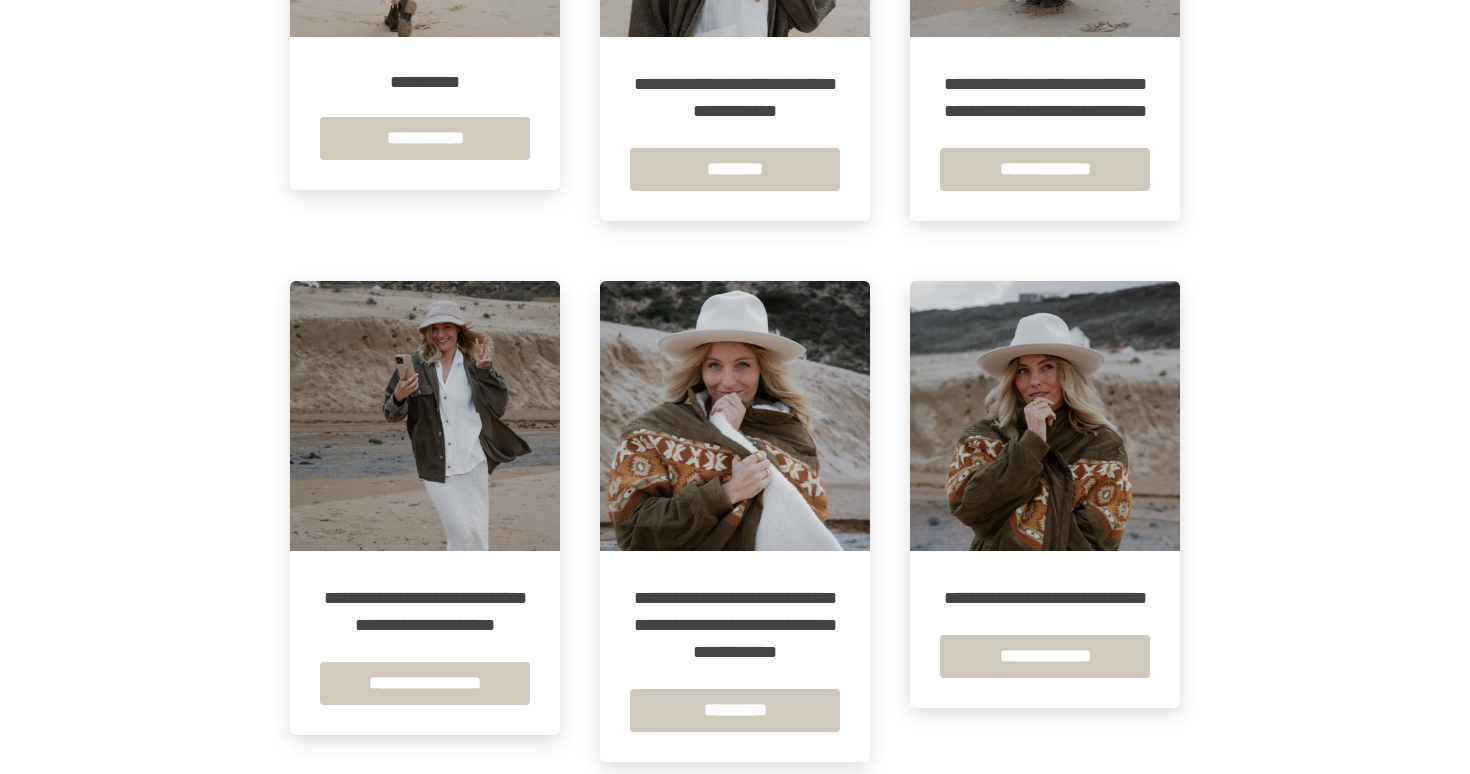 scroll, scrollTop: 658, scrollLeft: 0, axis: vertical 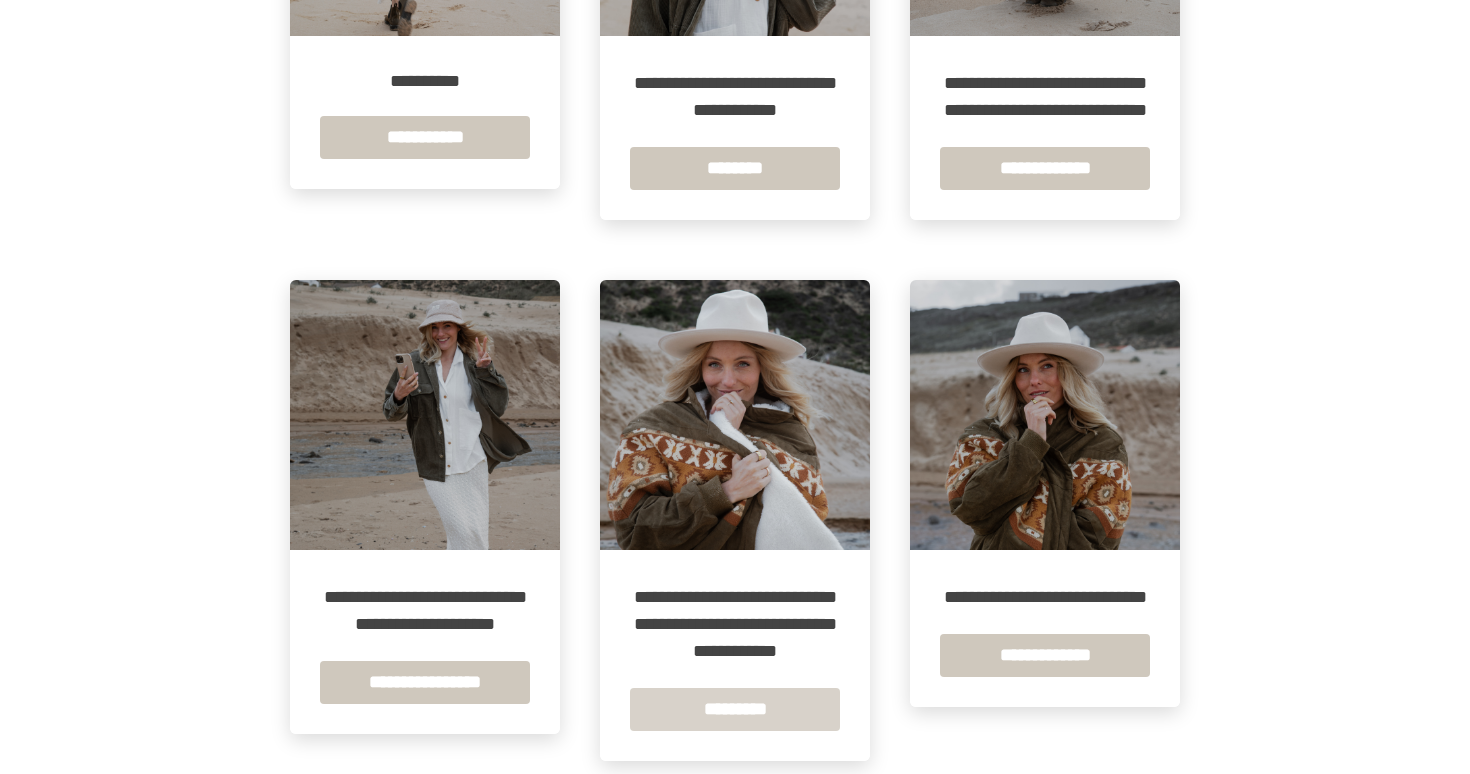 click on "*********" at bounding box center [735, 709] 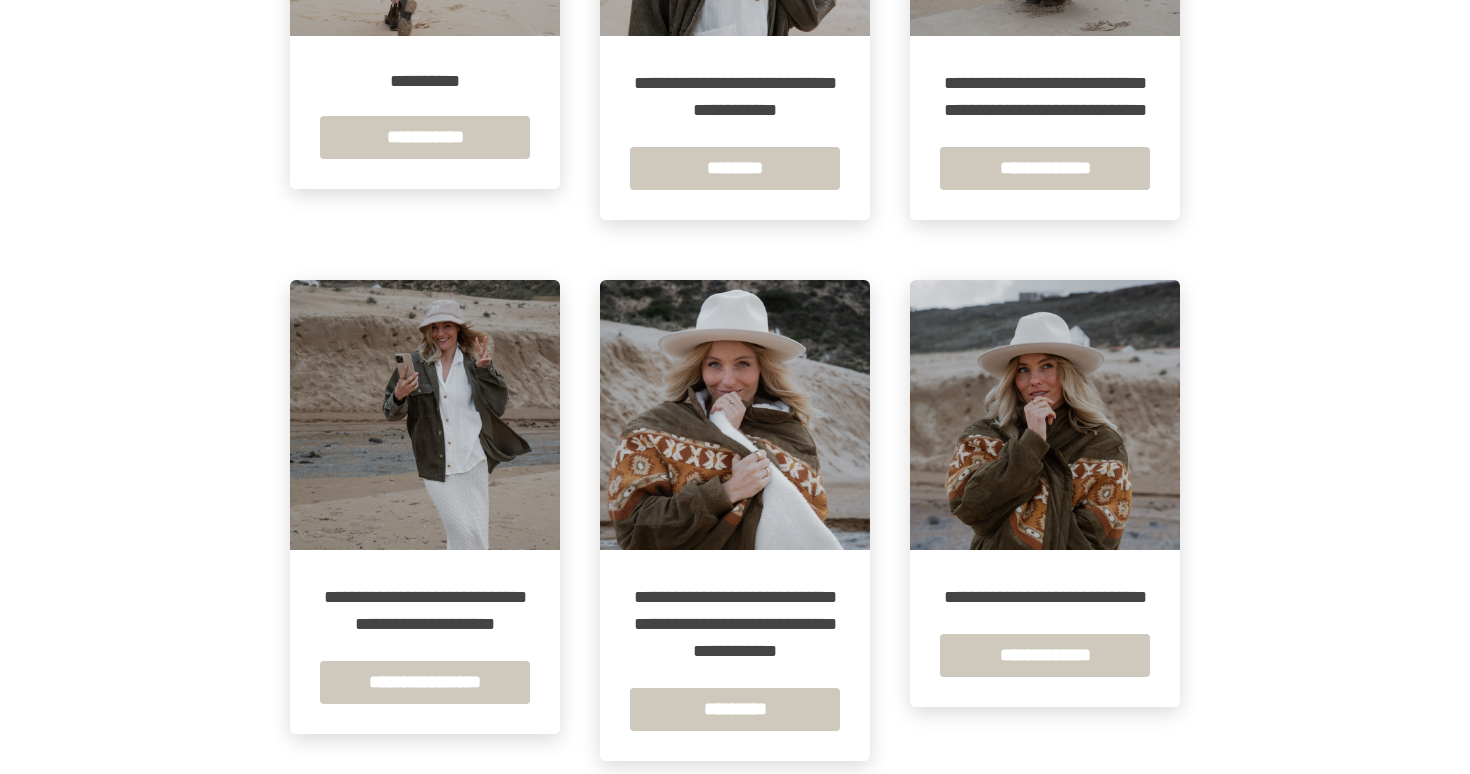 scroll, scrollTop: 0, scrollLeft: 0, axis: both 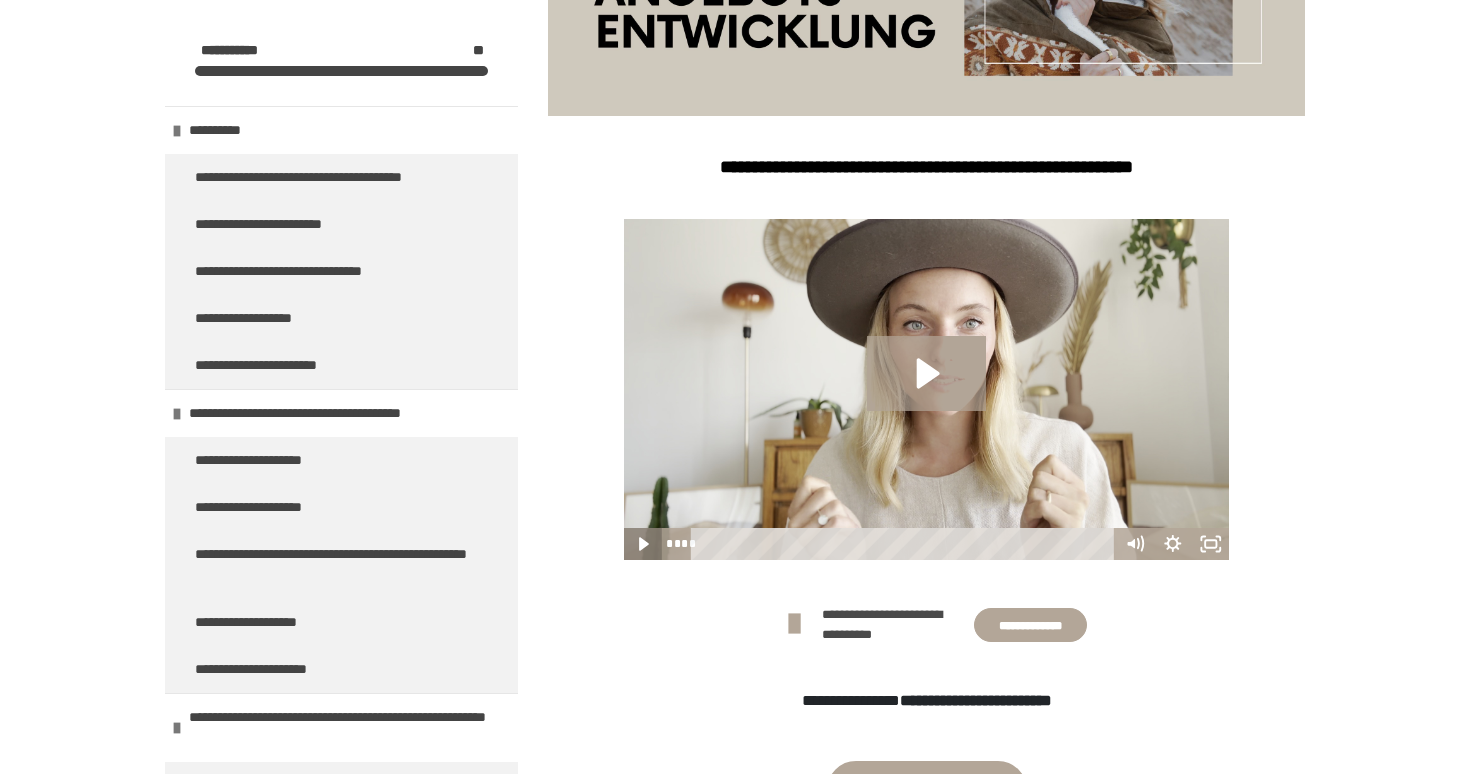click 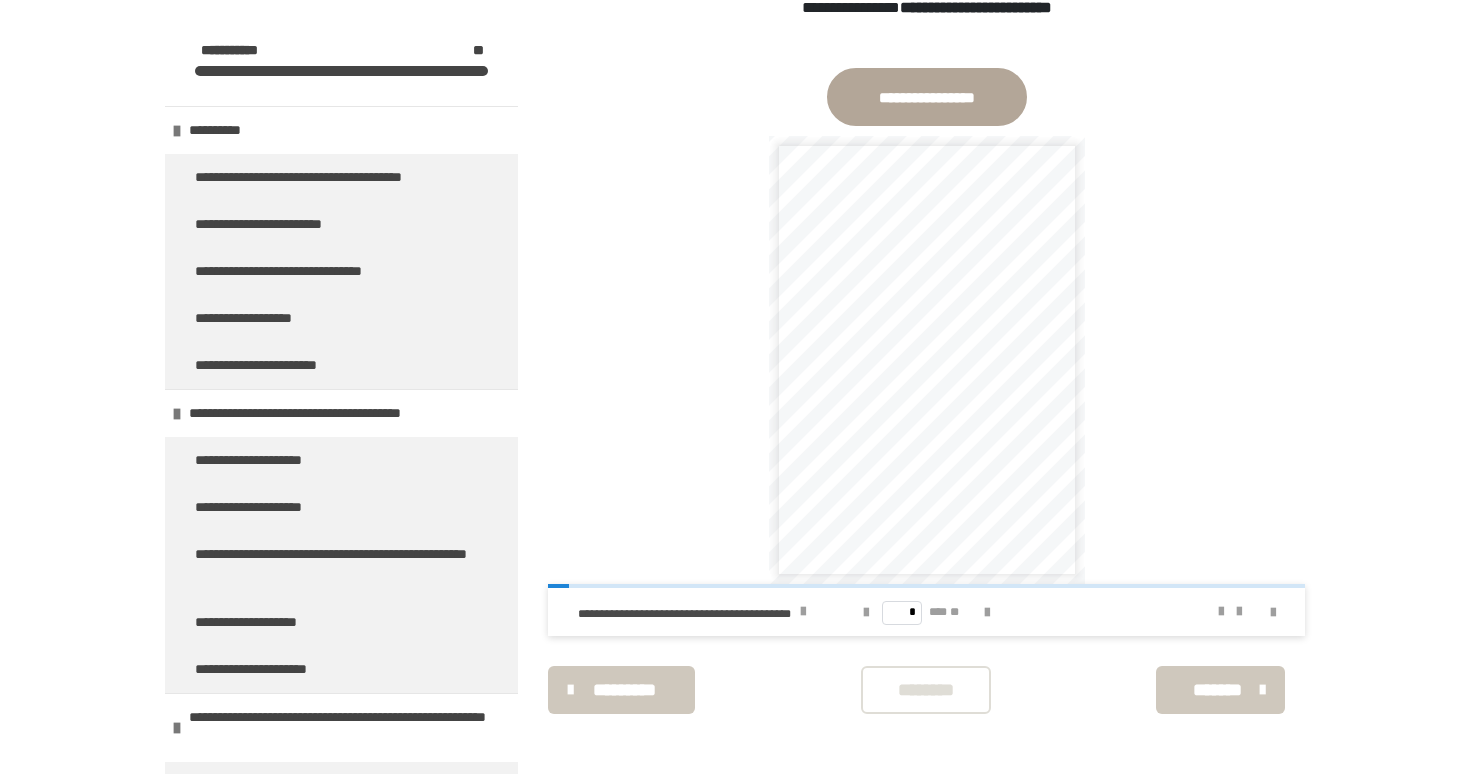 scroll, scrollTop: 1139, scrollLeft: 0, axis: vertical 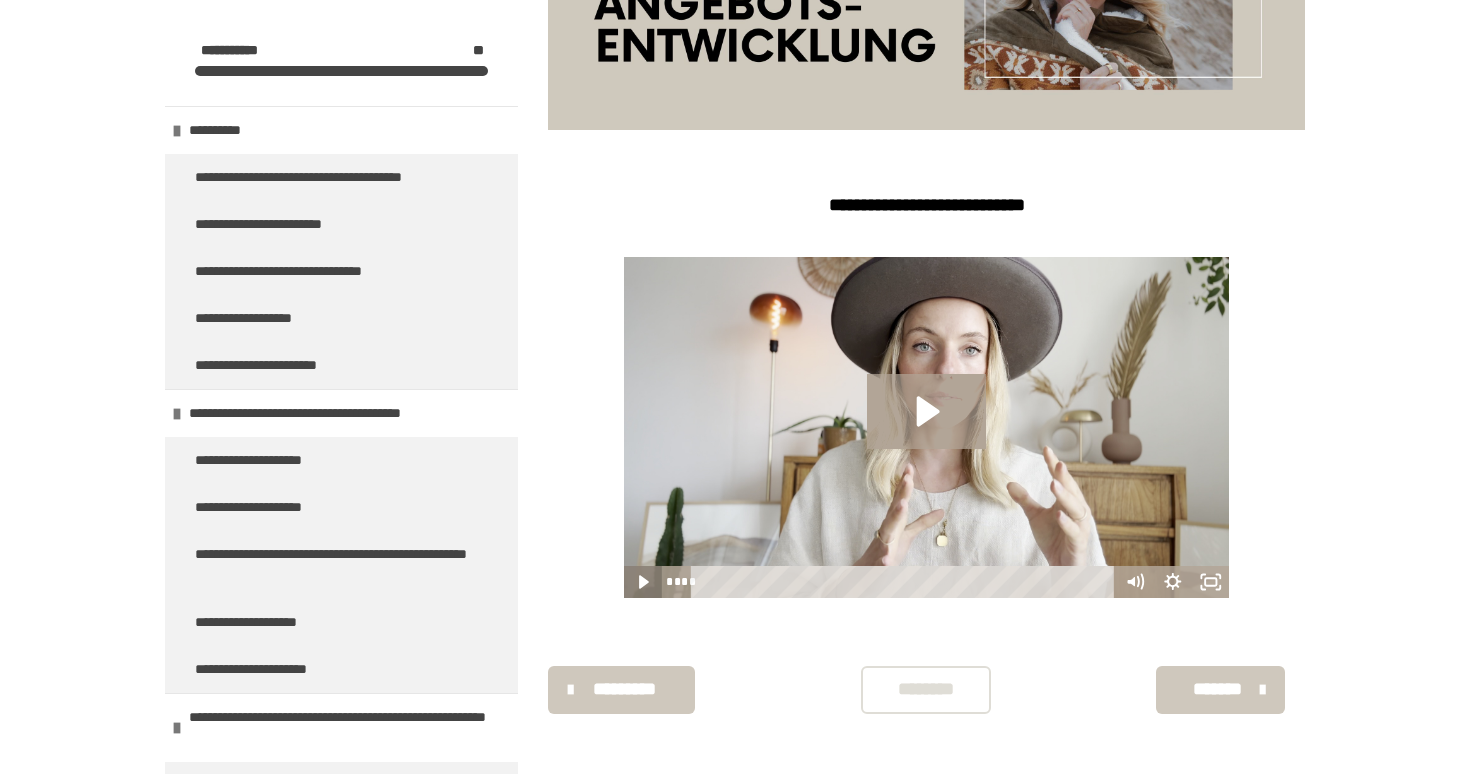 click 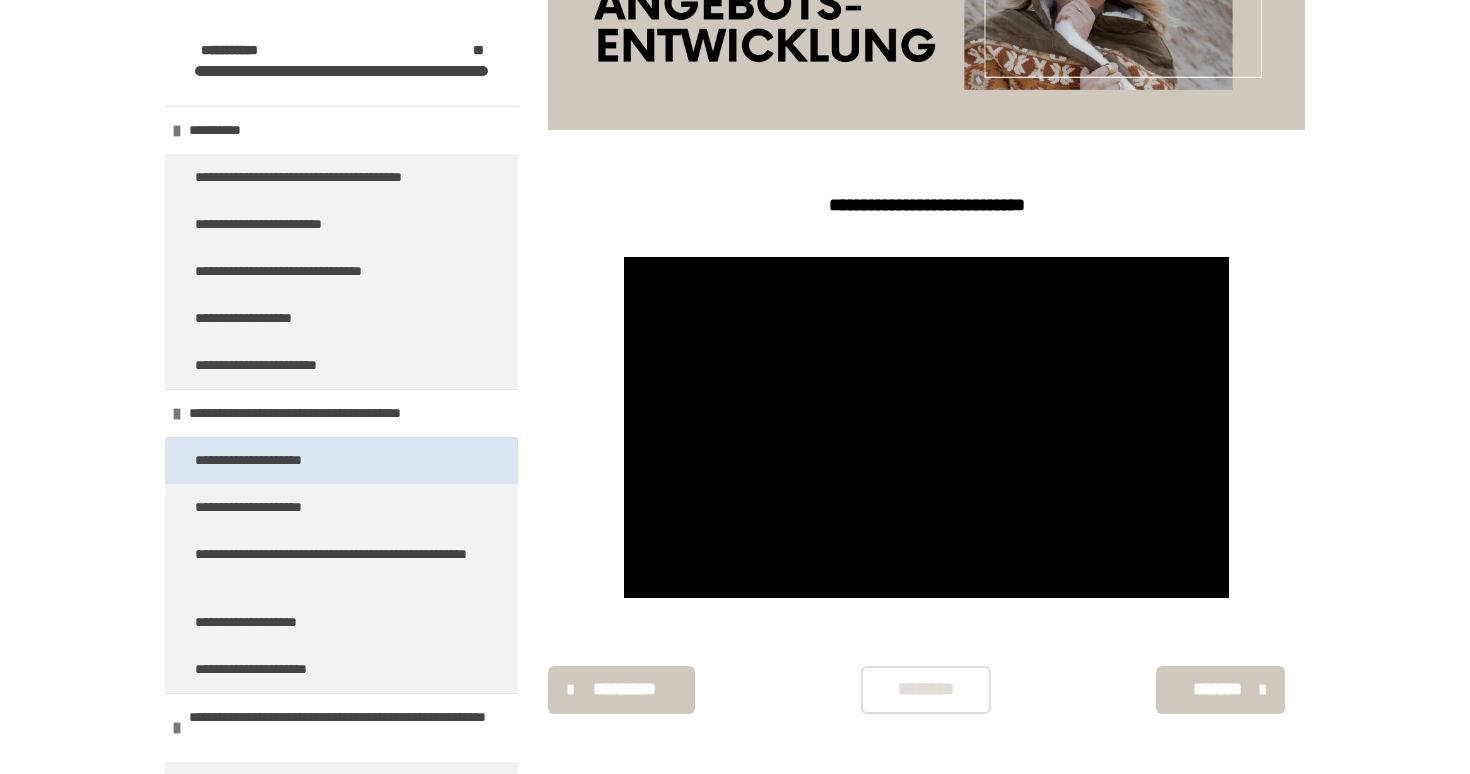 scroll, scrollTop: 433, scrollLeft: 0, axis: vertical 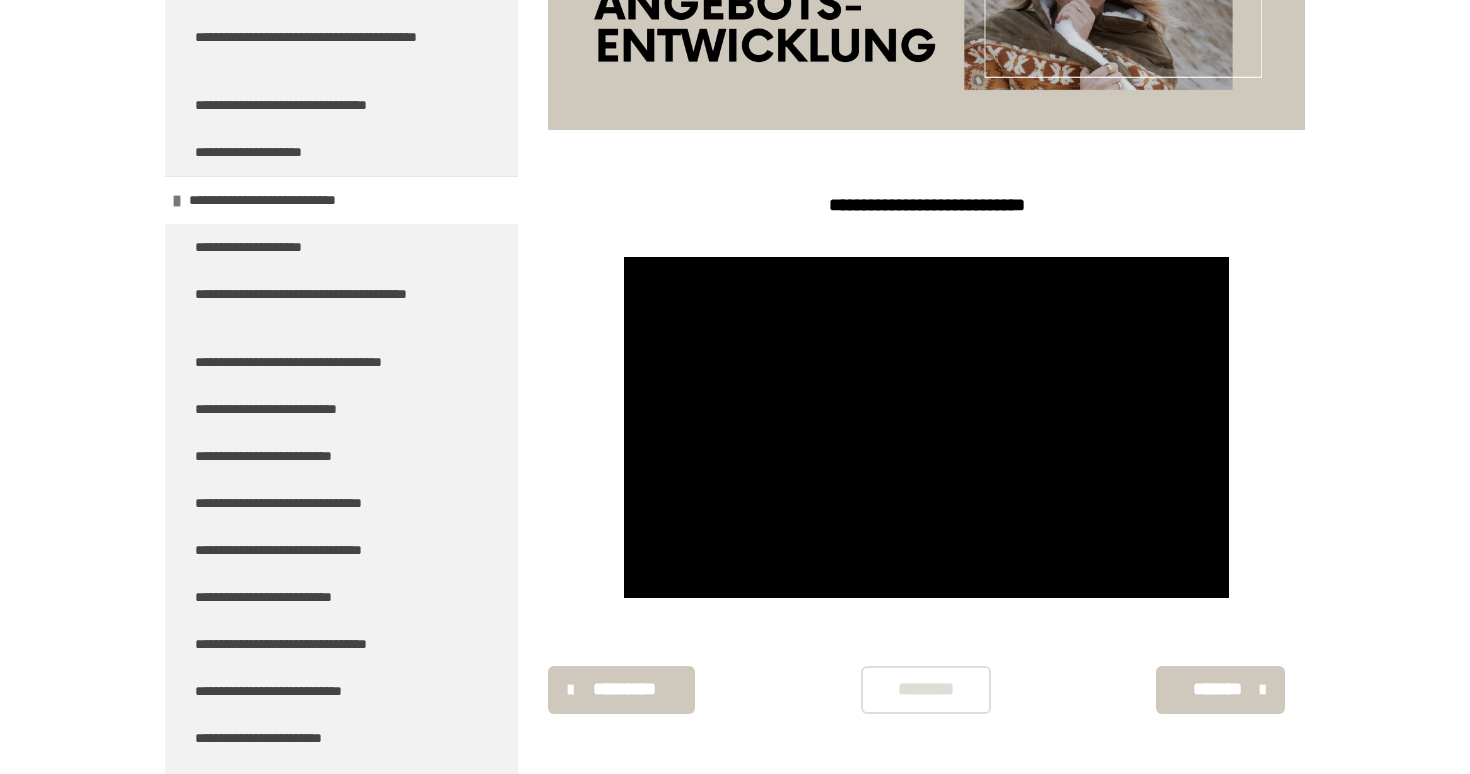 click on "*******" at bounding box center (1218, 689) 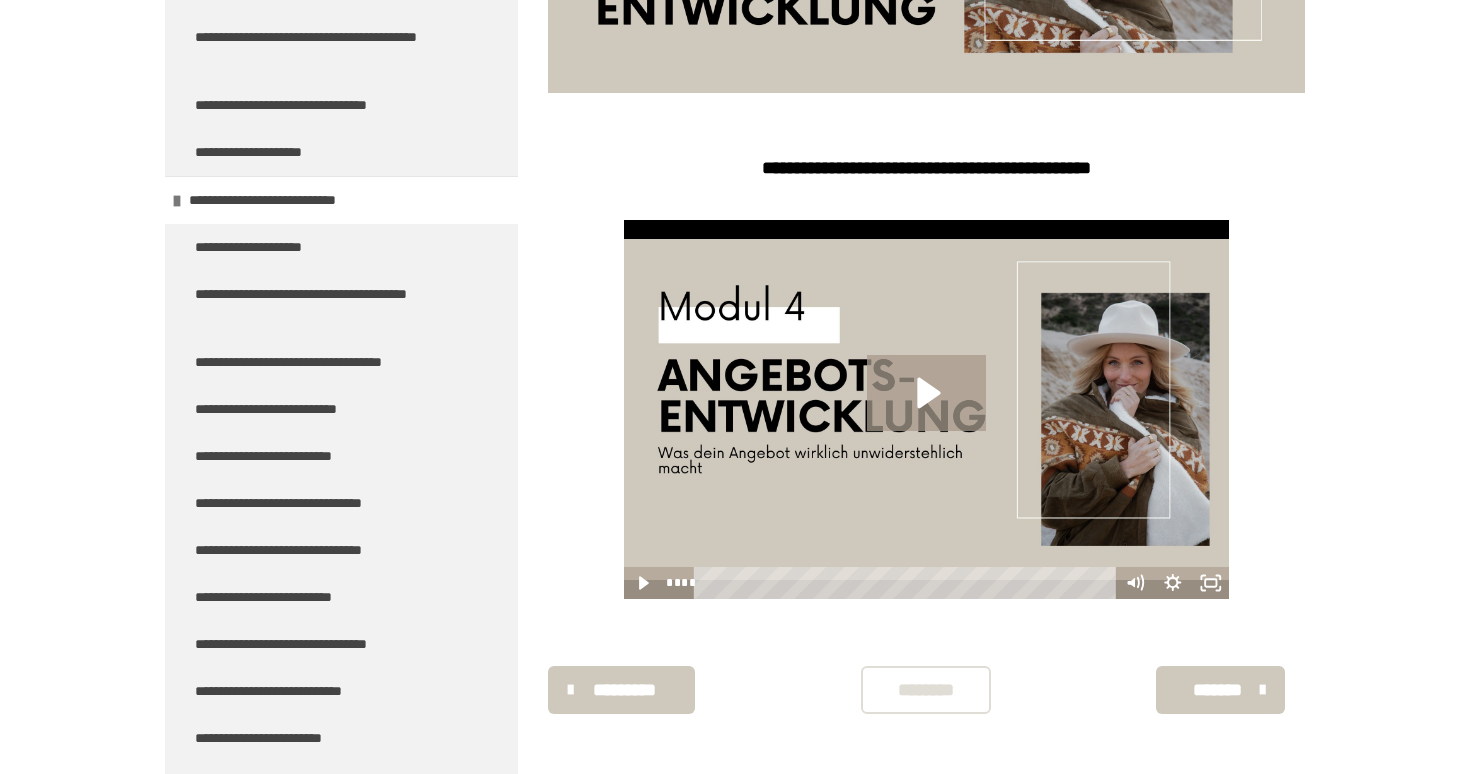 scroll, scrollTop: 469, scrollLeft: 0, axis: vertical 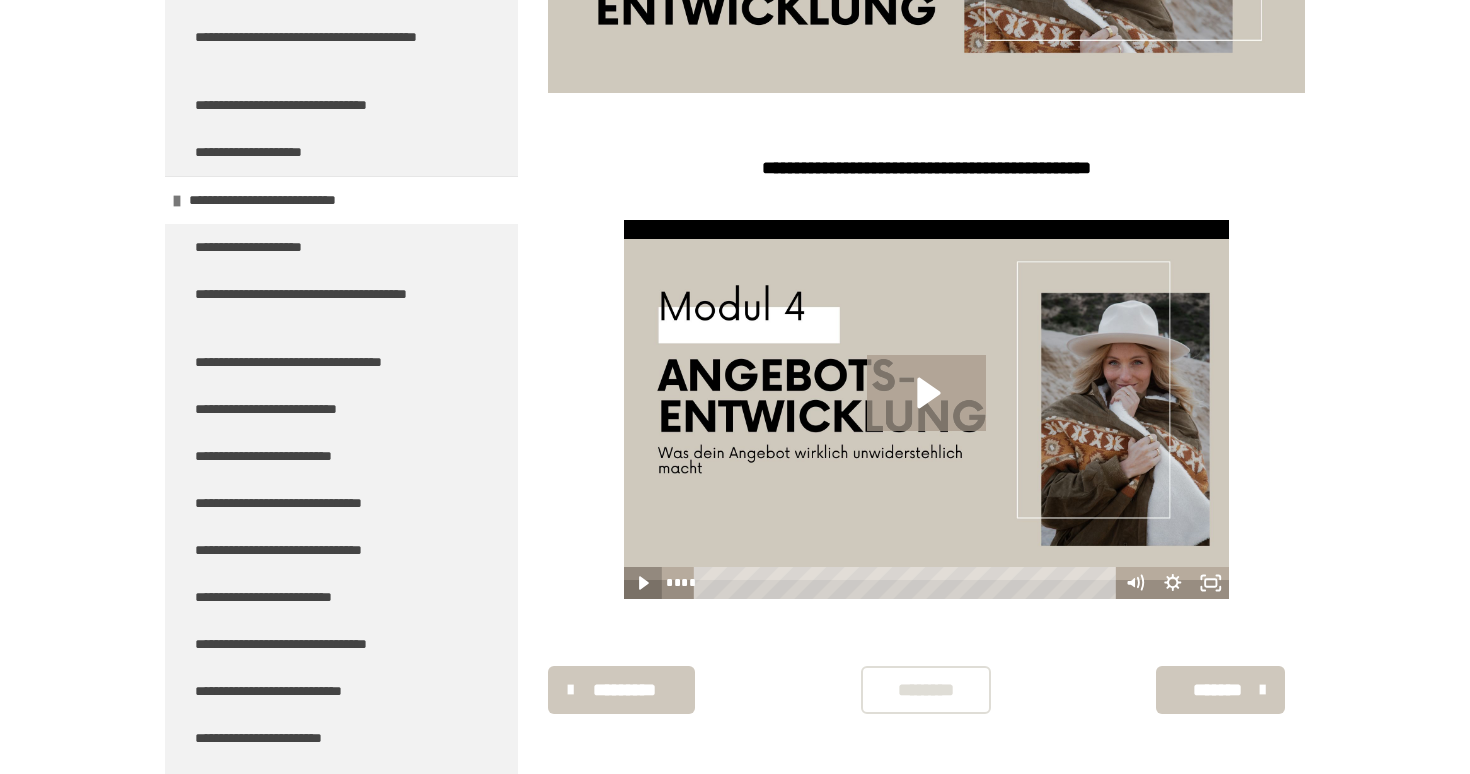 click 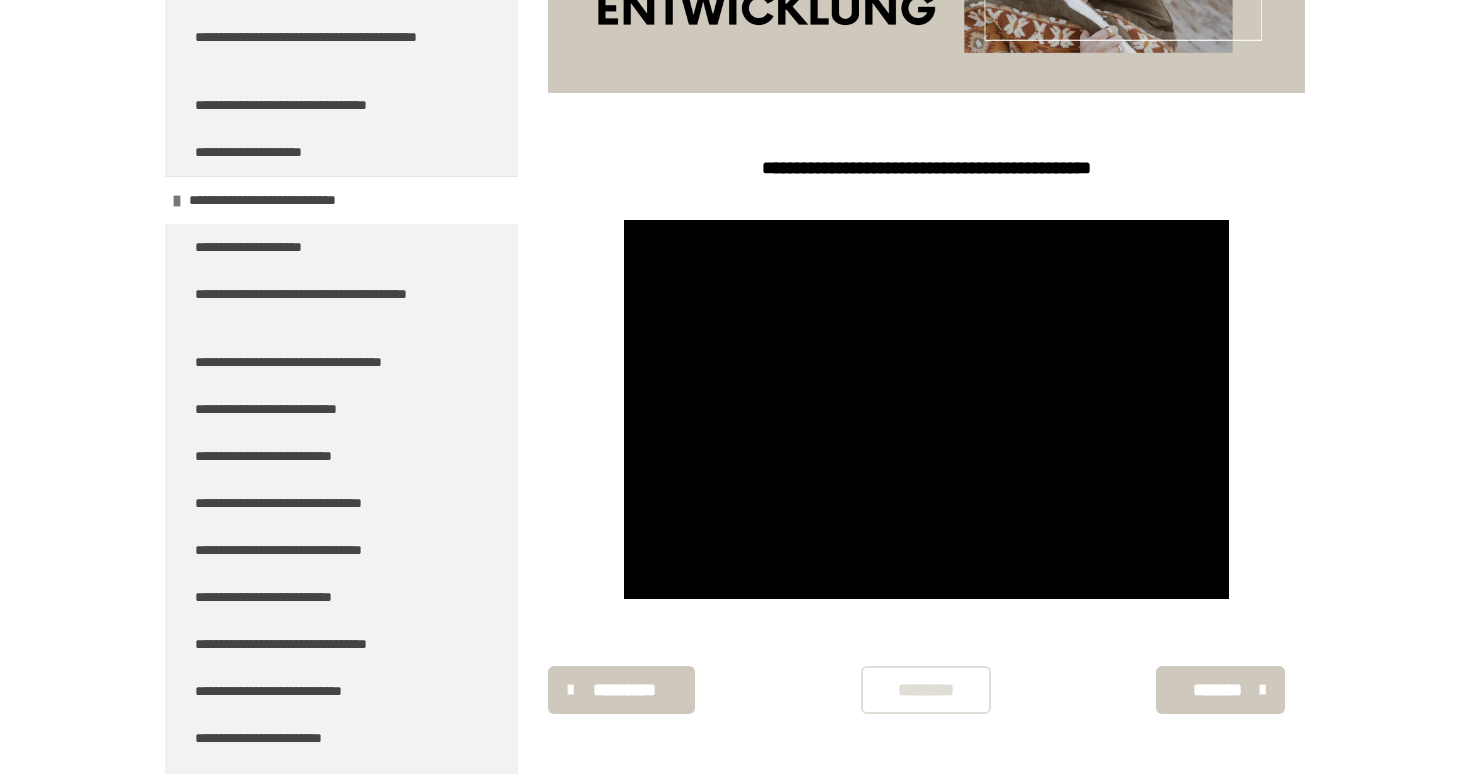 click on "*******" at bounding box center (1218, 690) 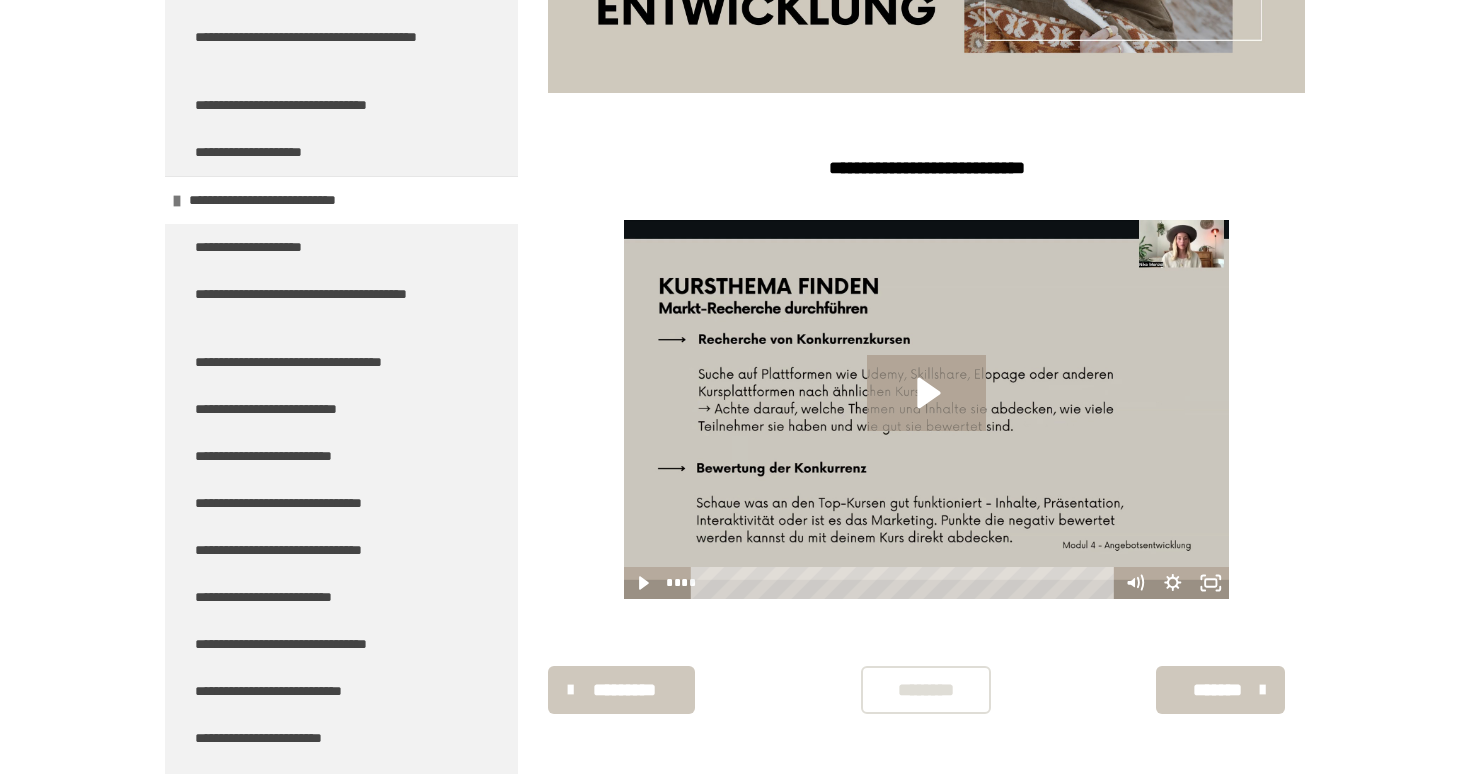scroll, scrollTop: 469, scrollLeft: 0, axis: vertical 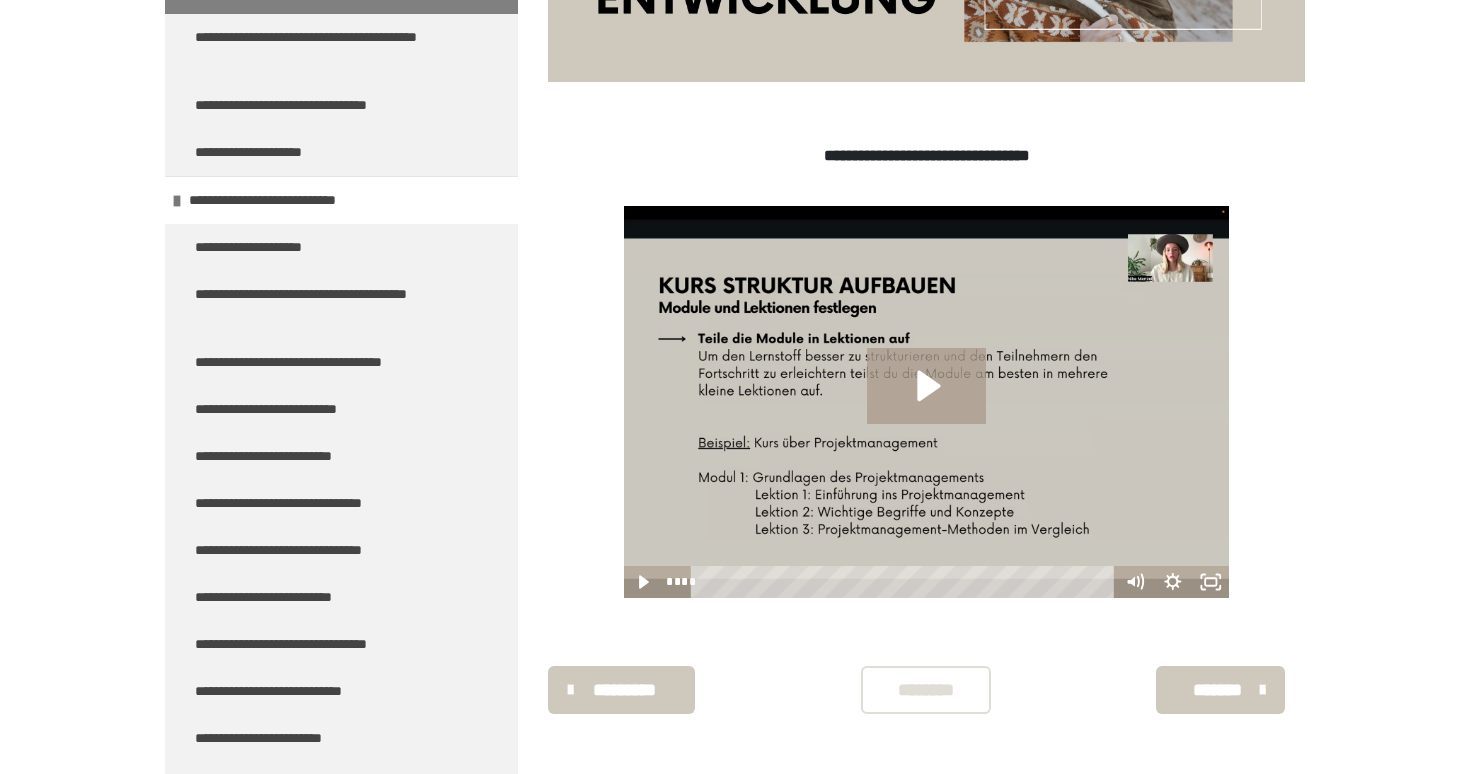 click at bounding box center [1262, 690] 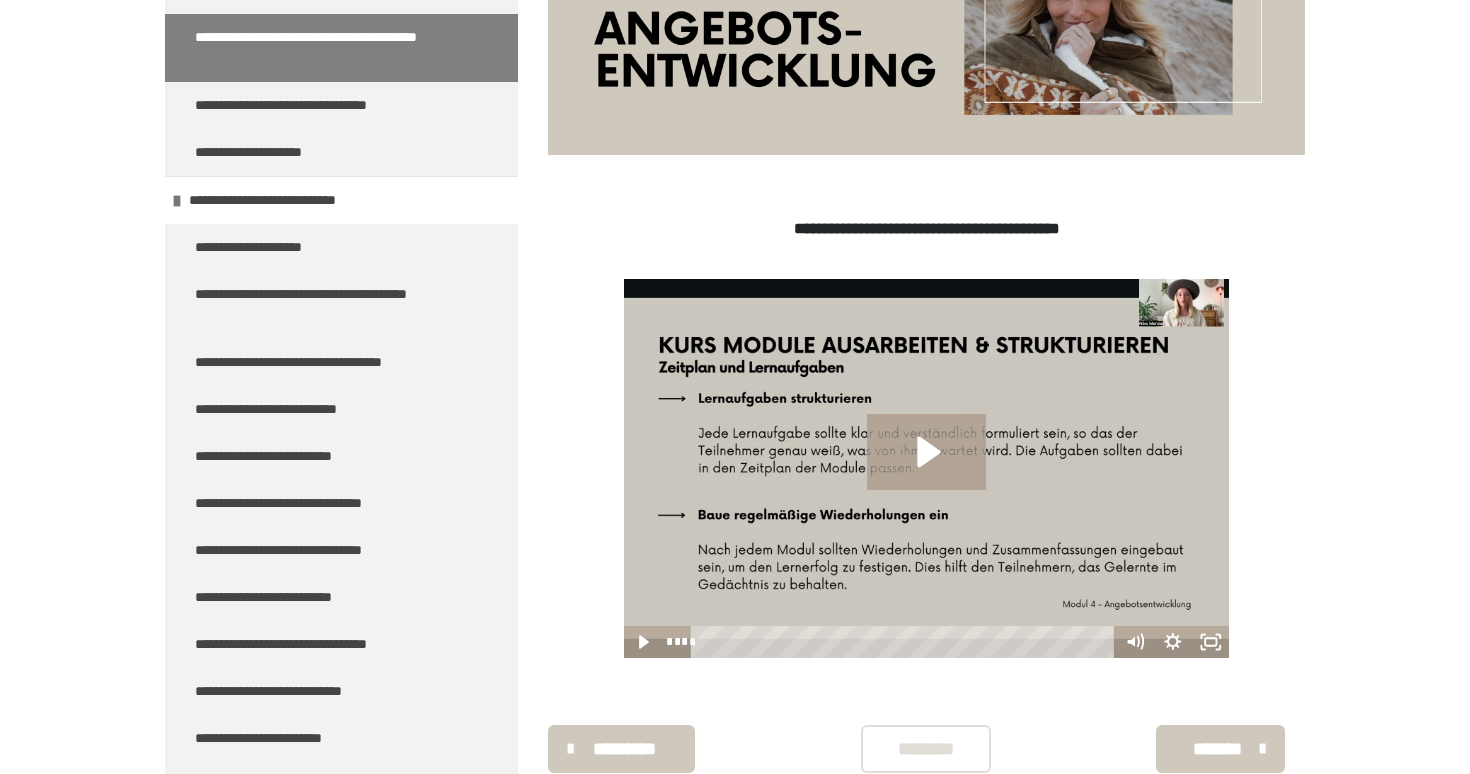 scroll, scrollTop: 414, scrollLeft: 0, axis: vertical 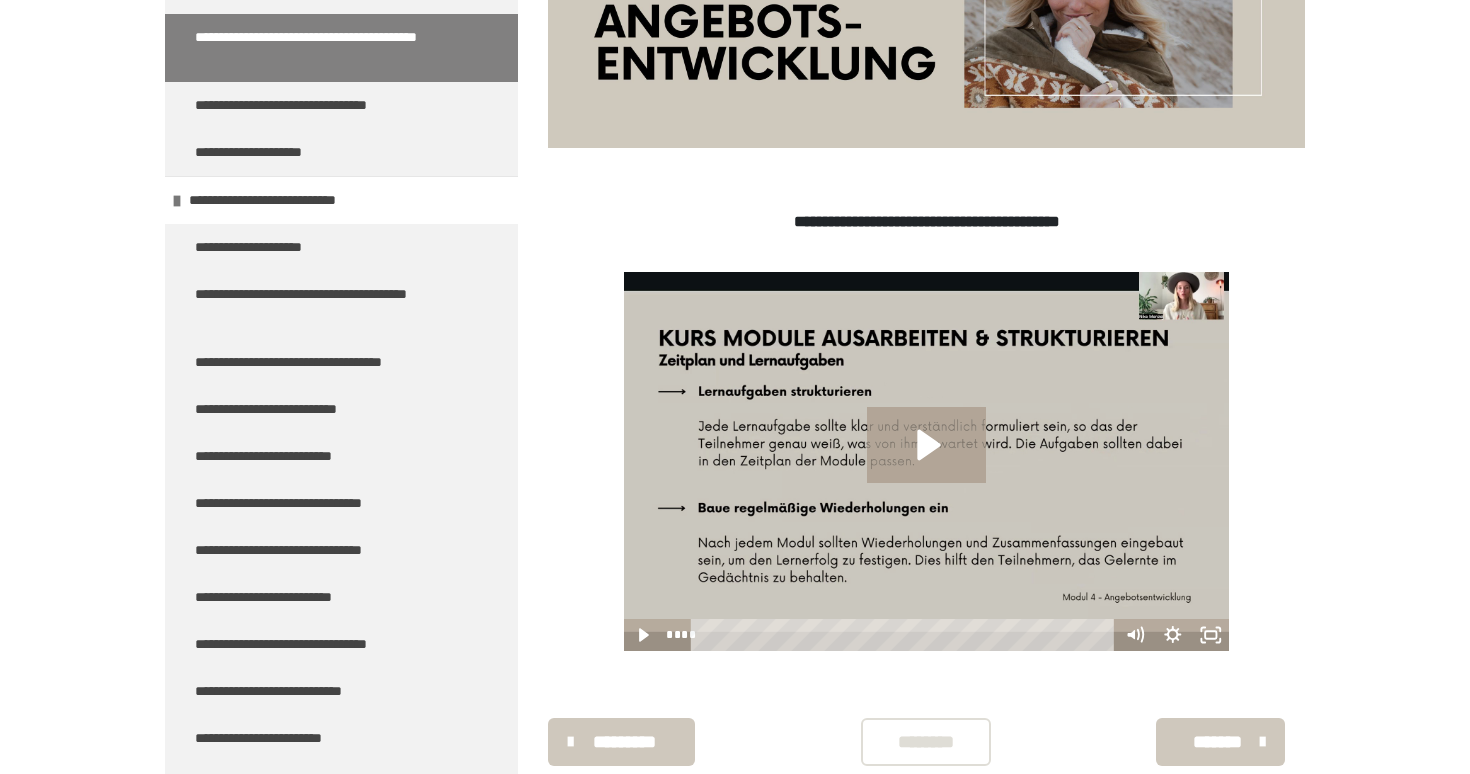 click on "*******" at bounding box center (1218, 742) 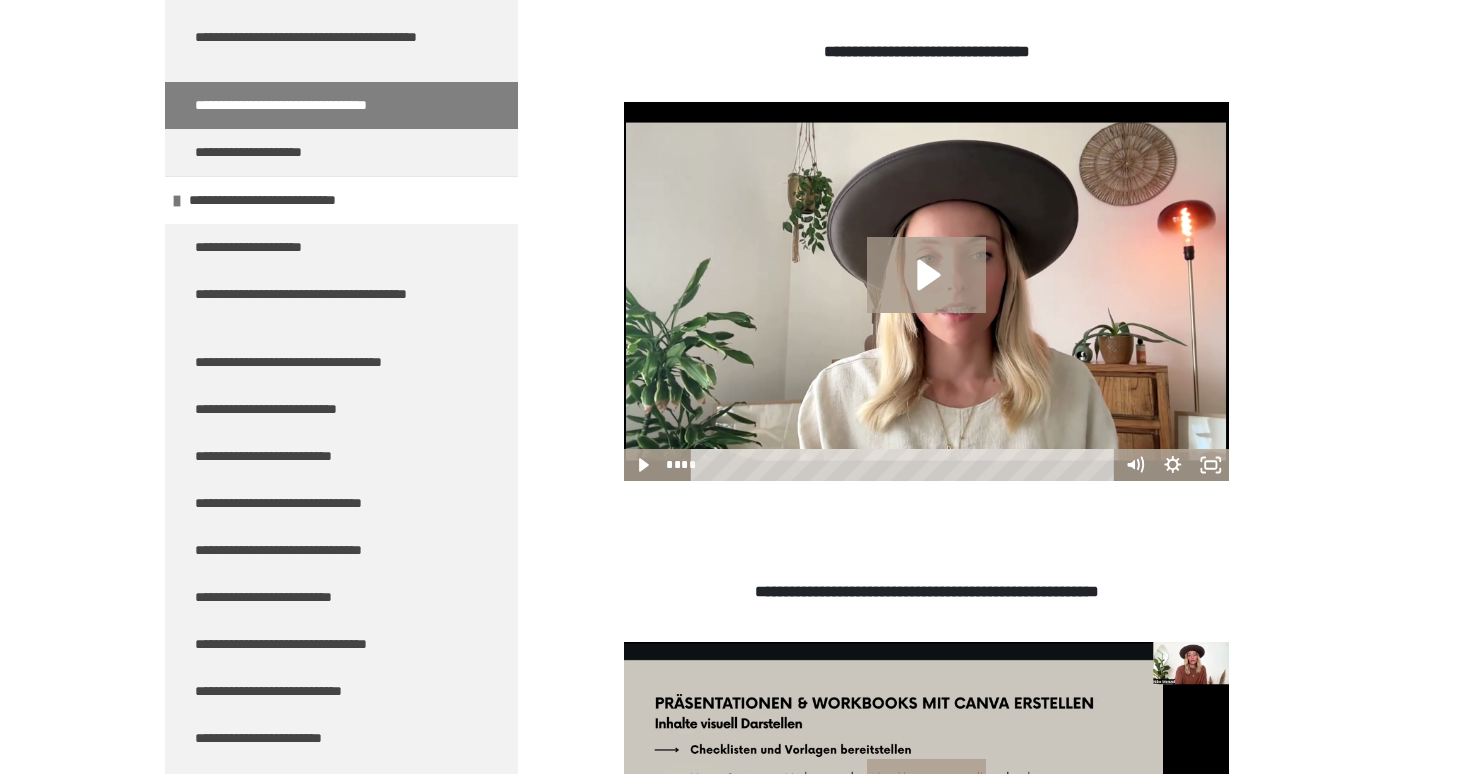 scroll, scrollTop: 581, scrollLeft: 0, axis: vertical 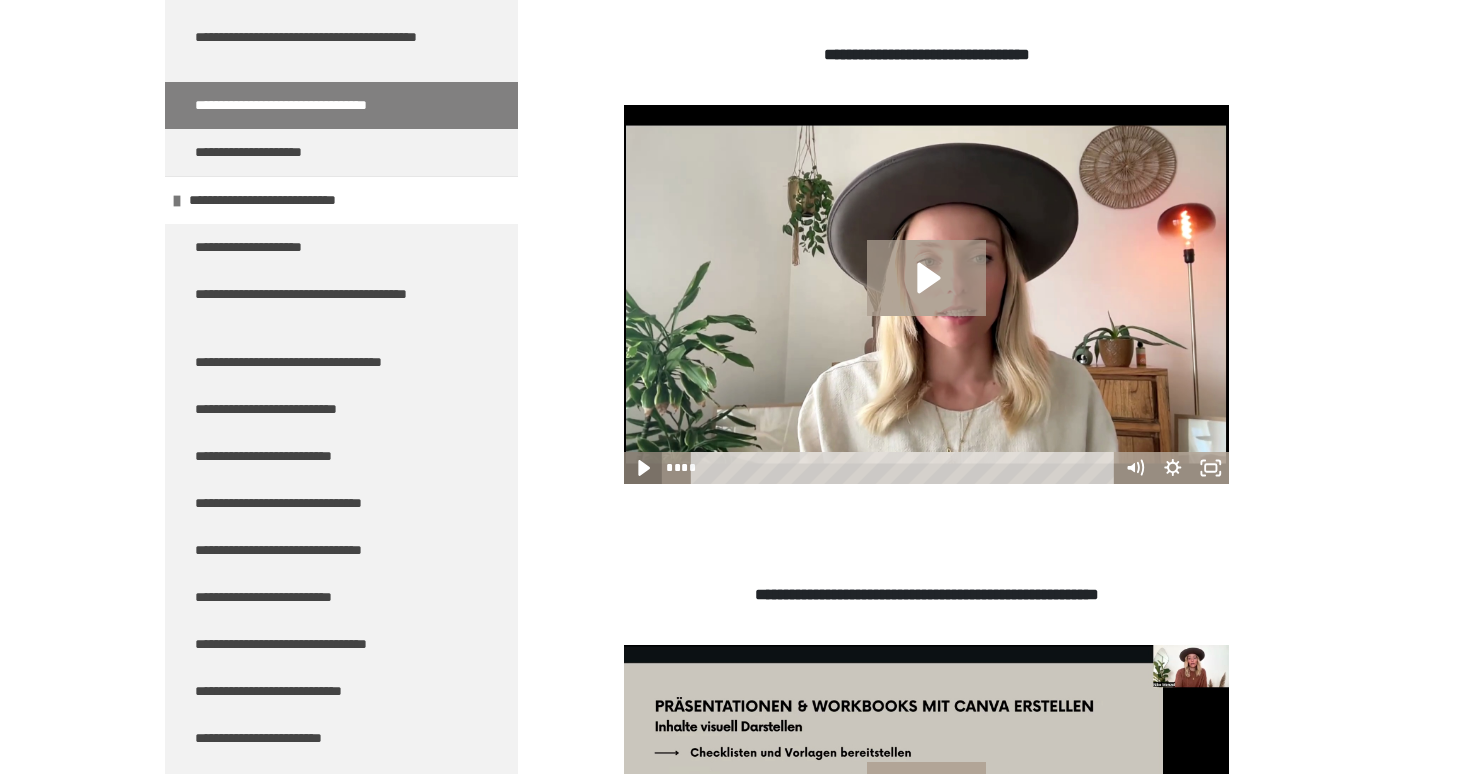 click 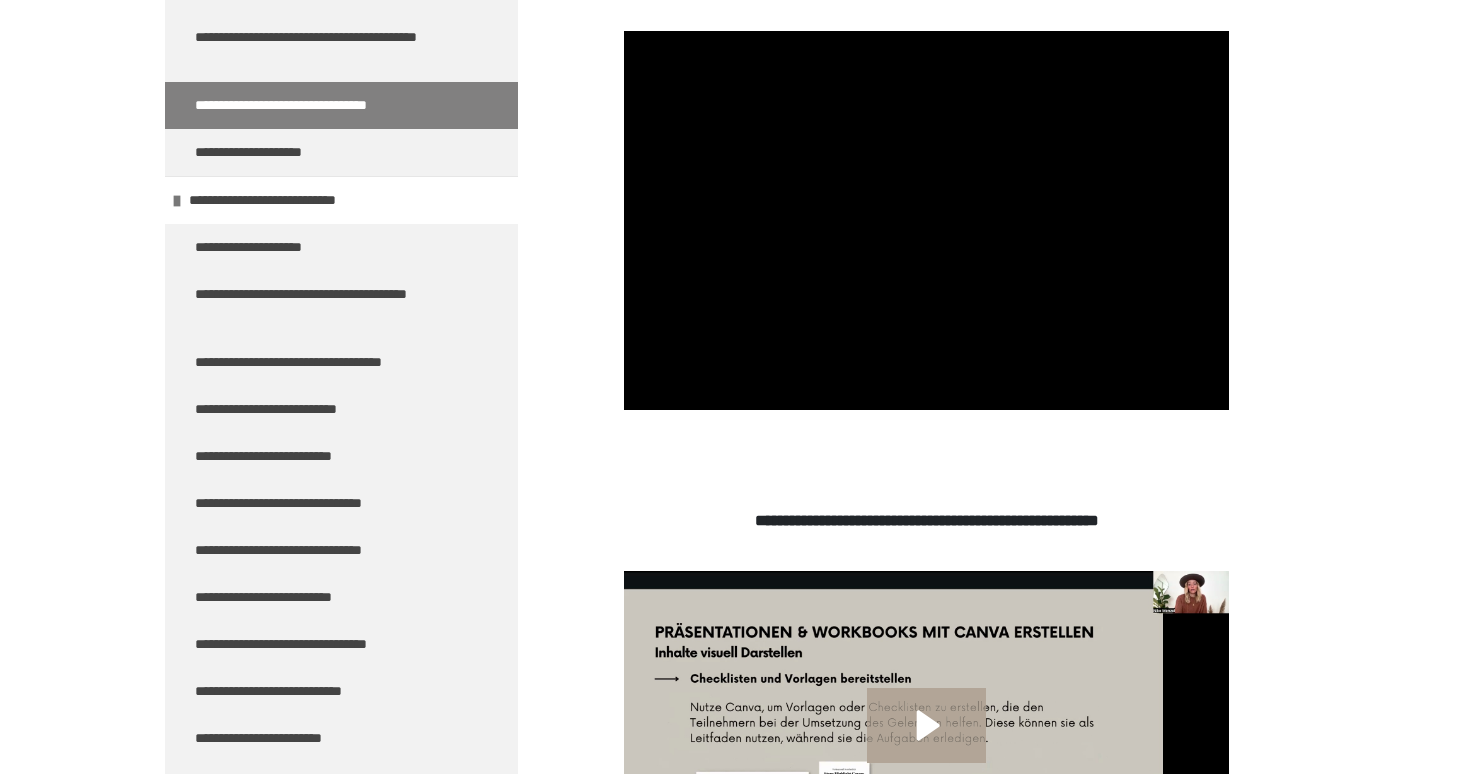 scroll, scrollTop: 651, scrollLeft: 0, axis: vertical 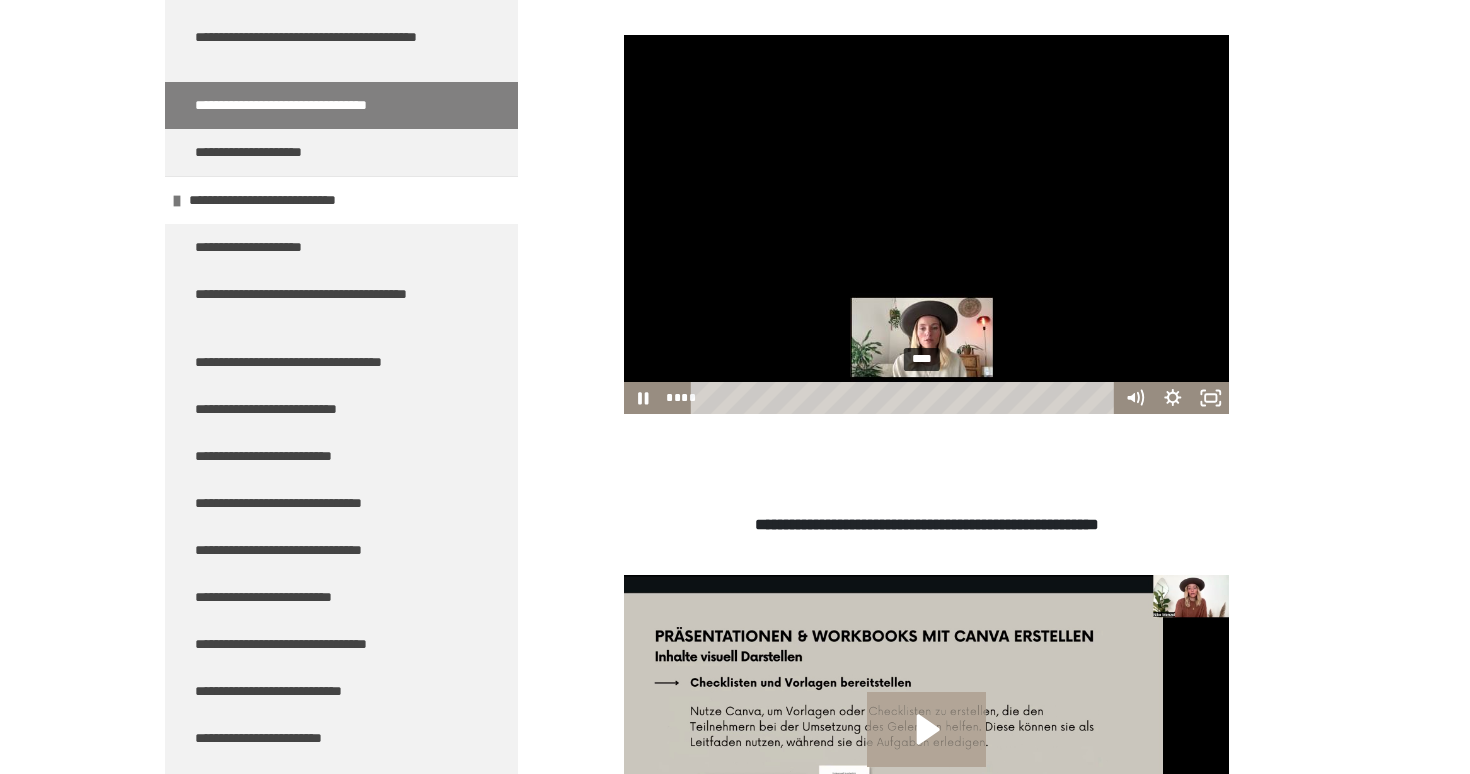 click on "****" at bounding box center (906, 398) 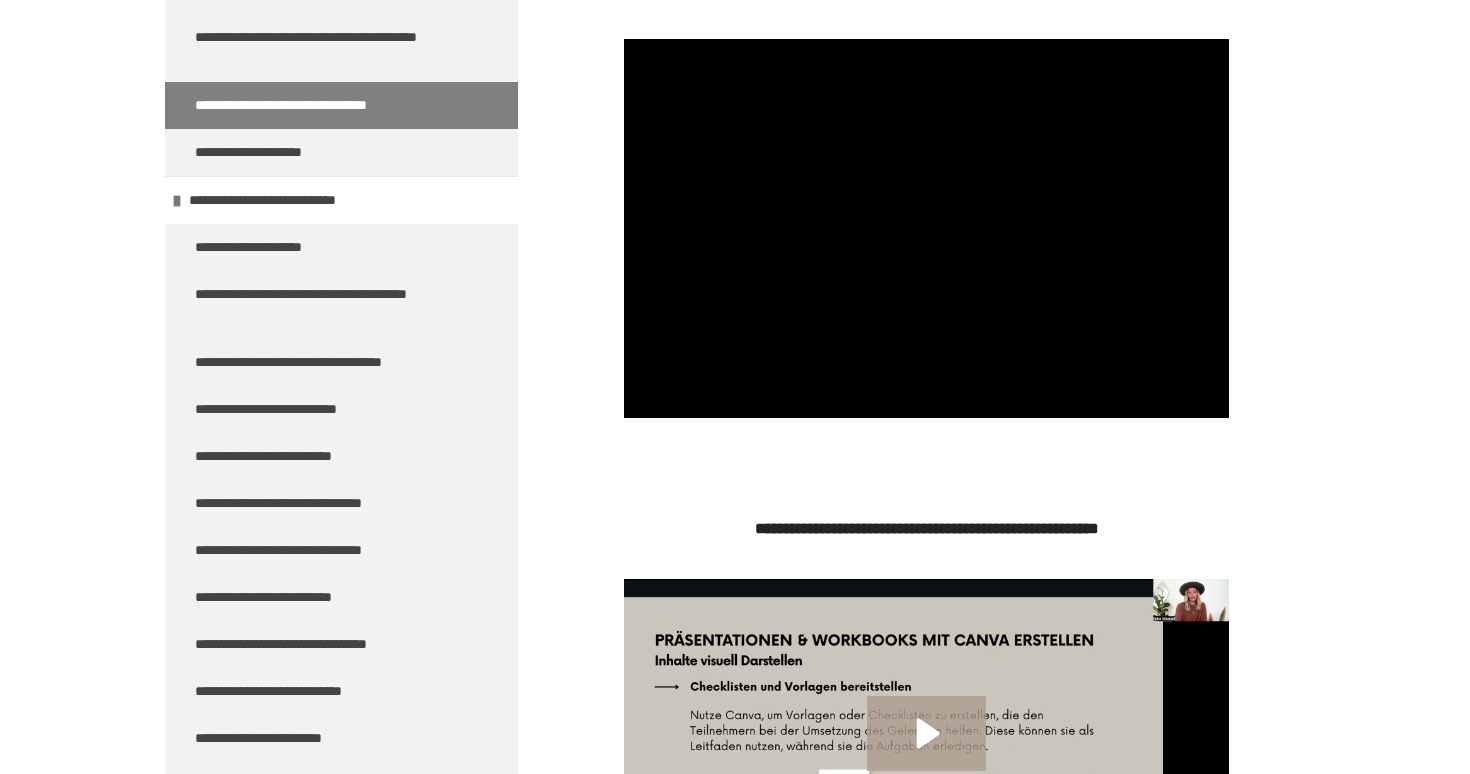 scroll, scrollTop: 575, scrollLeft: 0, axis: vertical 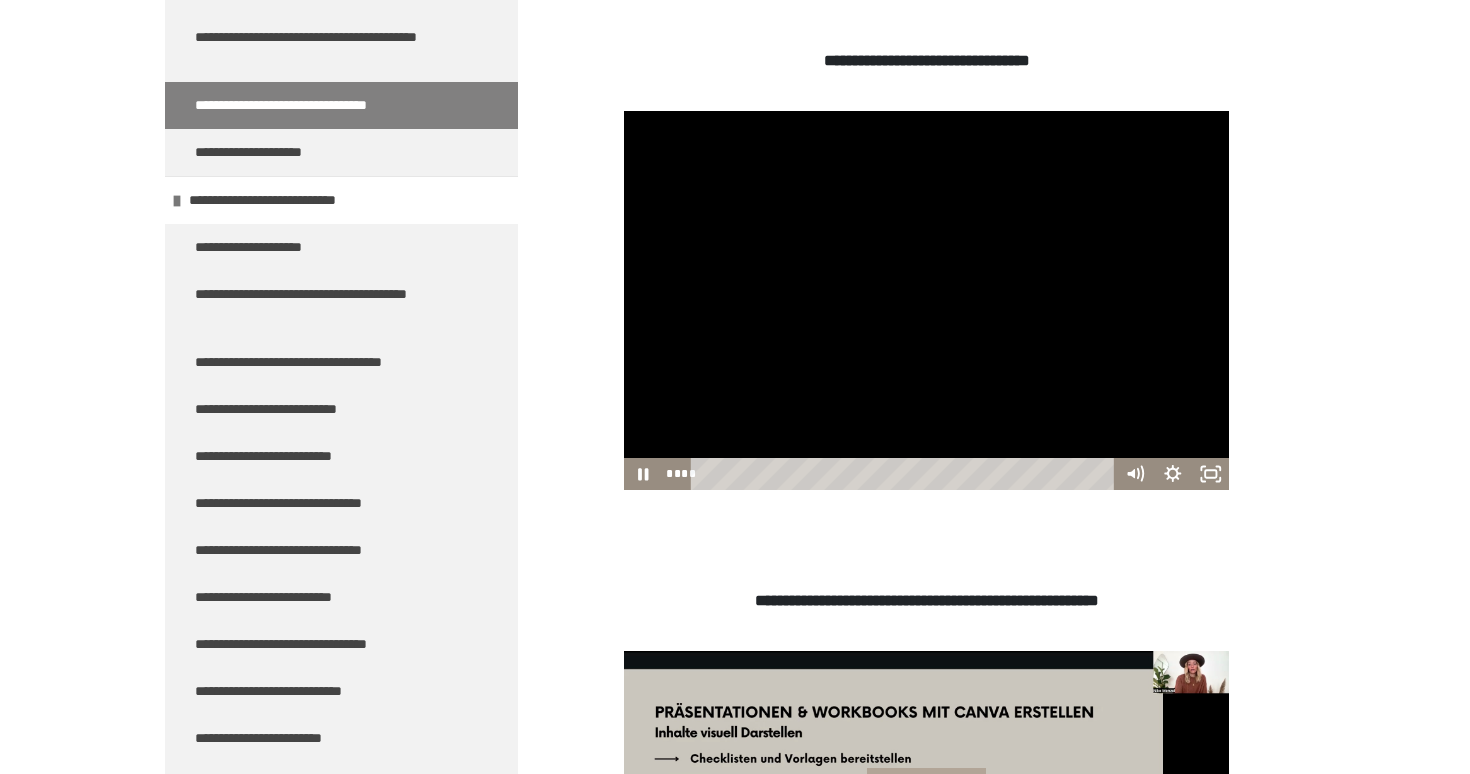 click at bounding box center (927, 300) 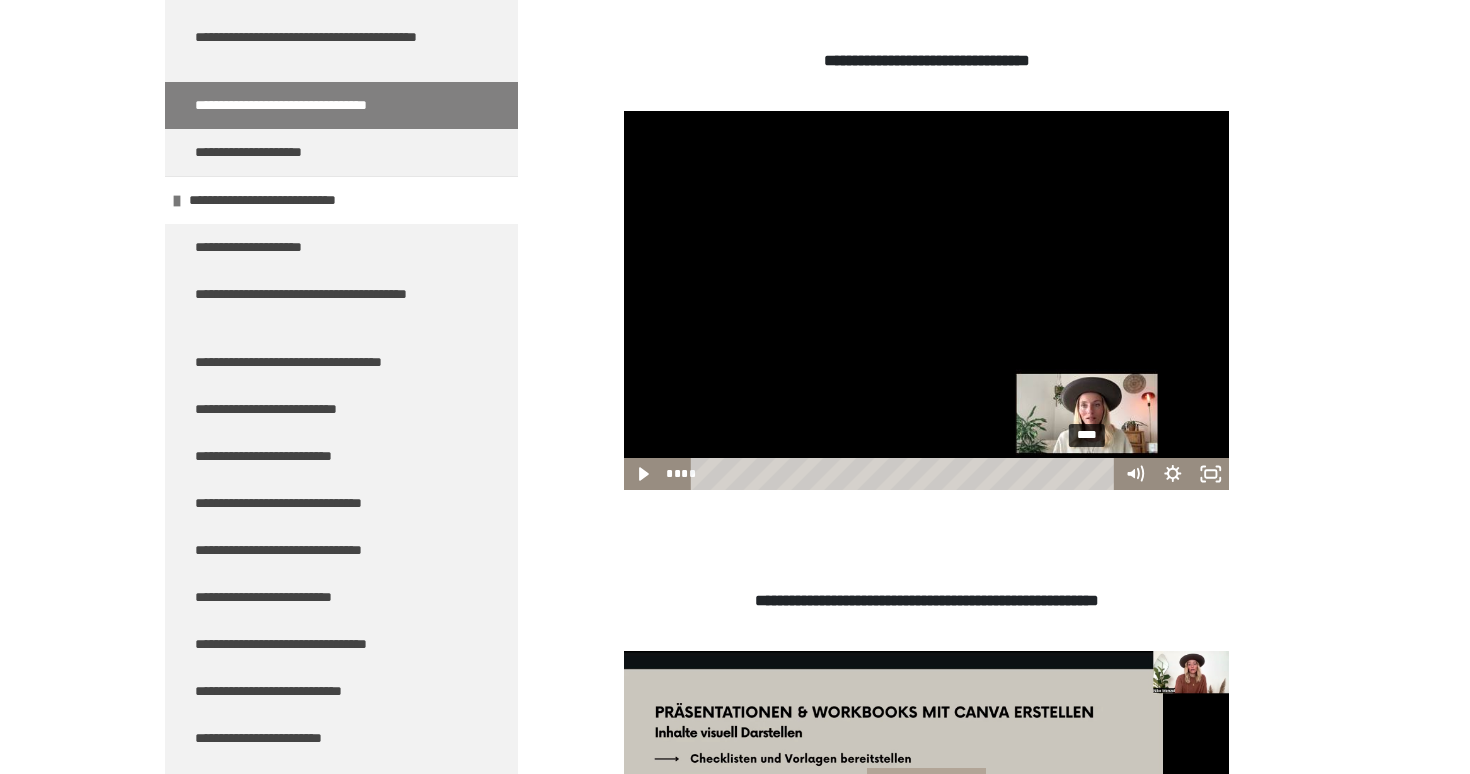 click on "****" at bounding box center (906, 474) 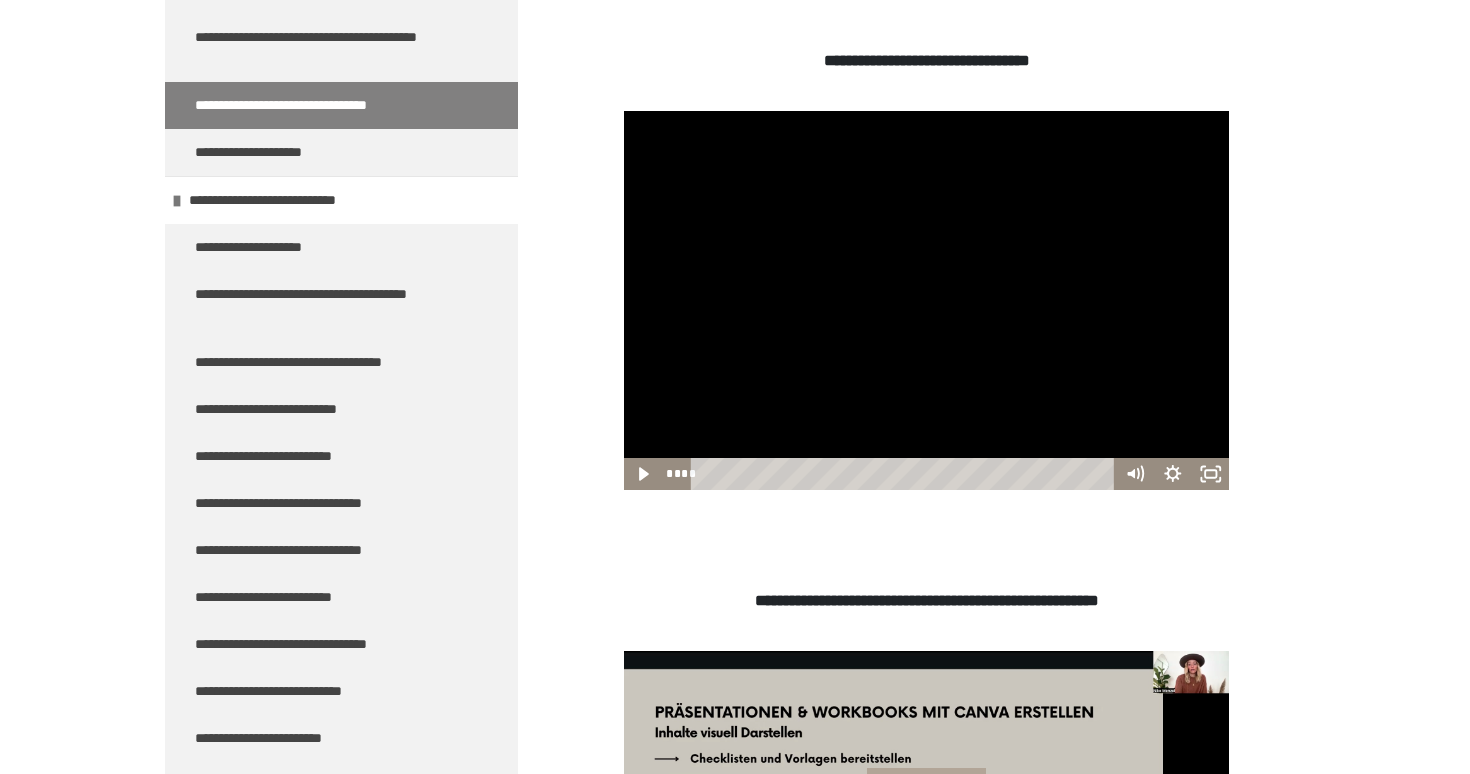 click at bounding box center [927, 300] 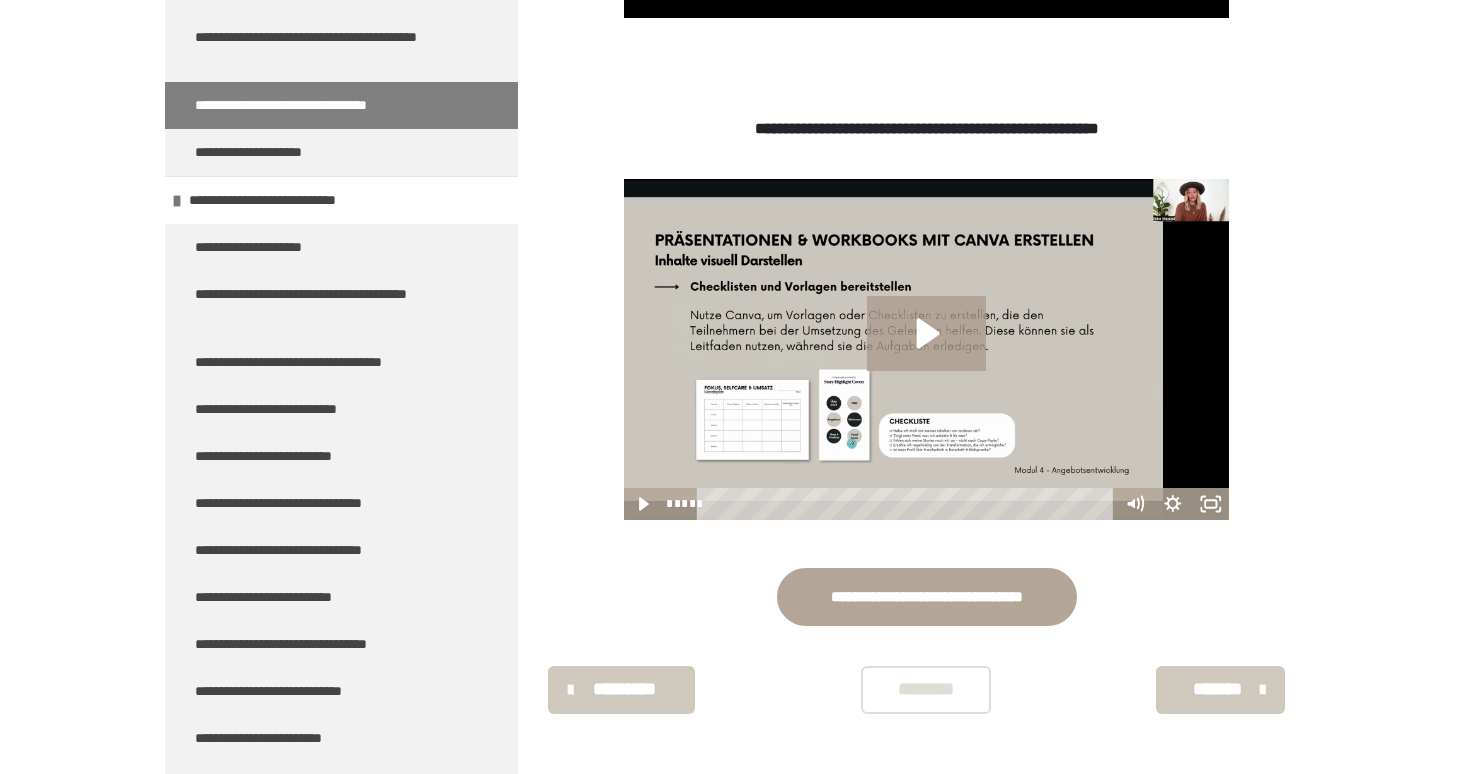 scroll, scrollTop: 1047, scrollLeft: 0, axis: vertical 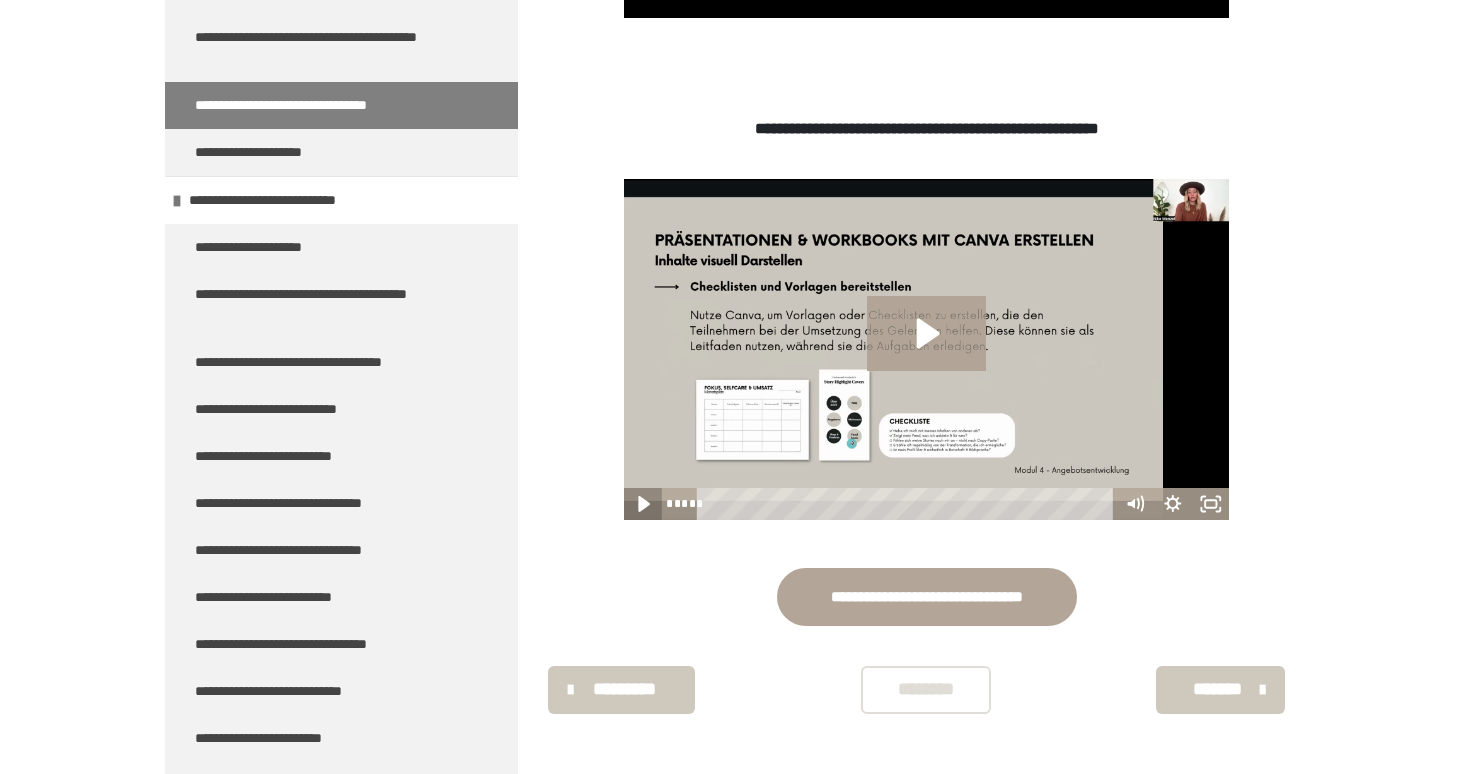 click 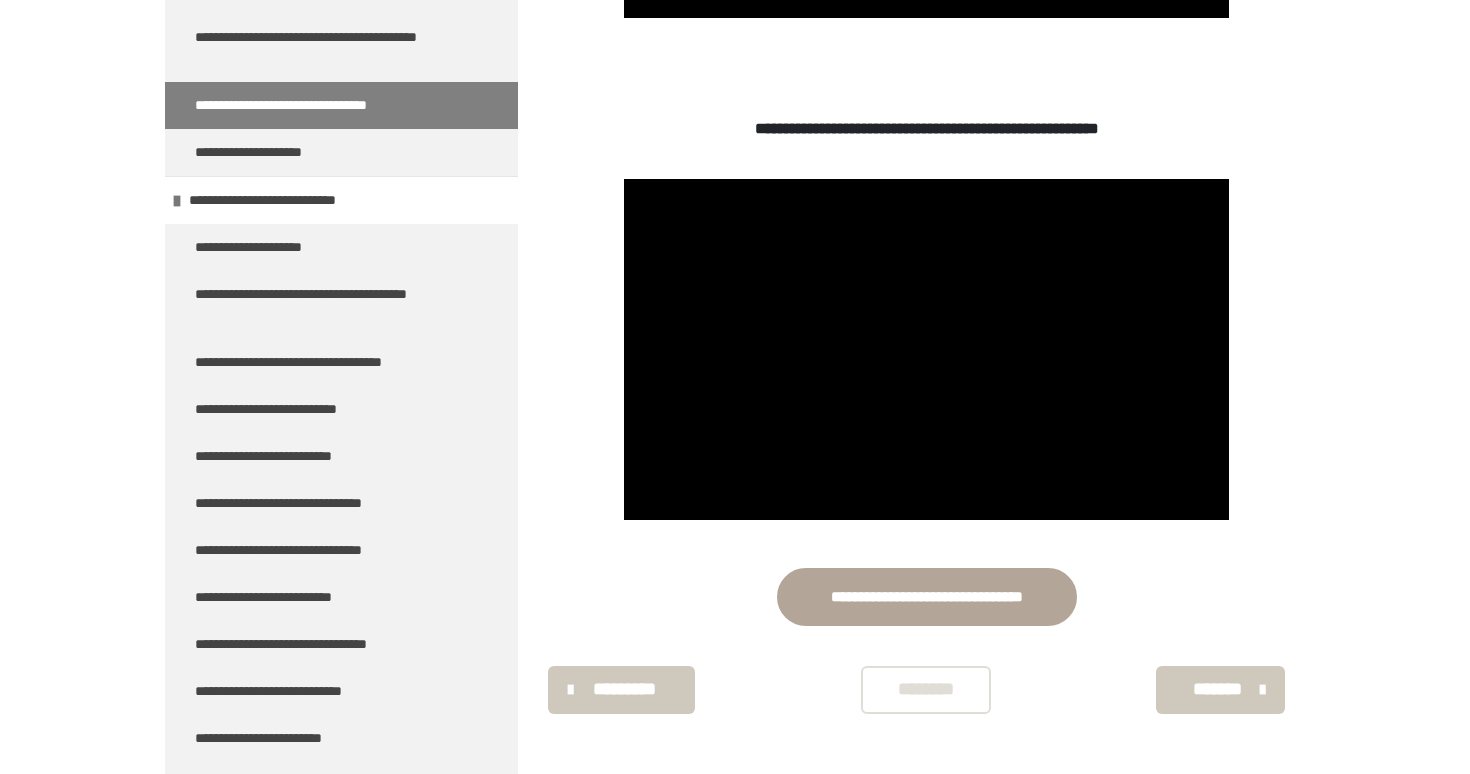 scroll, scrollTop: 1047, scrollLeft: 0, axis: vertical 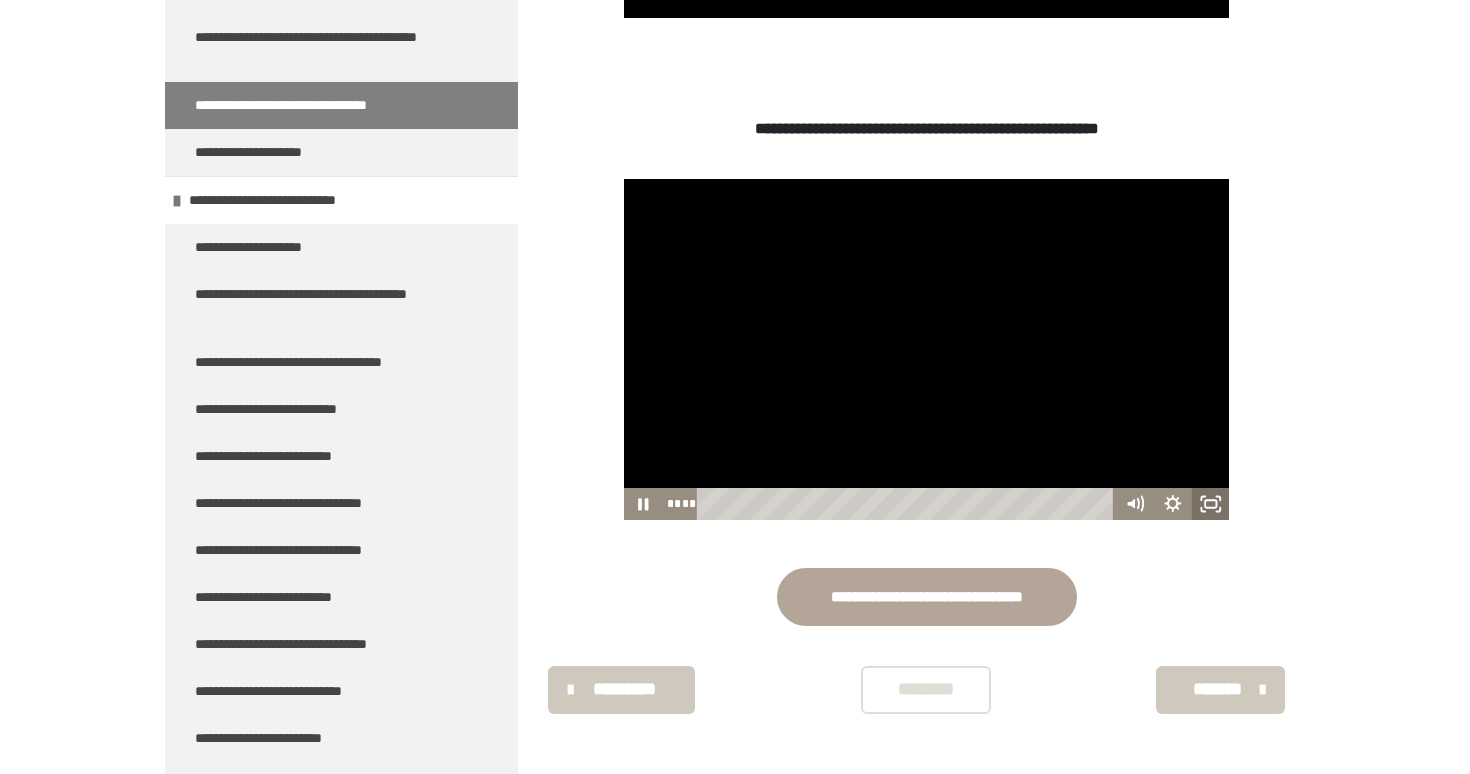 click 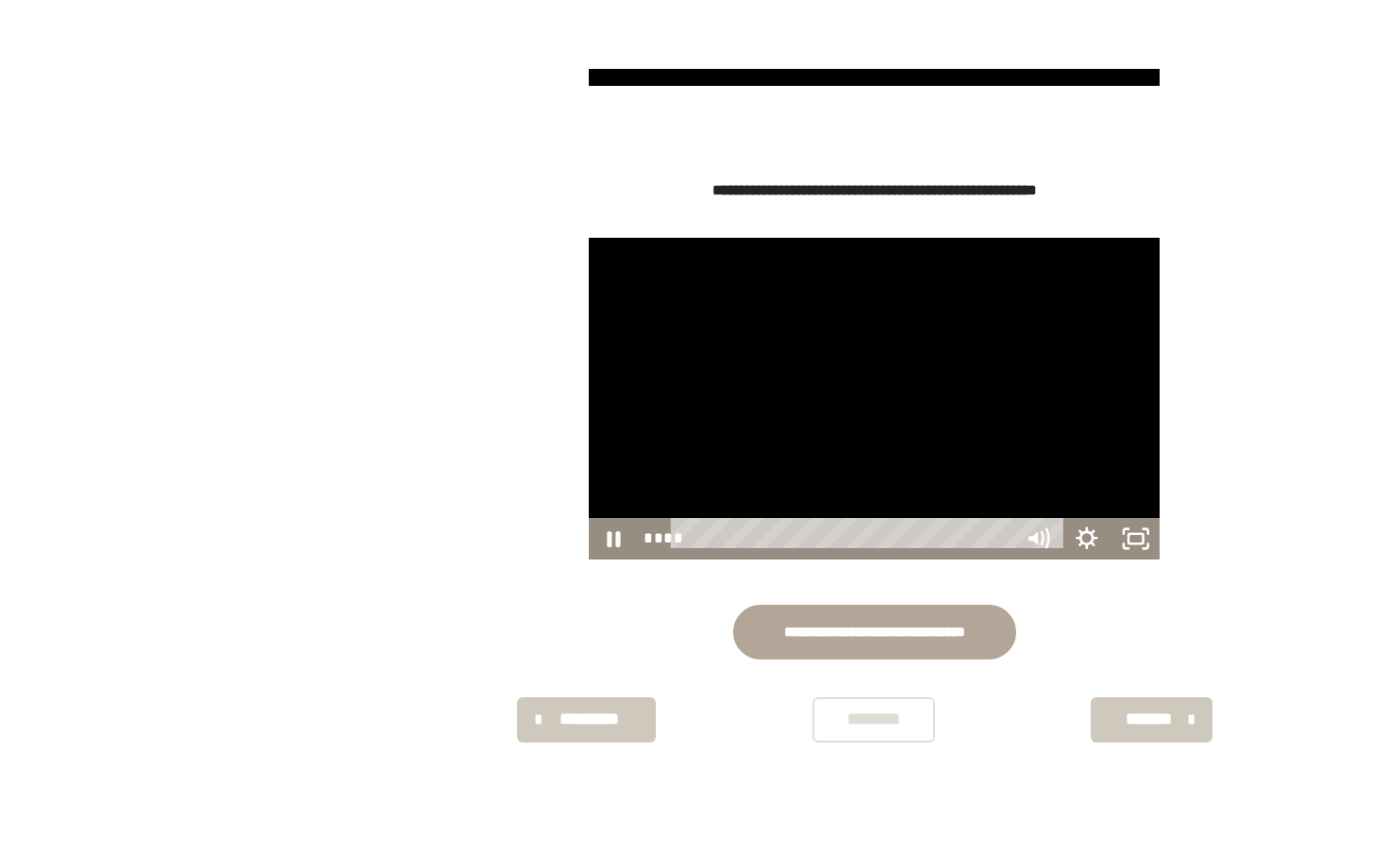 scroll, scrollTop: 0, scrollLeft: 0, axis: both 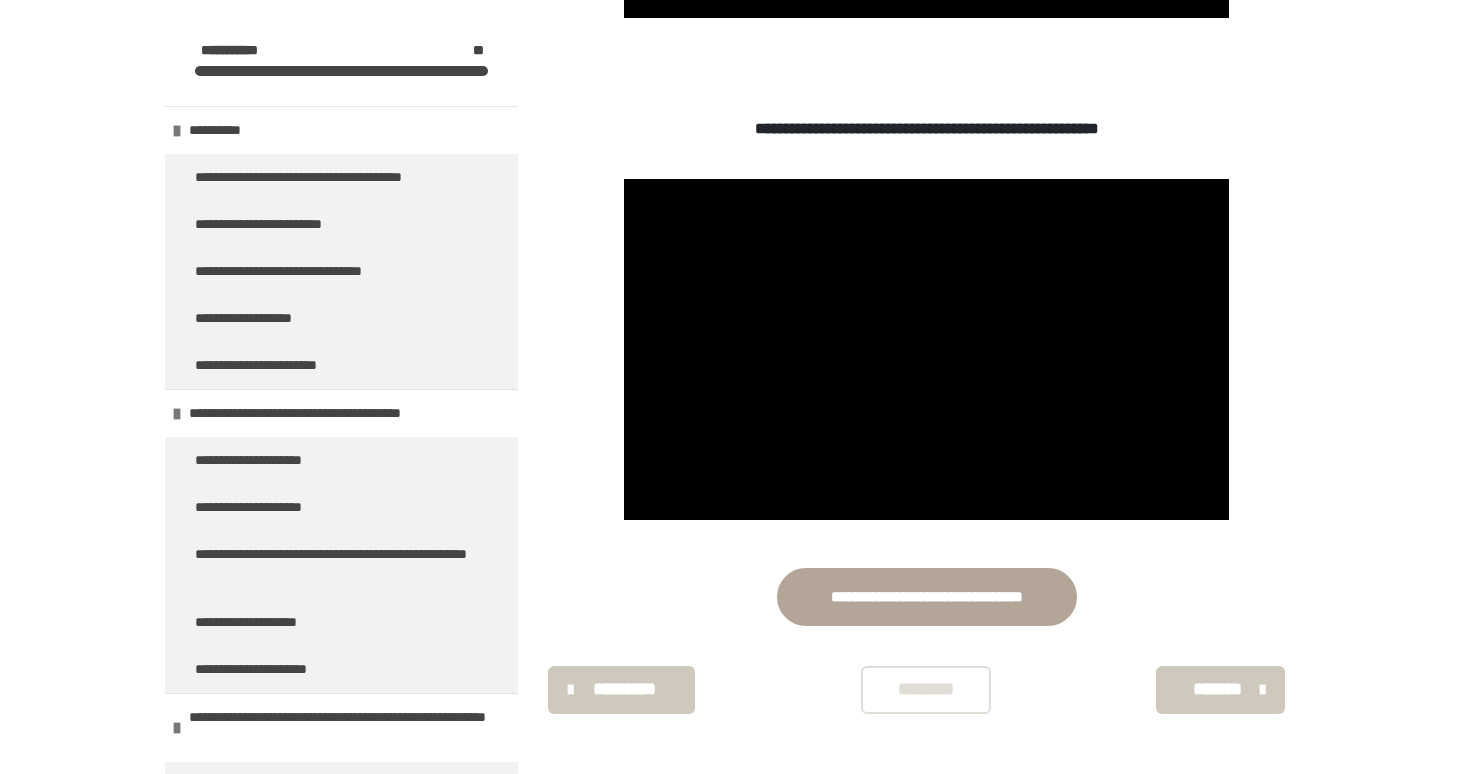 click on "*******" at bounding box center [1218, 689] 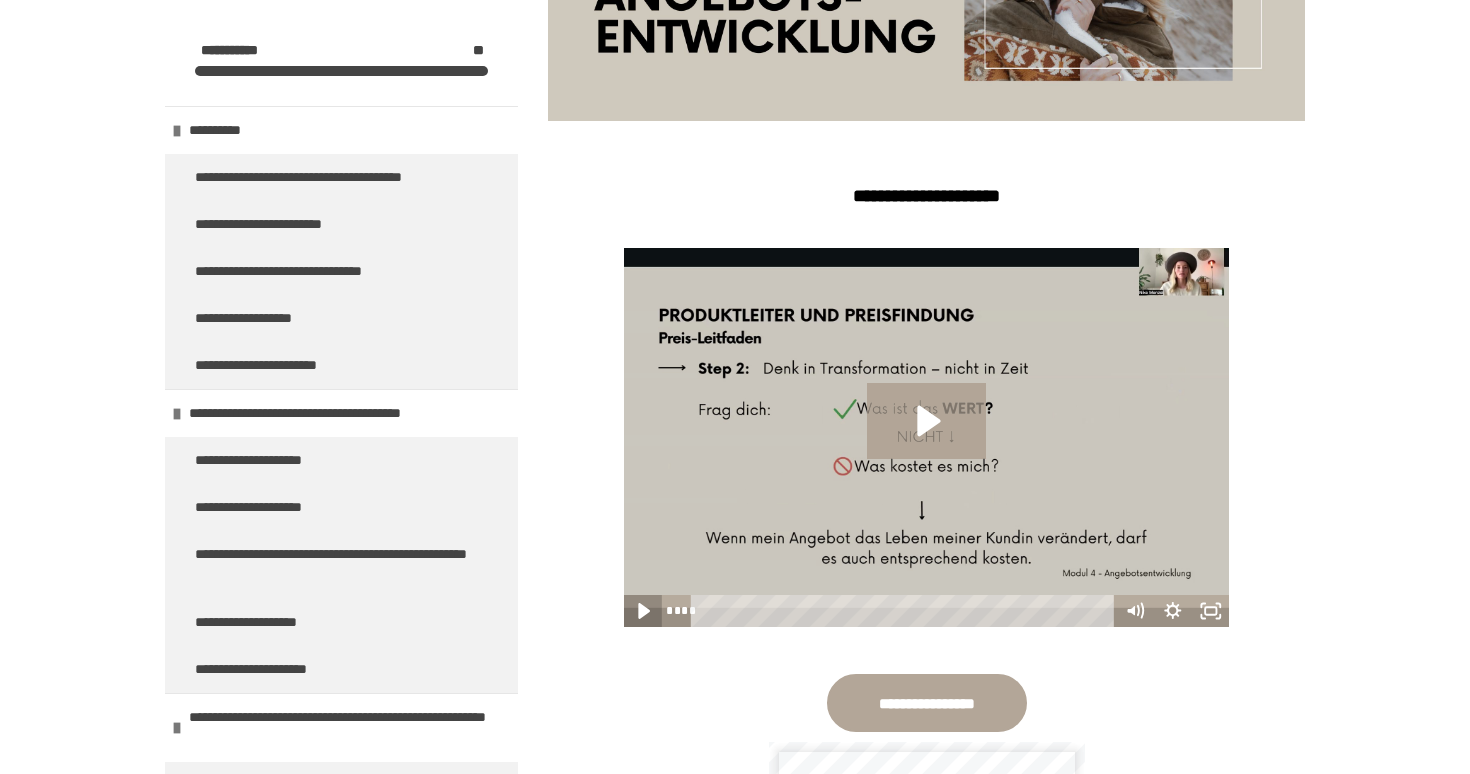 click 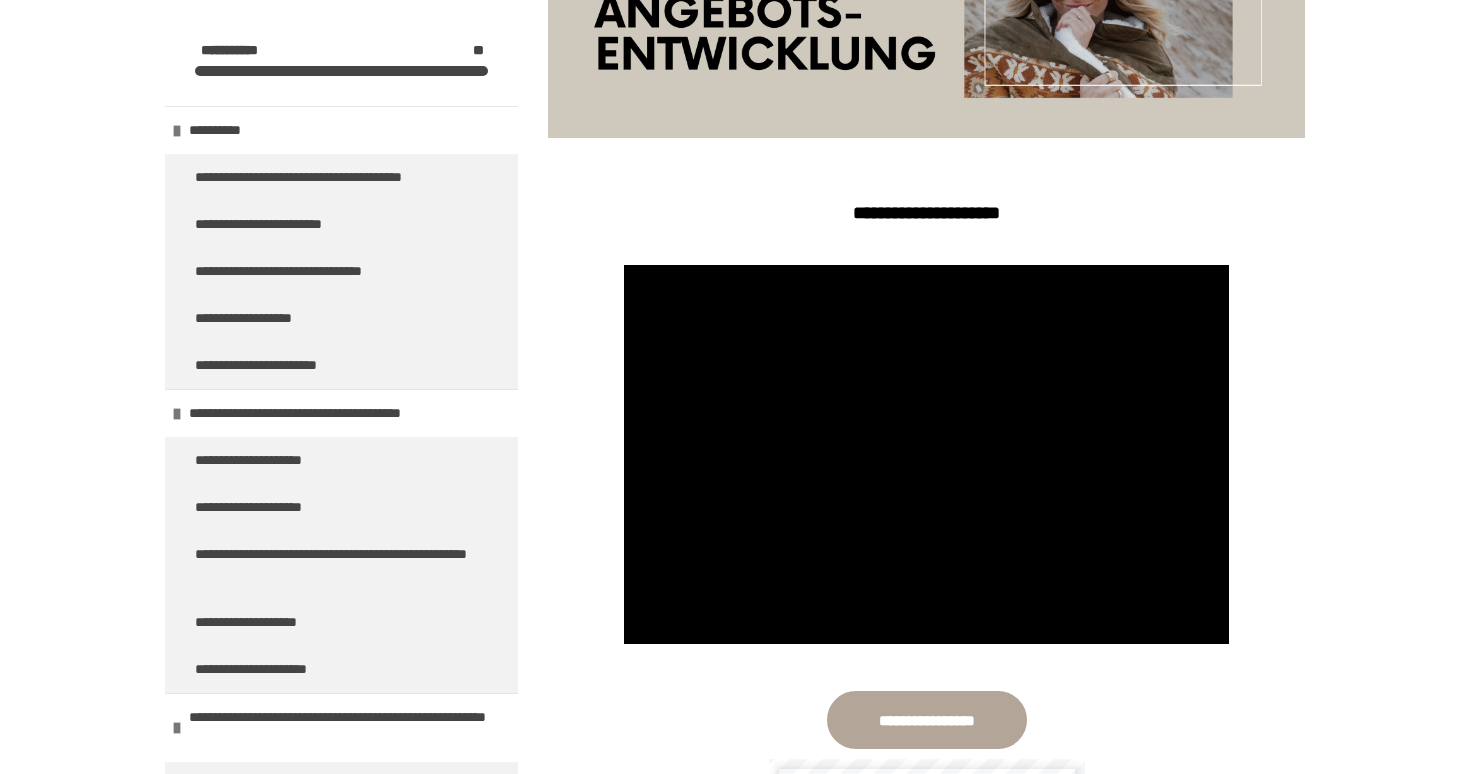 scroll, scrollTop: 427, scrollLeft: 0, axis: vertical 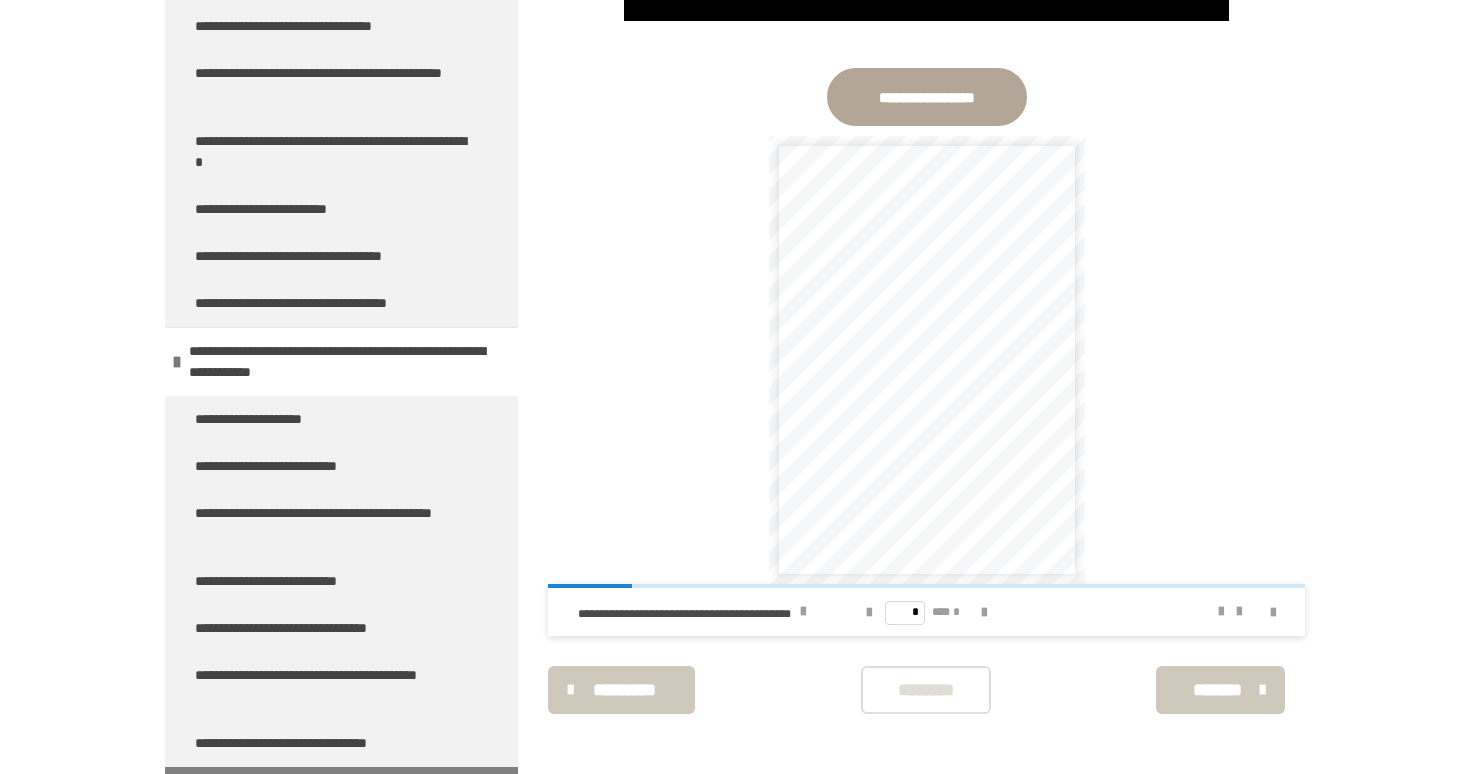 click on "*******" at bounding box center [1218, 690] 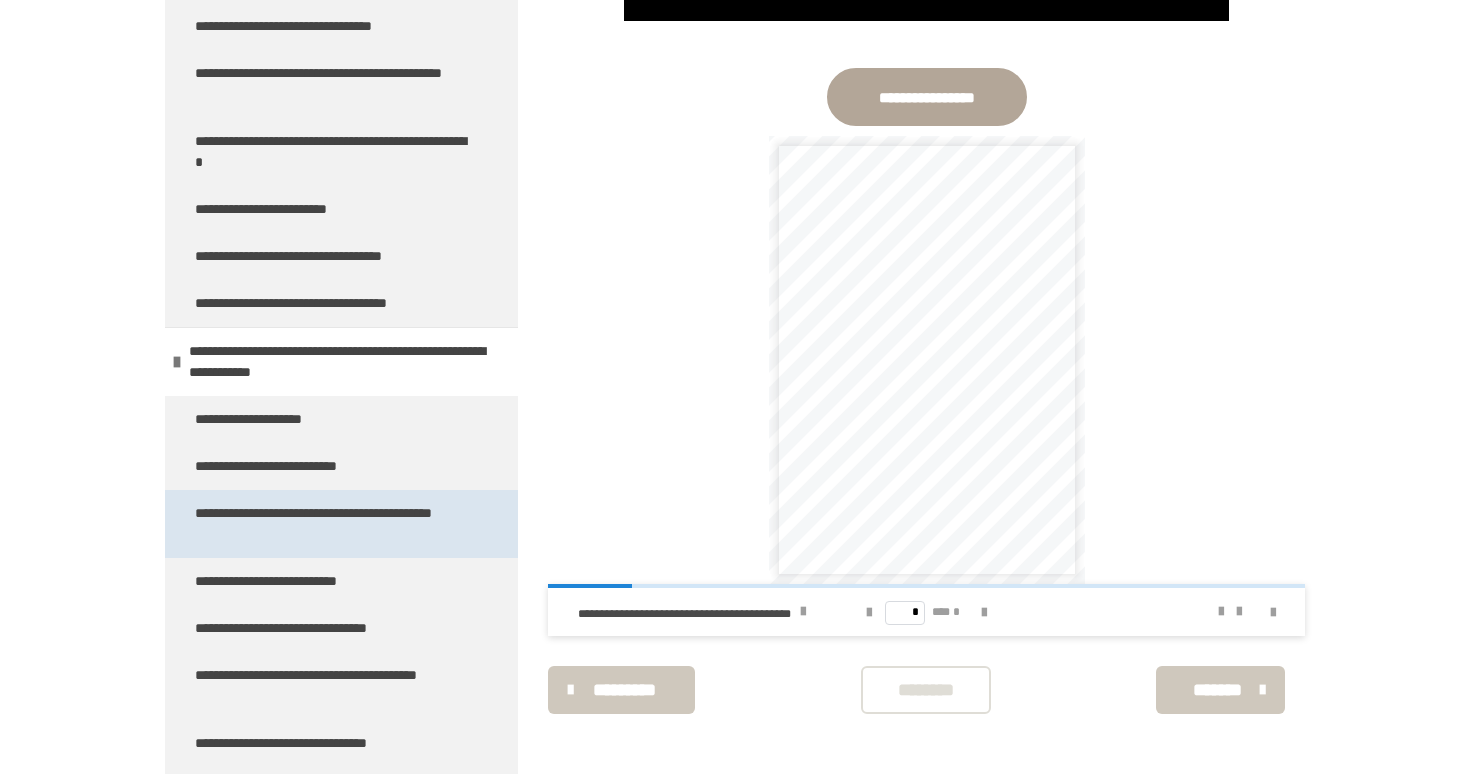 scroll, scrollTop: 1523, scrollLeft: 0, axis: vertical 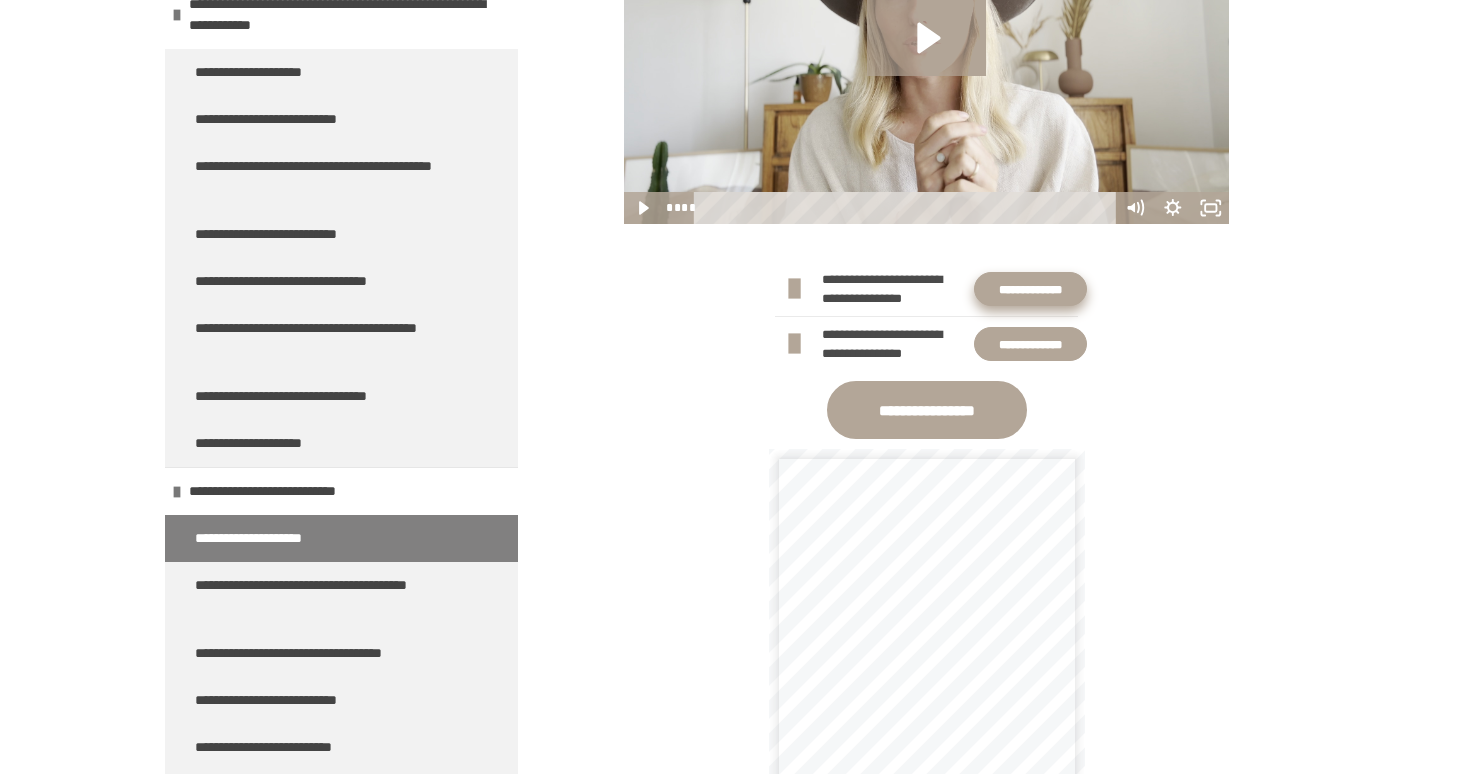 click on "**********" at bounding box center [1030, 289] 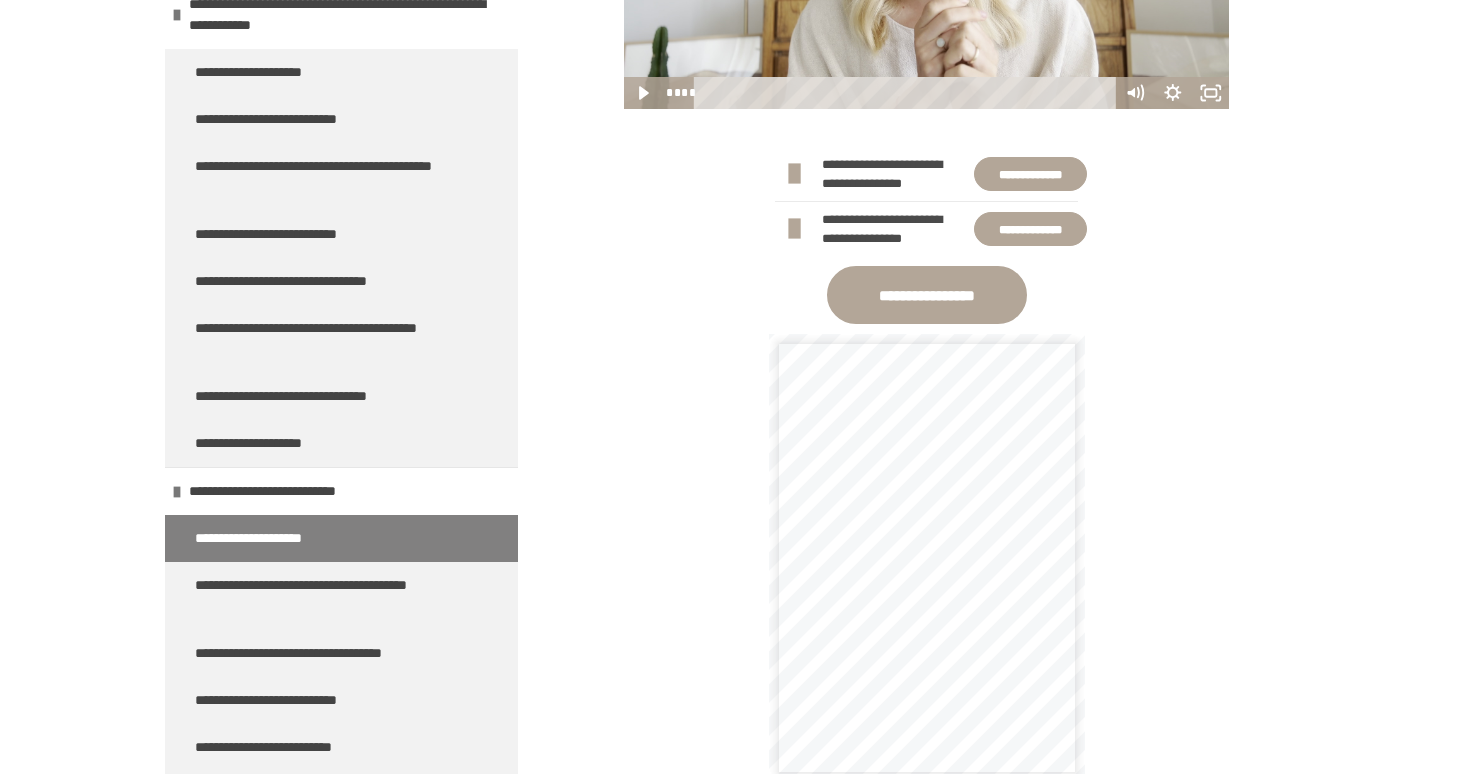 scroll, scrollTop: 699, scrollLeft: 0, axis: vertical 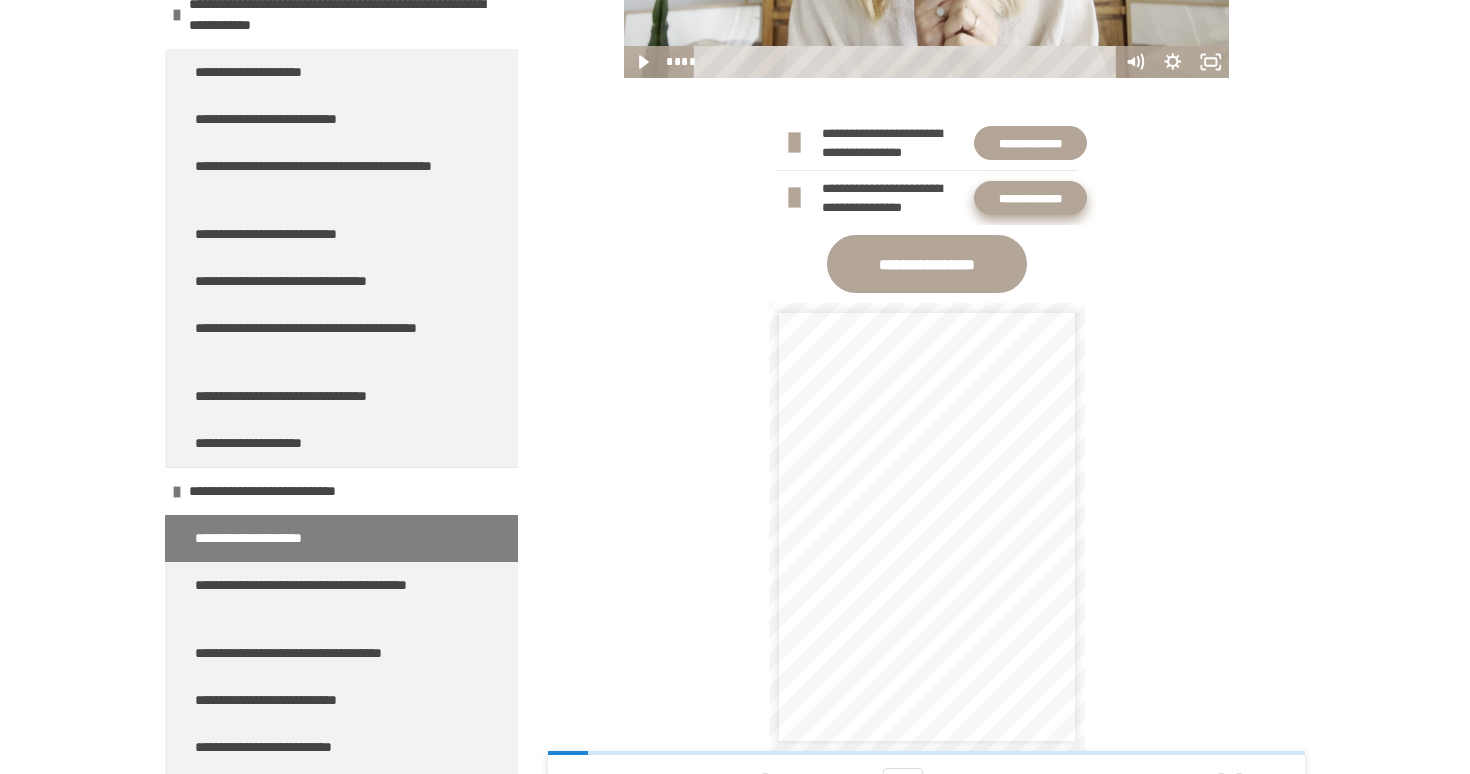 click on "**********" at bounding box center (1030, 198) 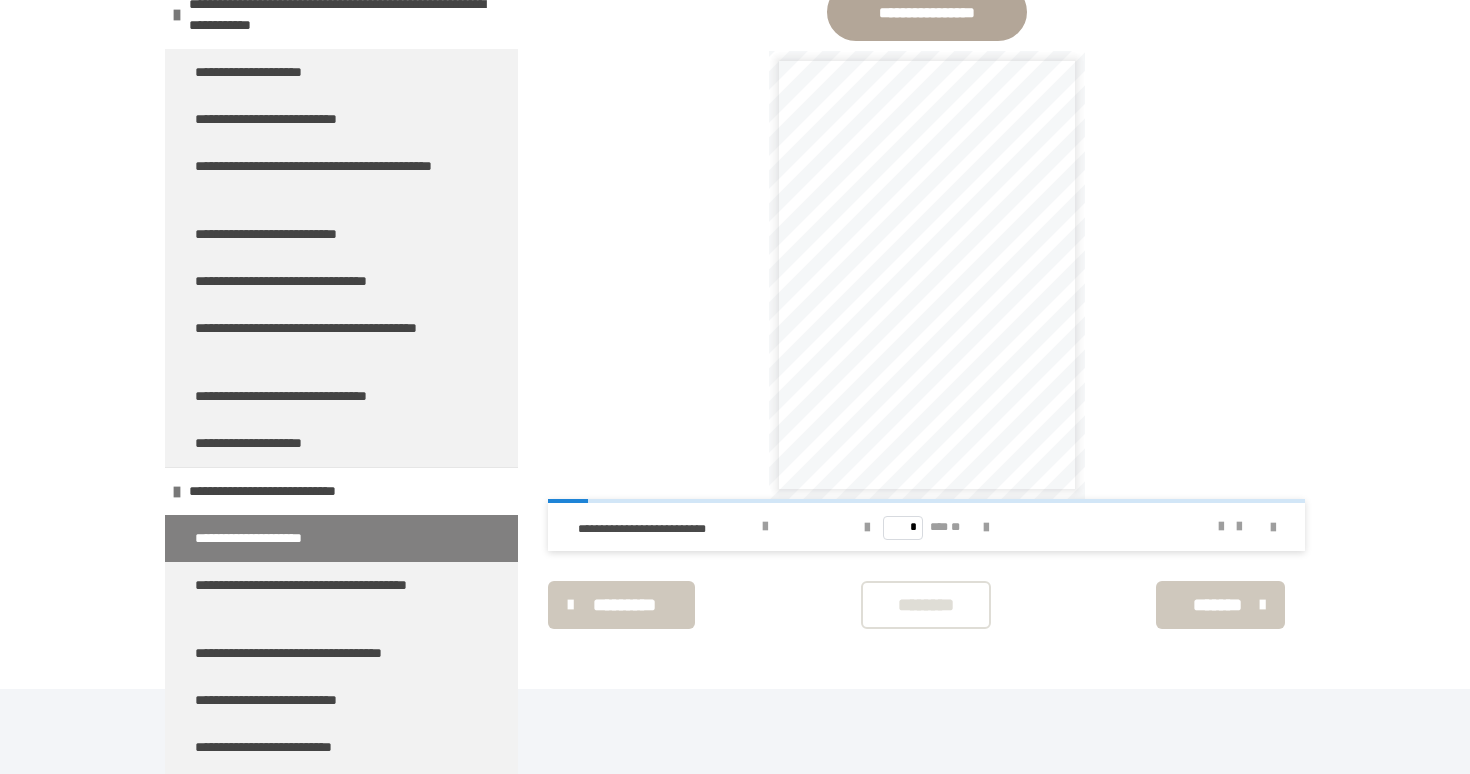 scroll, scrollTop: 1021, scrollLeft: 0, axis: vertical 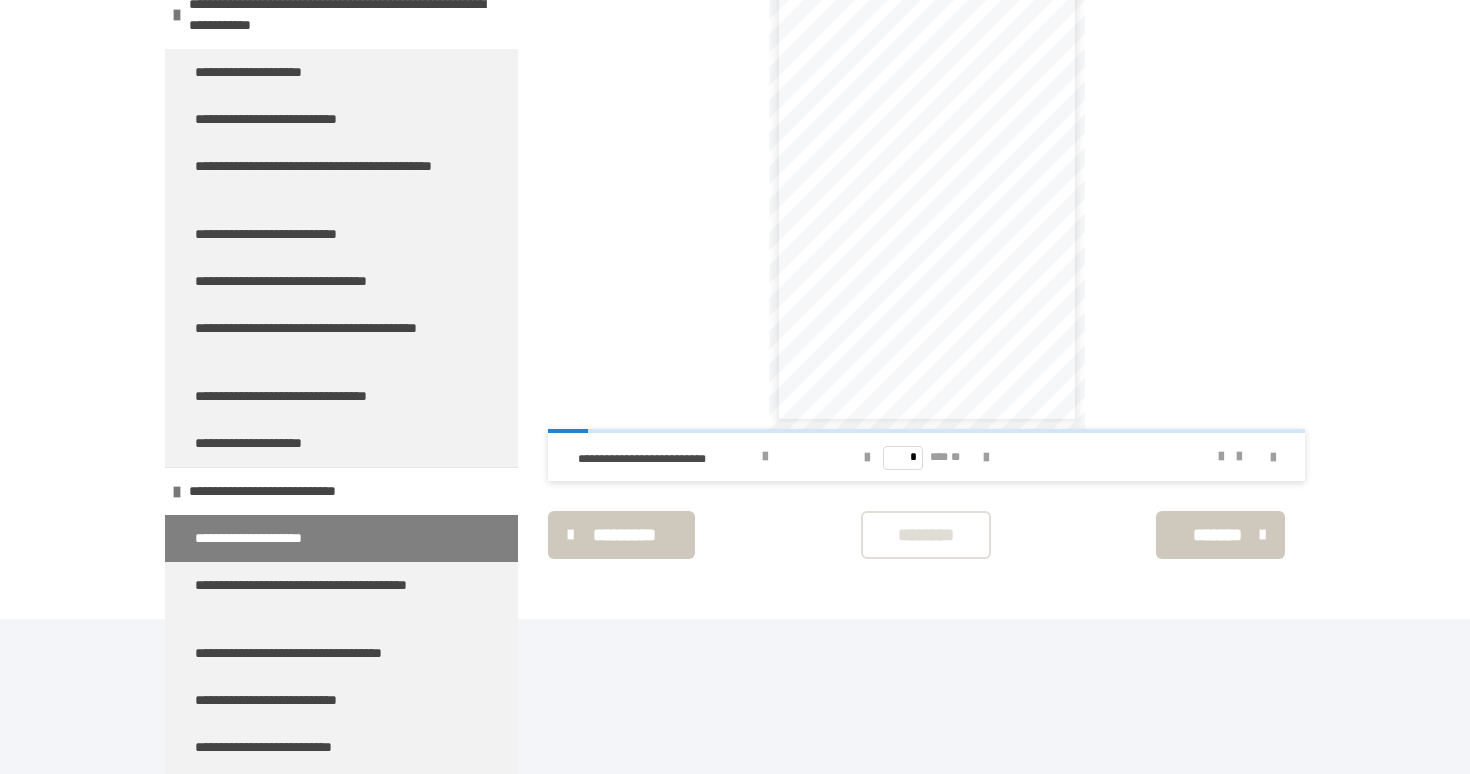 click on "**********" at bounding box center (927, -58) 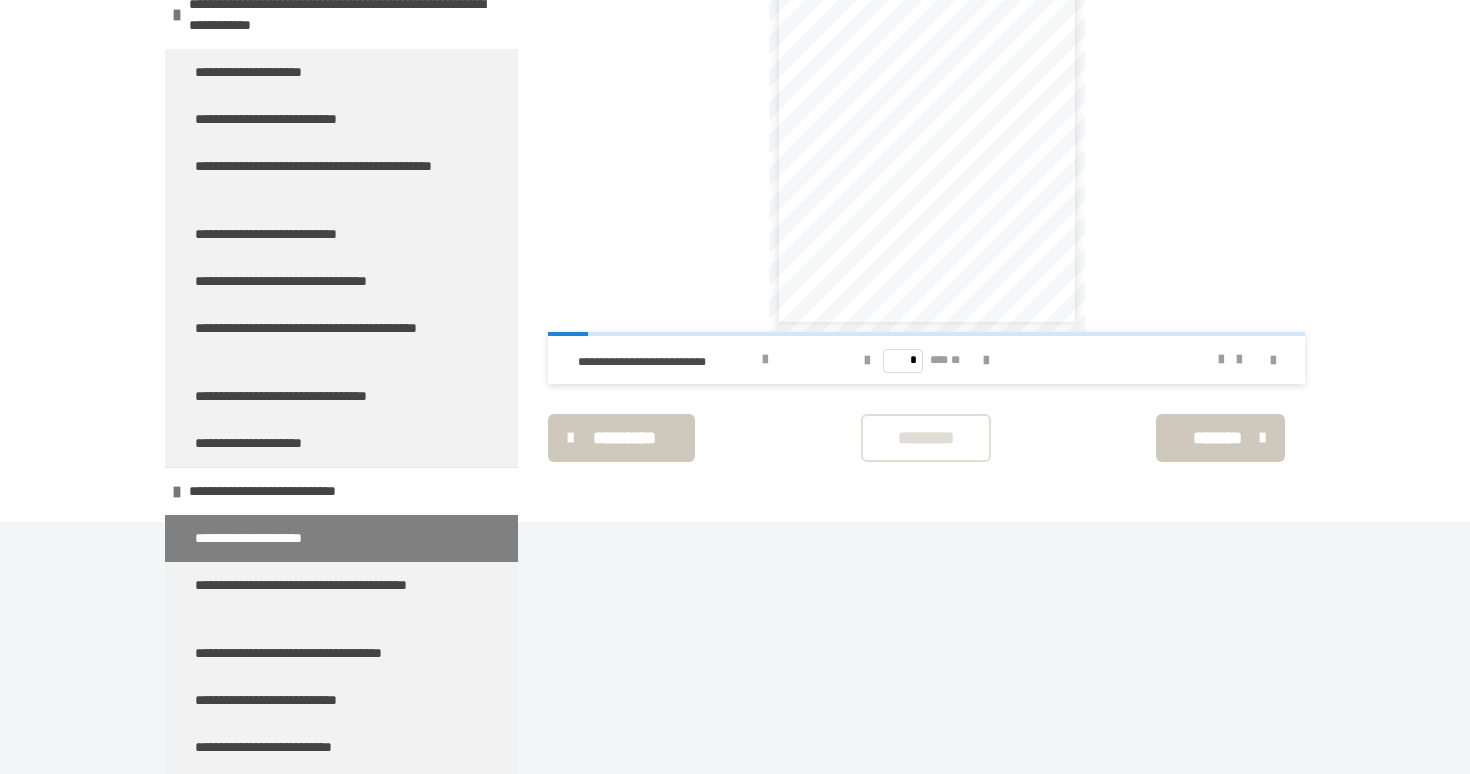 scroll, scrollTop: 1118, scrollLeft: 0, axis: vertical 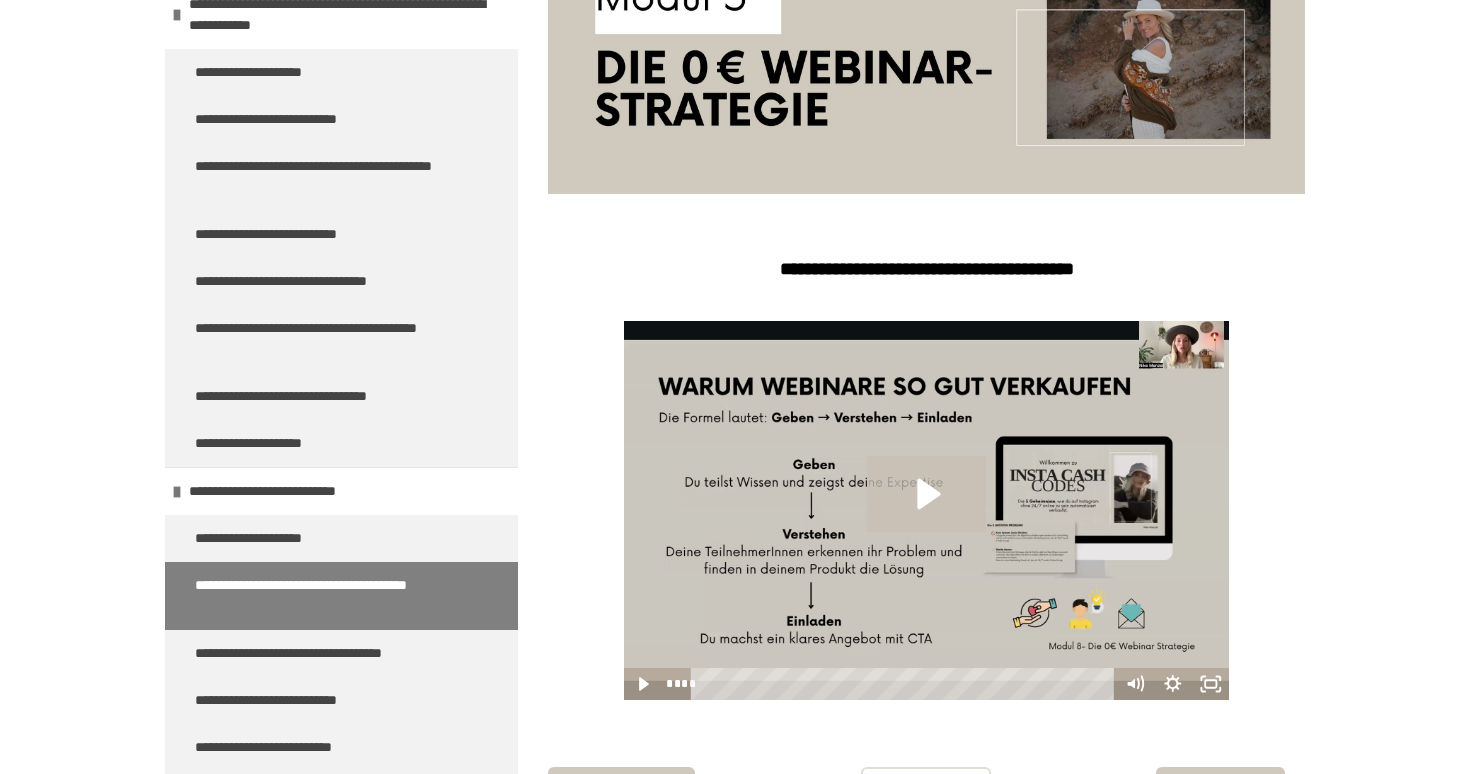 click 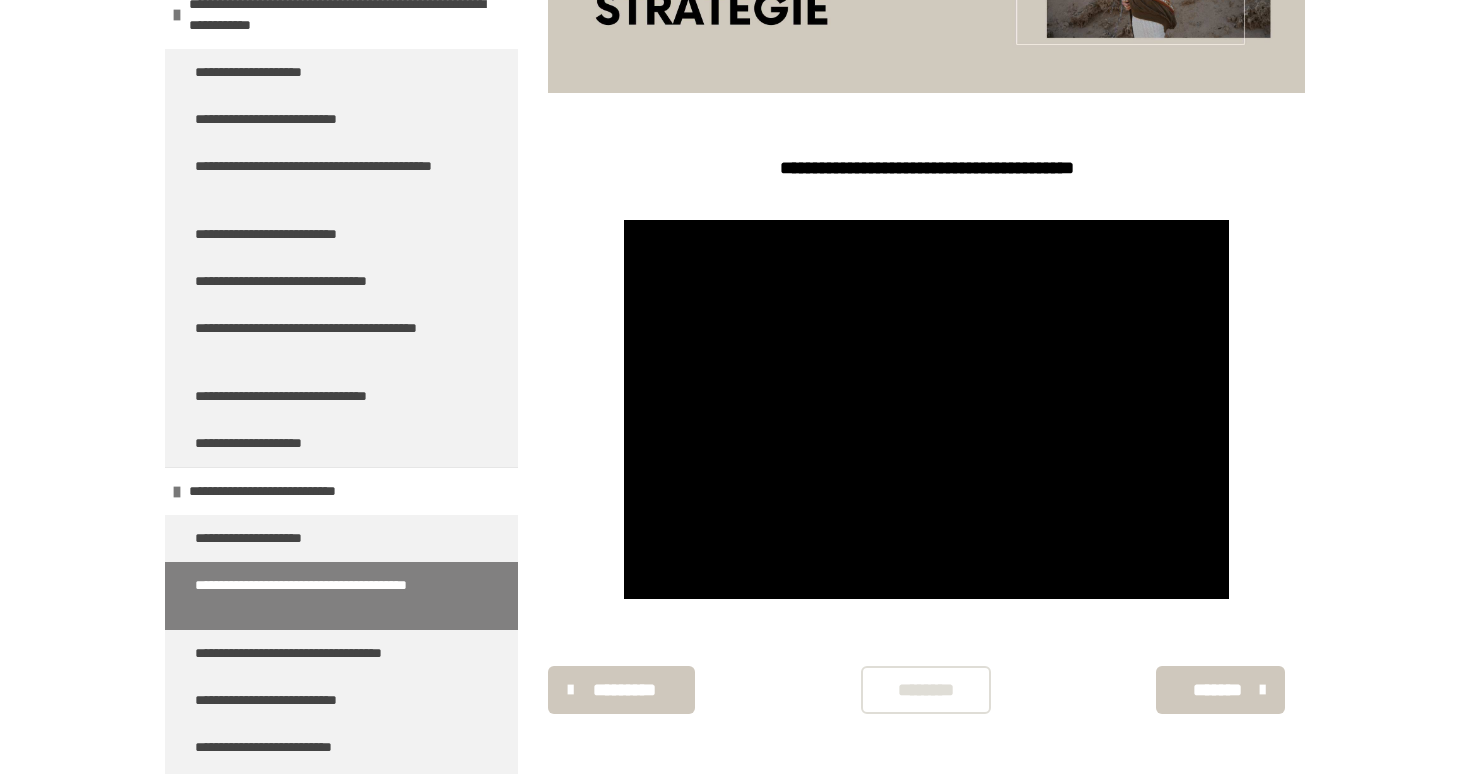 scroll, scrollTop: 469, scrollLeft: 0, axis: vertical 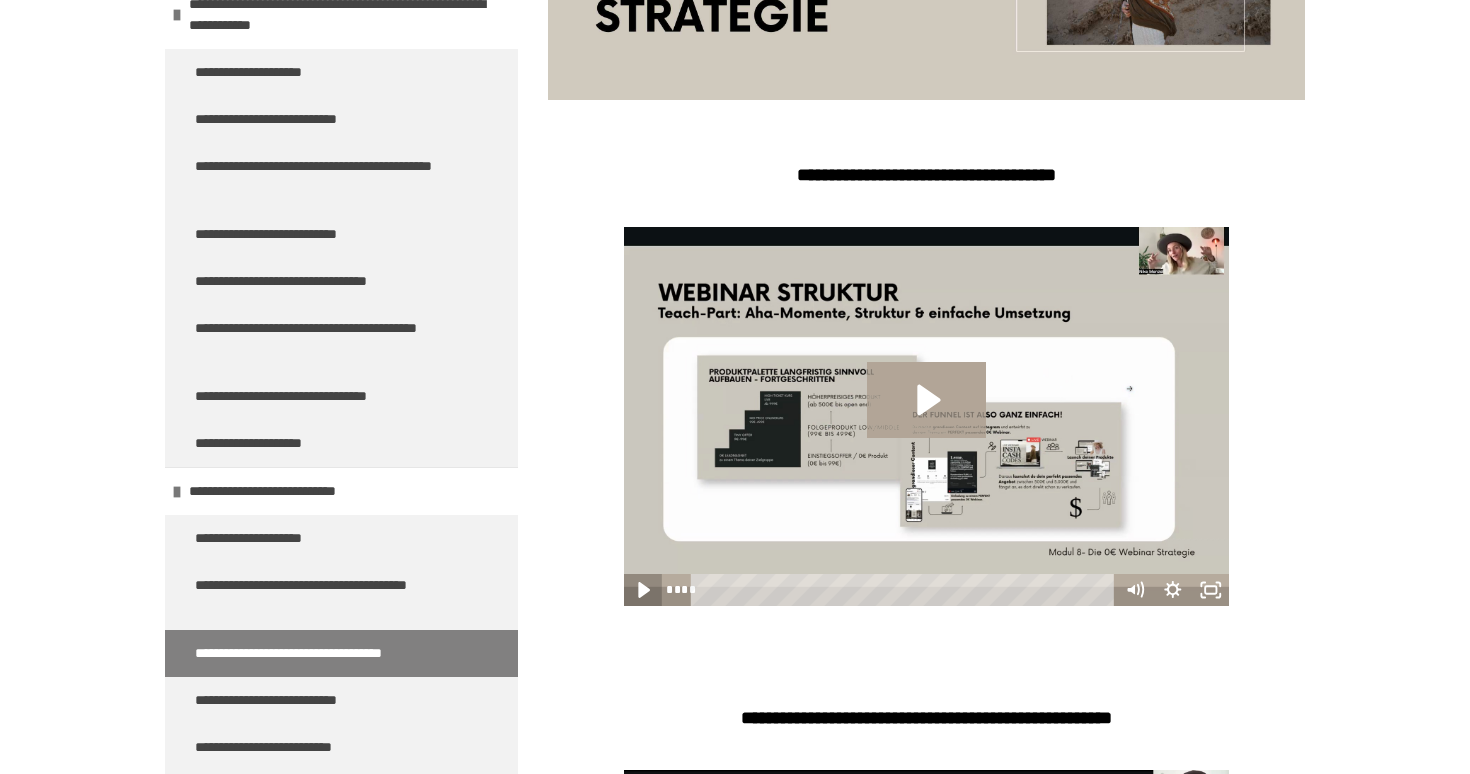 click 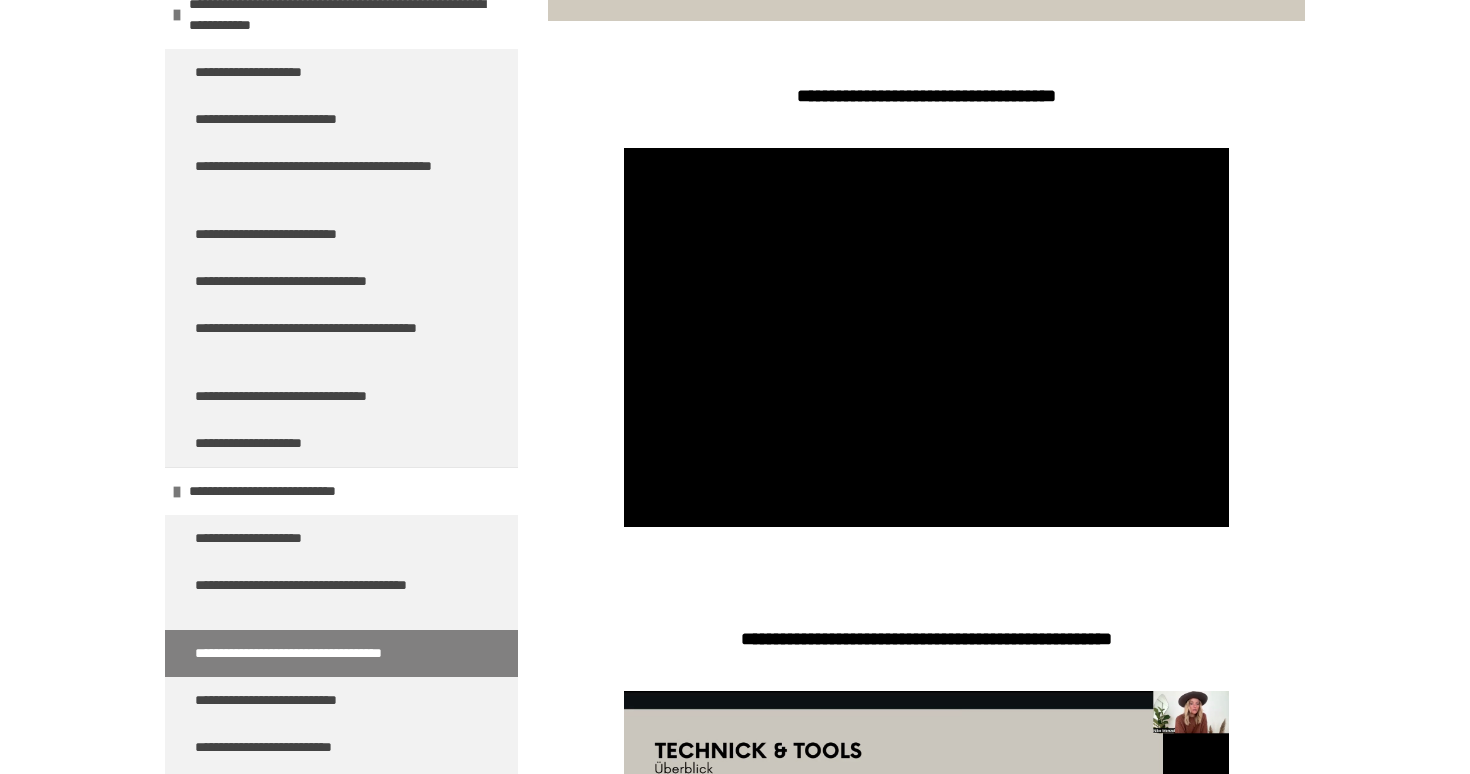 scroll, scrollTop: 544, scrollLeft: 0, axis: vertical 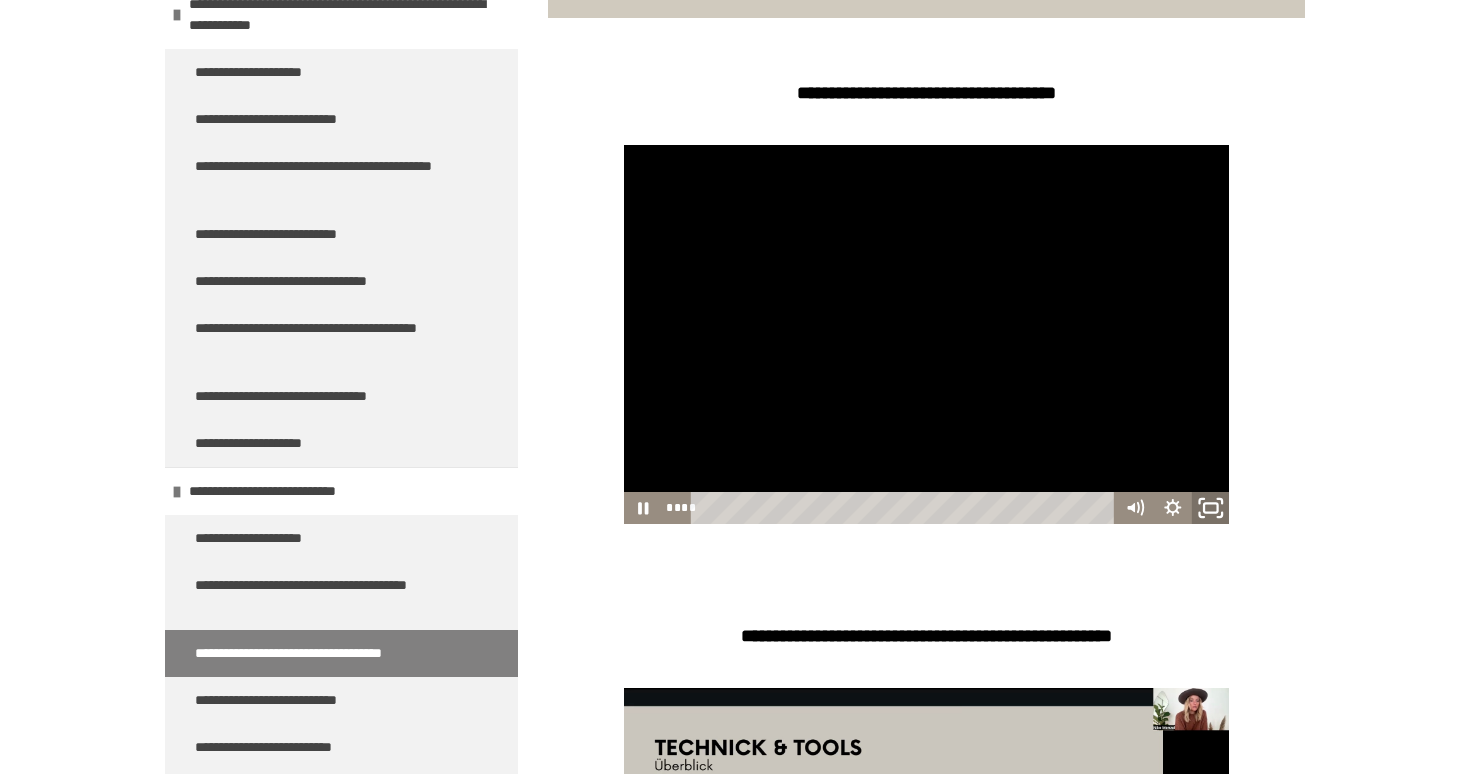 click 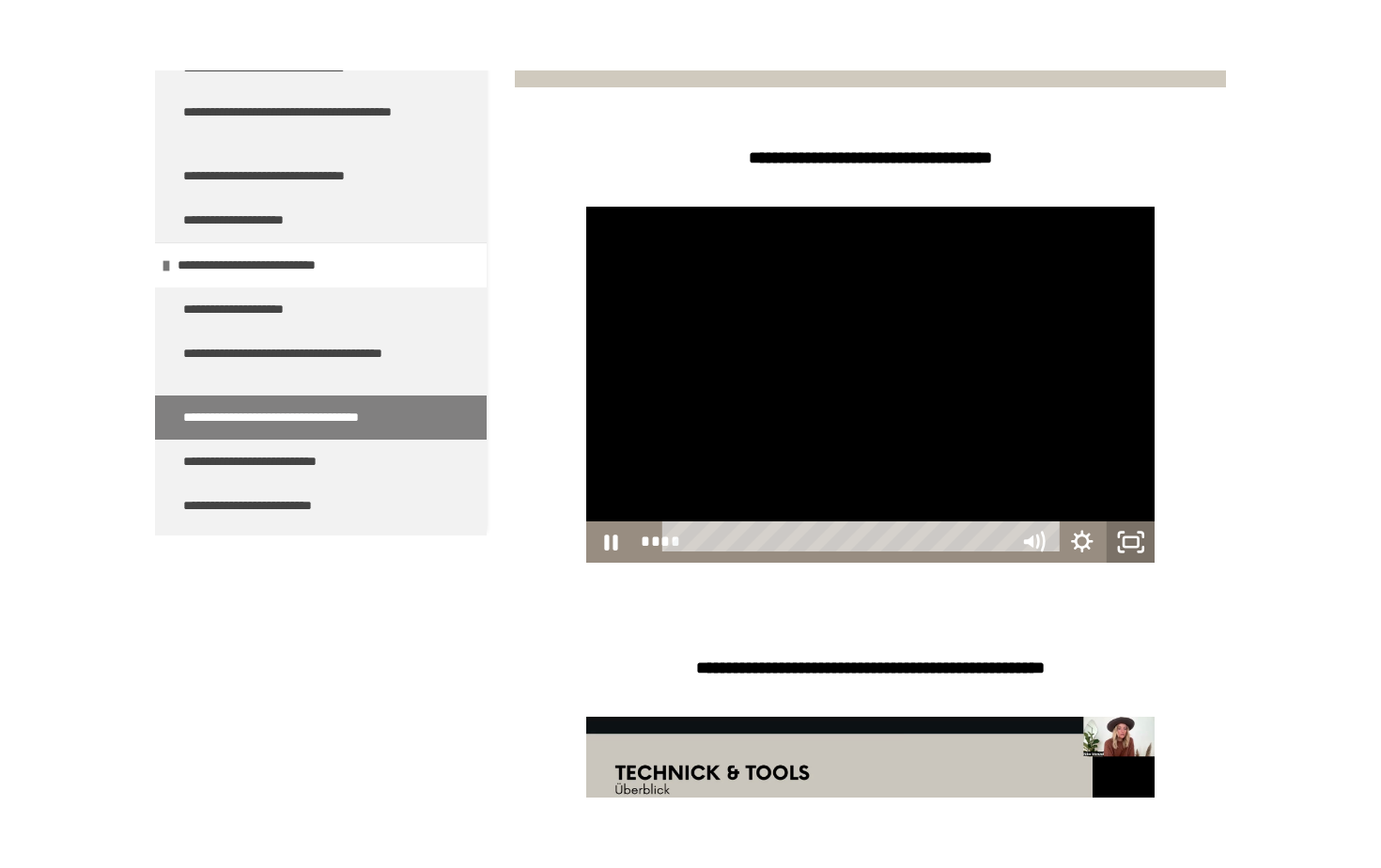 scroll, scrollTop: 0, scrollLeft: 0, axis: both 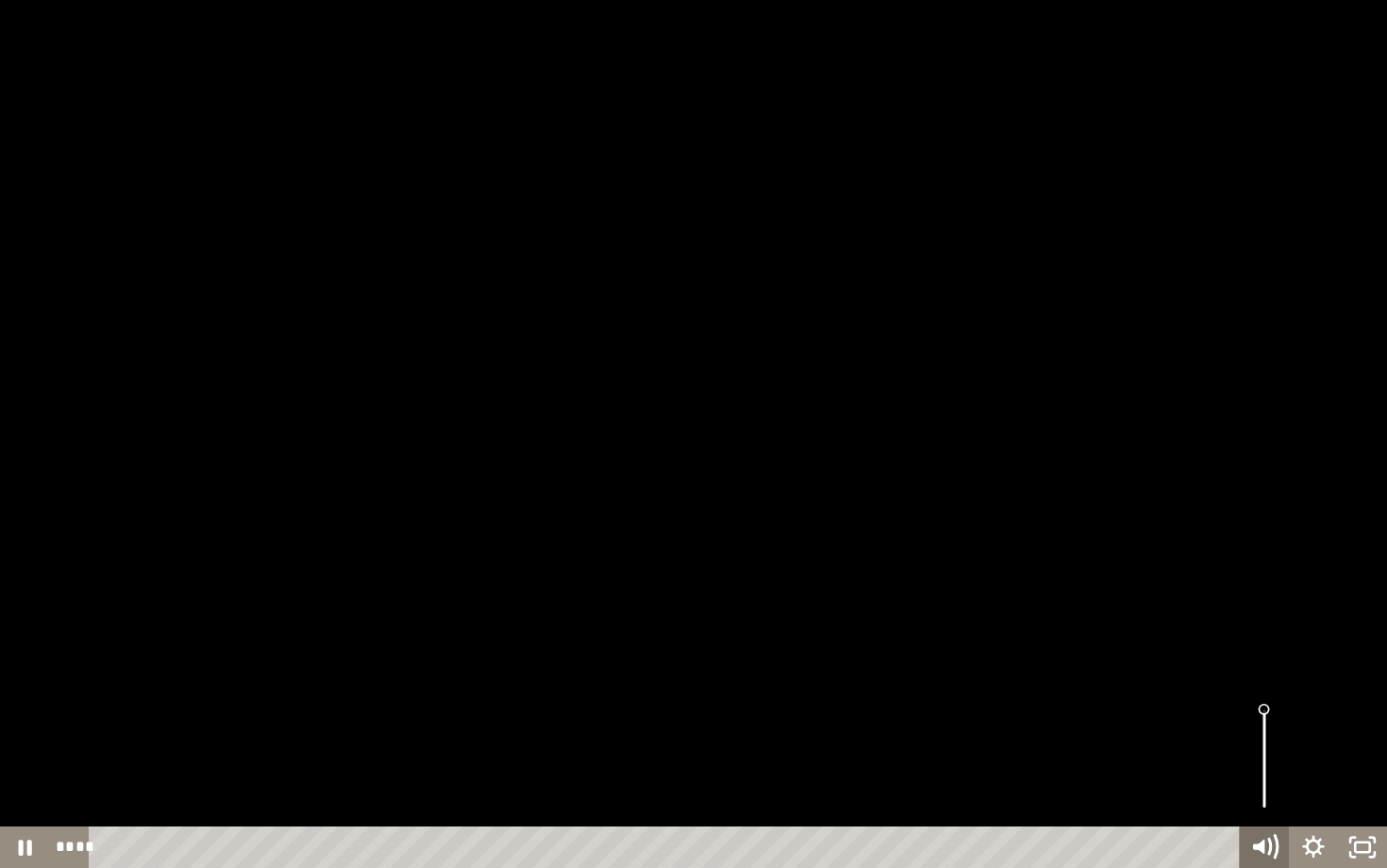 click 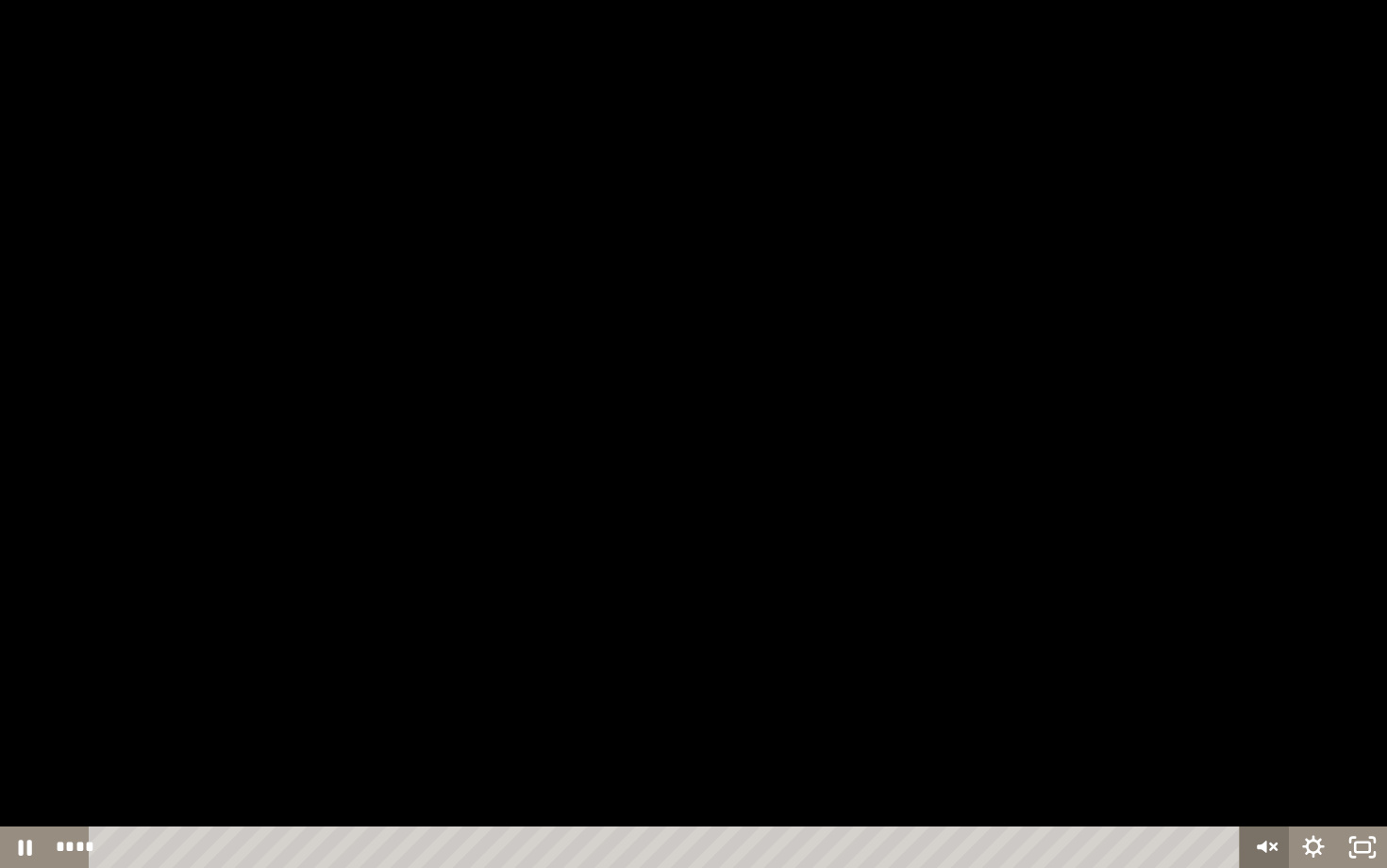 click 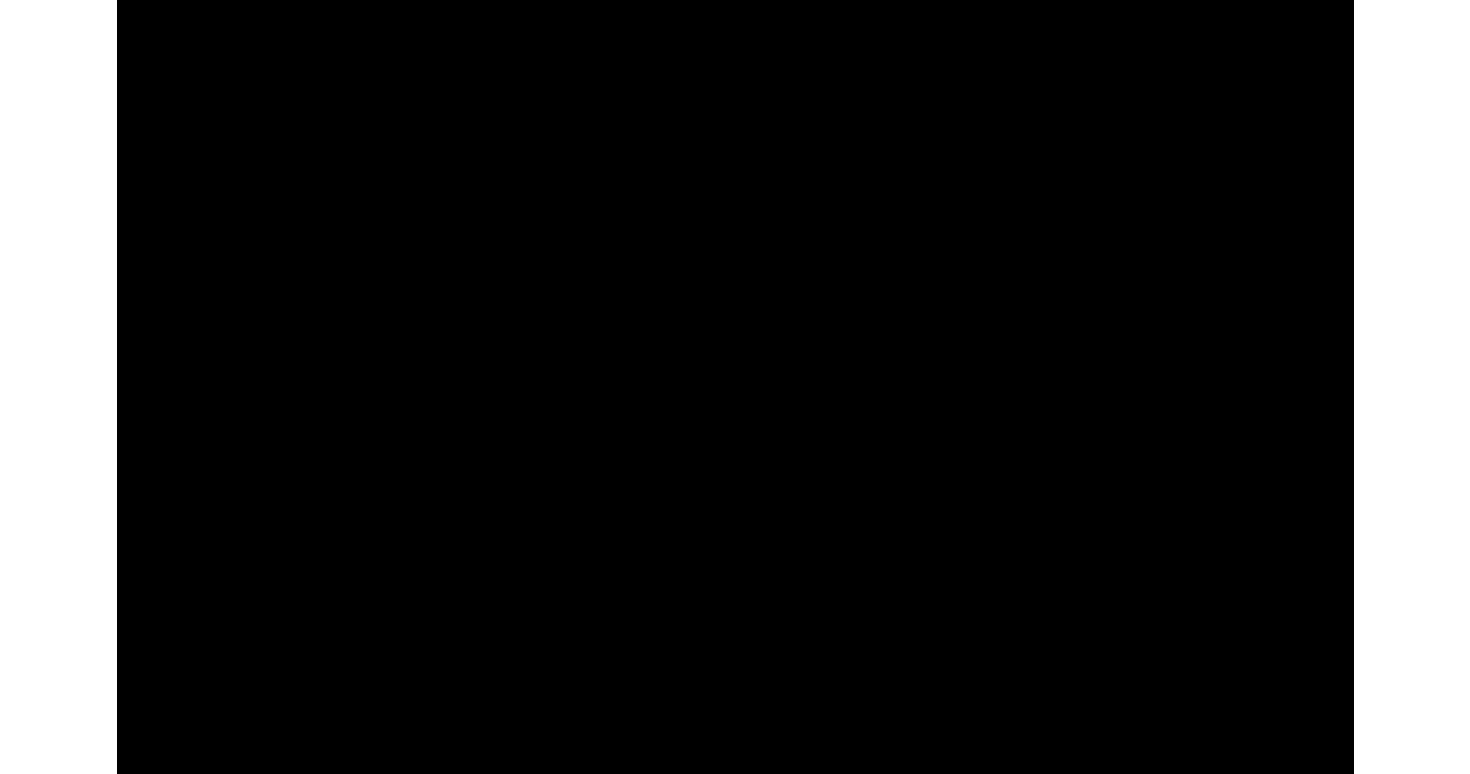 scroll, scrollTop: 544, scrollLeft: 0, axis: vertical 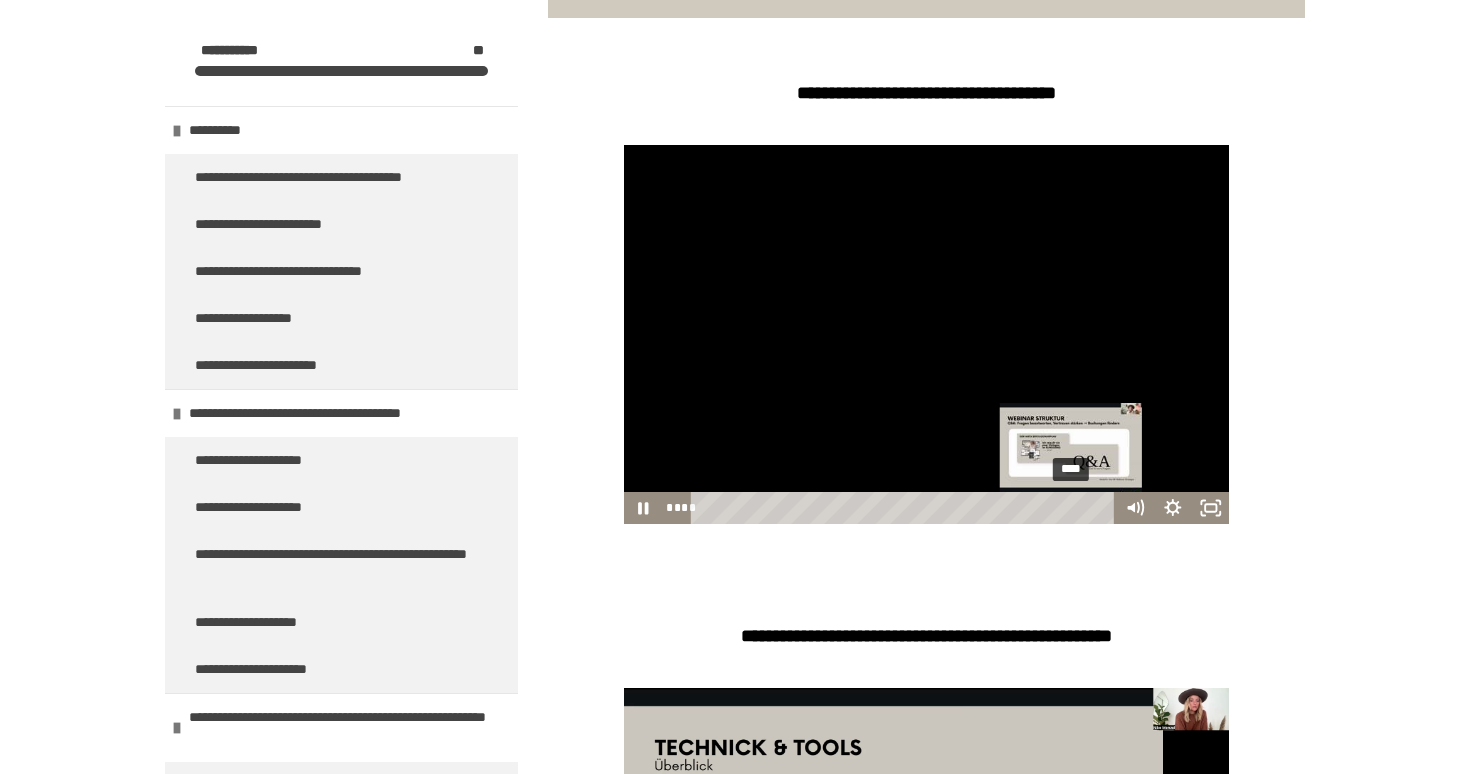 click on "****" at bounding box center (906, 508) 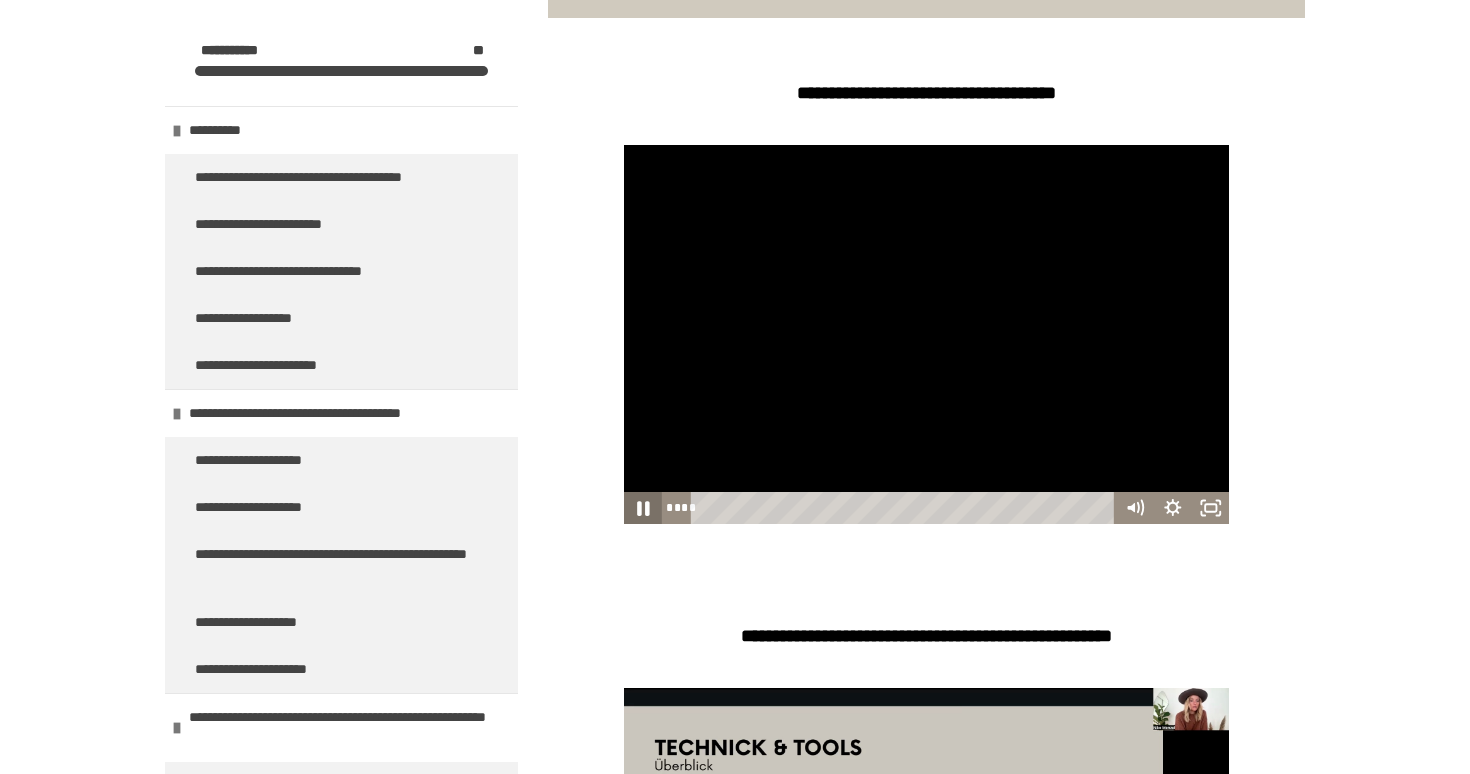 click 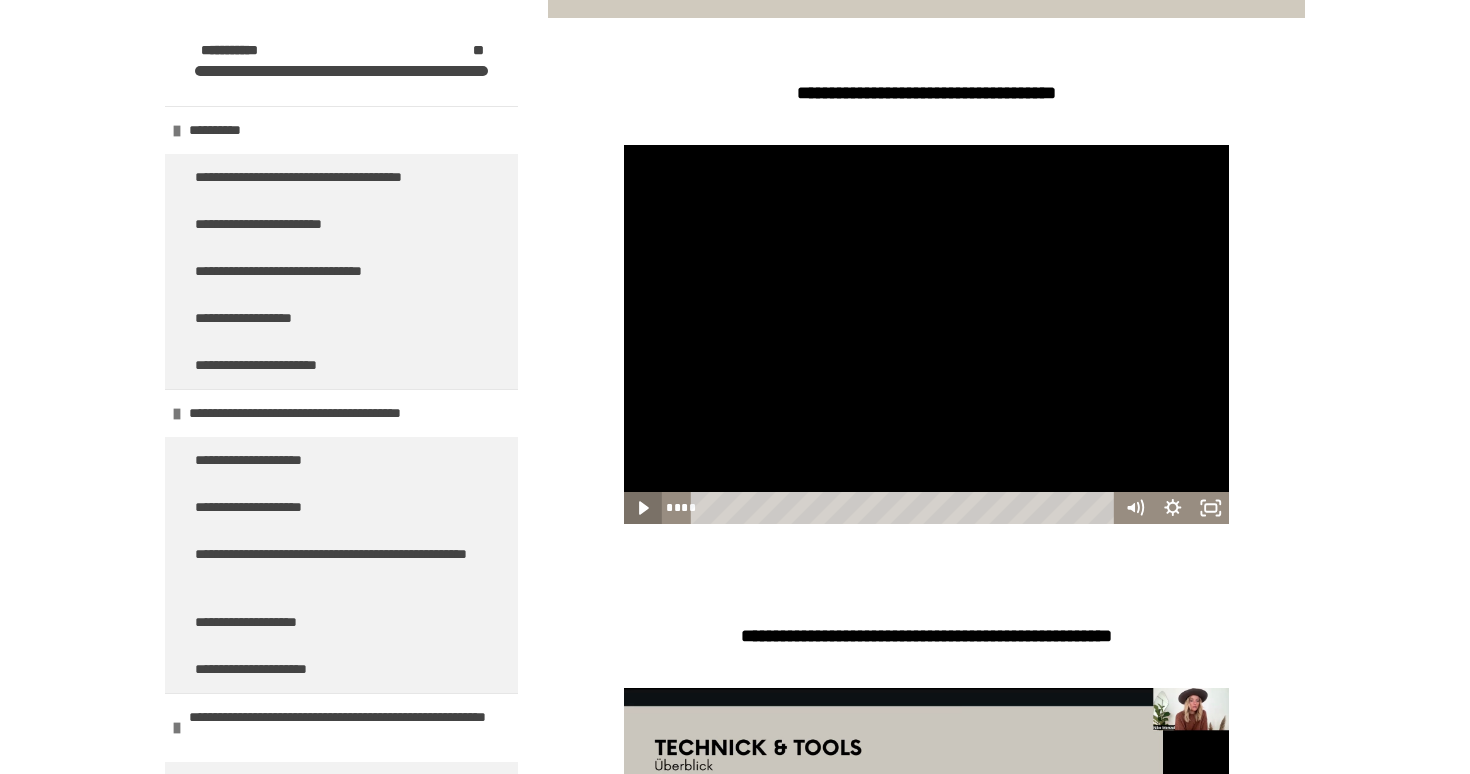 click 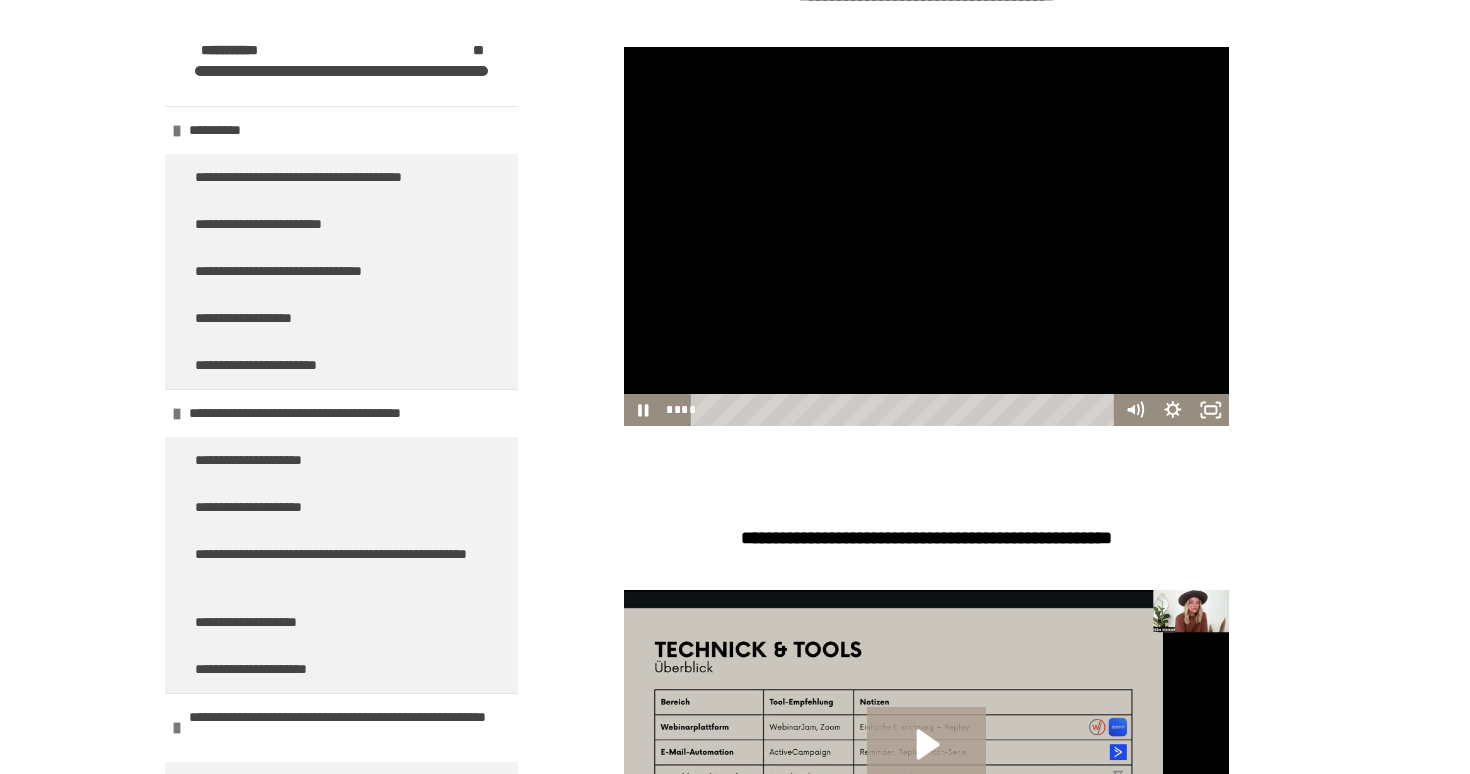 scroll, scrollTop: 642, scrollLeft: 0, axis: vertical 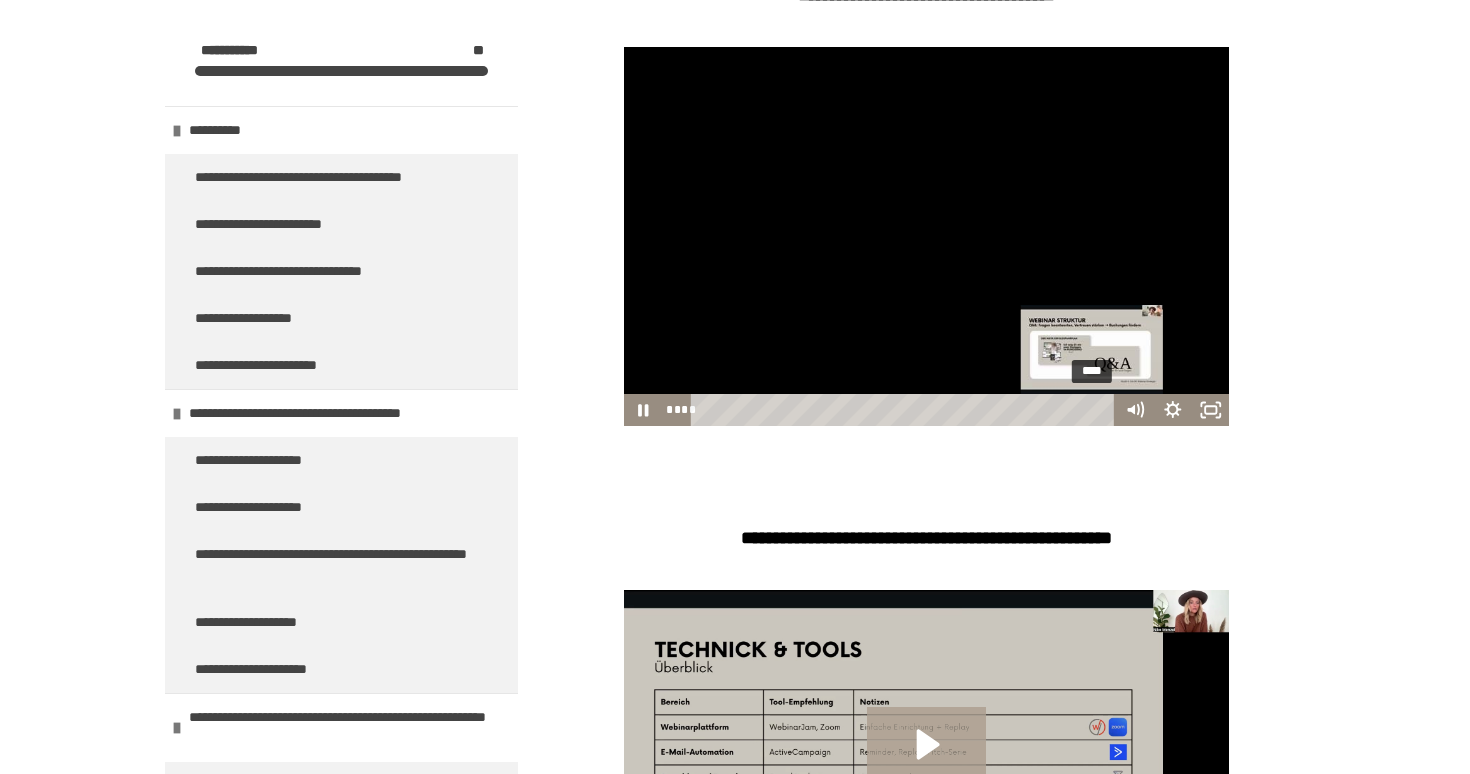 click on "****" at bounding box center (906, 410) 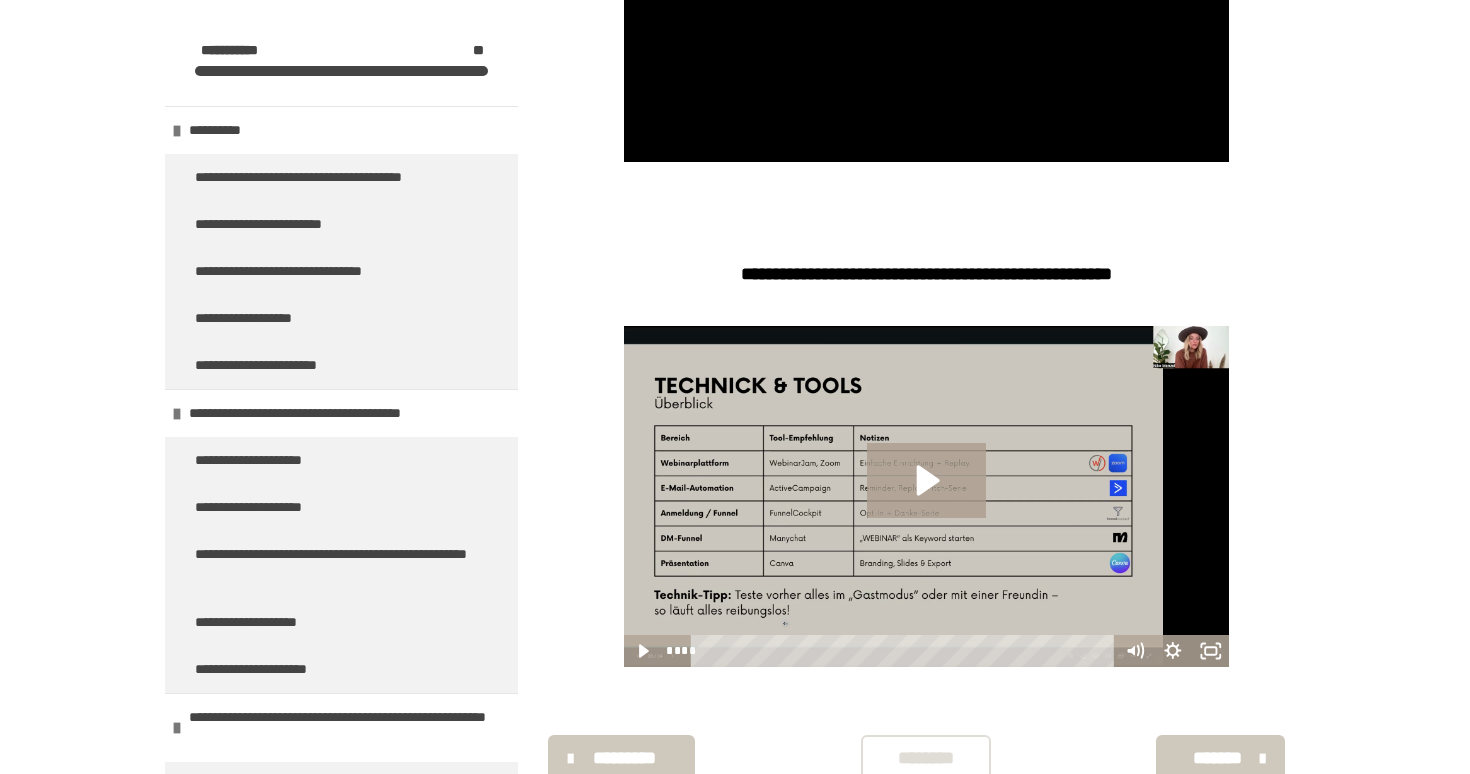 scroll, scrollTop: 910, scrollLeft: 0, axis: vertical 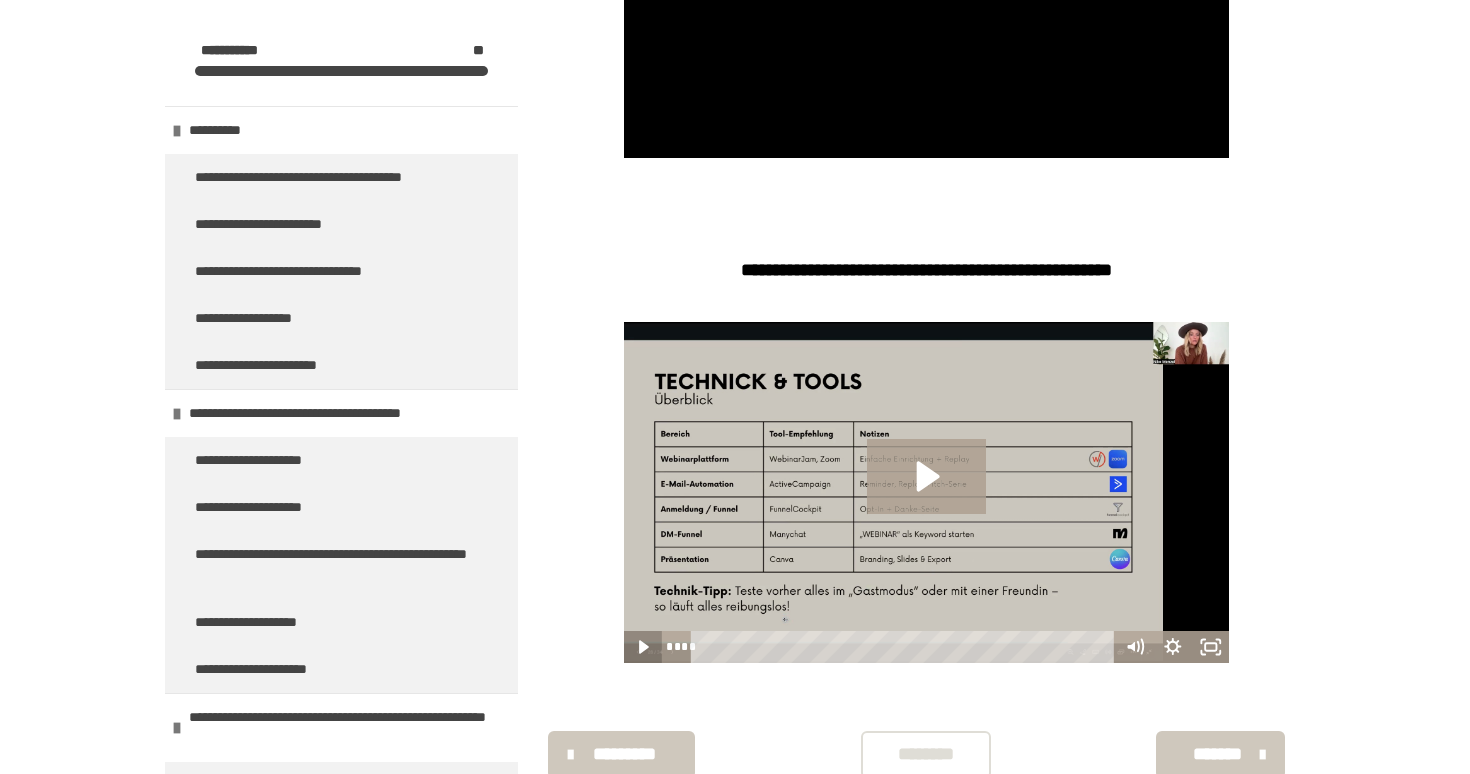 click 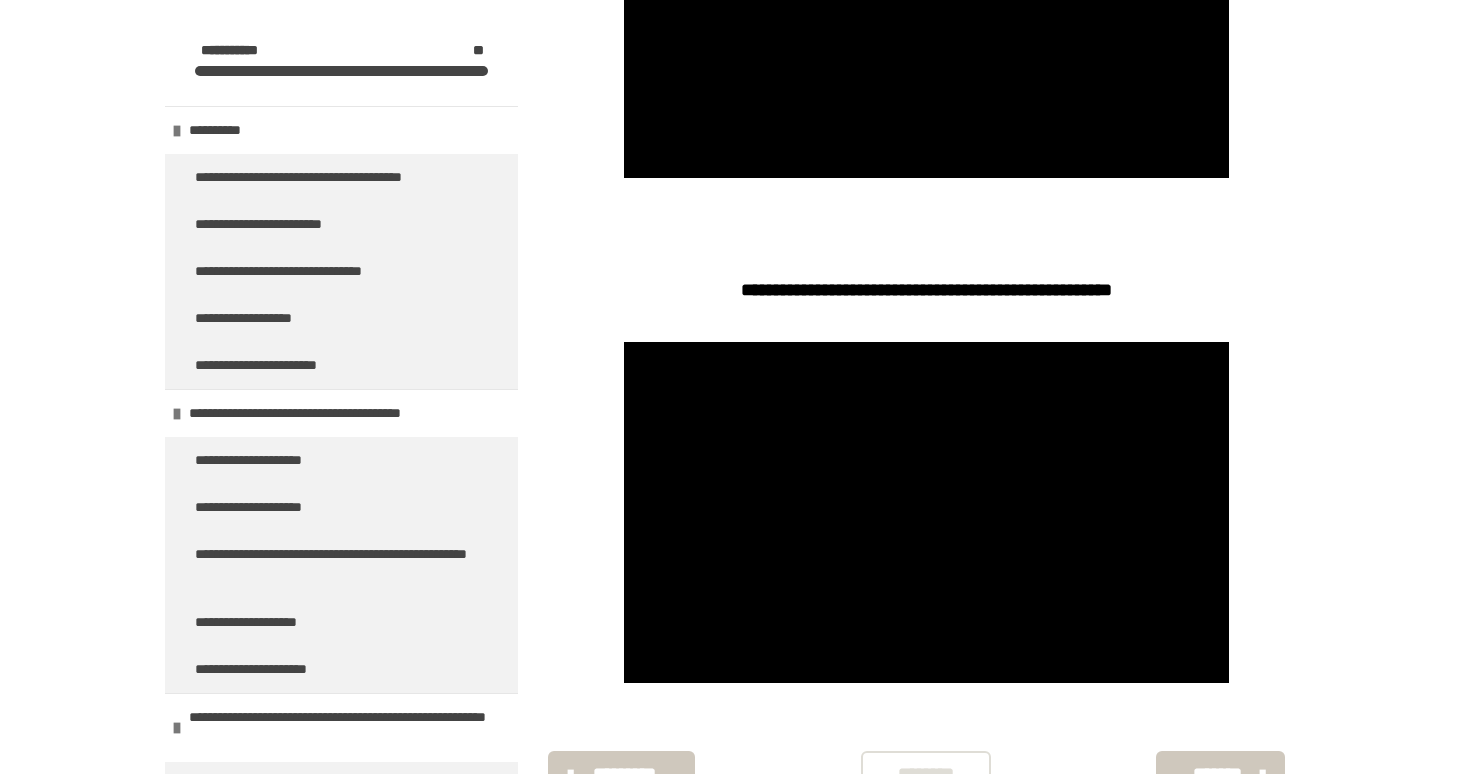 scroll, scrollTop: 916, scrollLeft: 0, axis: vertical 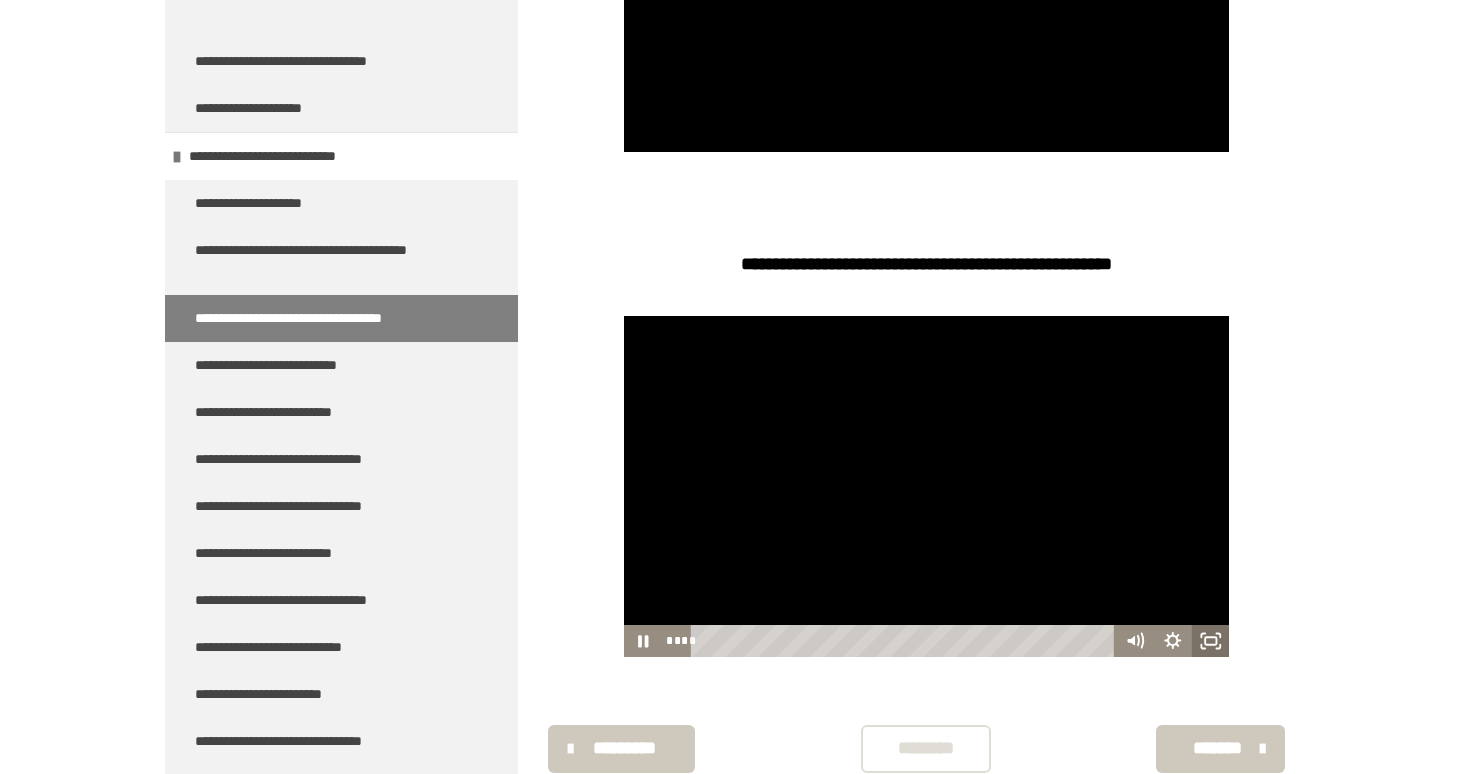click 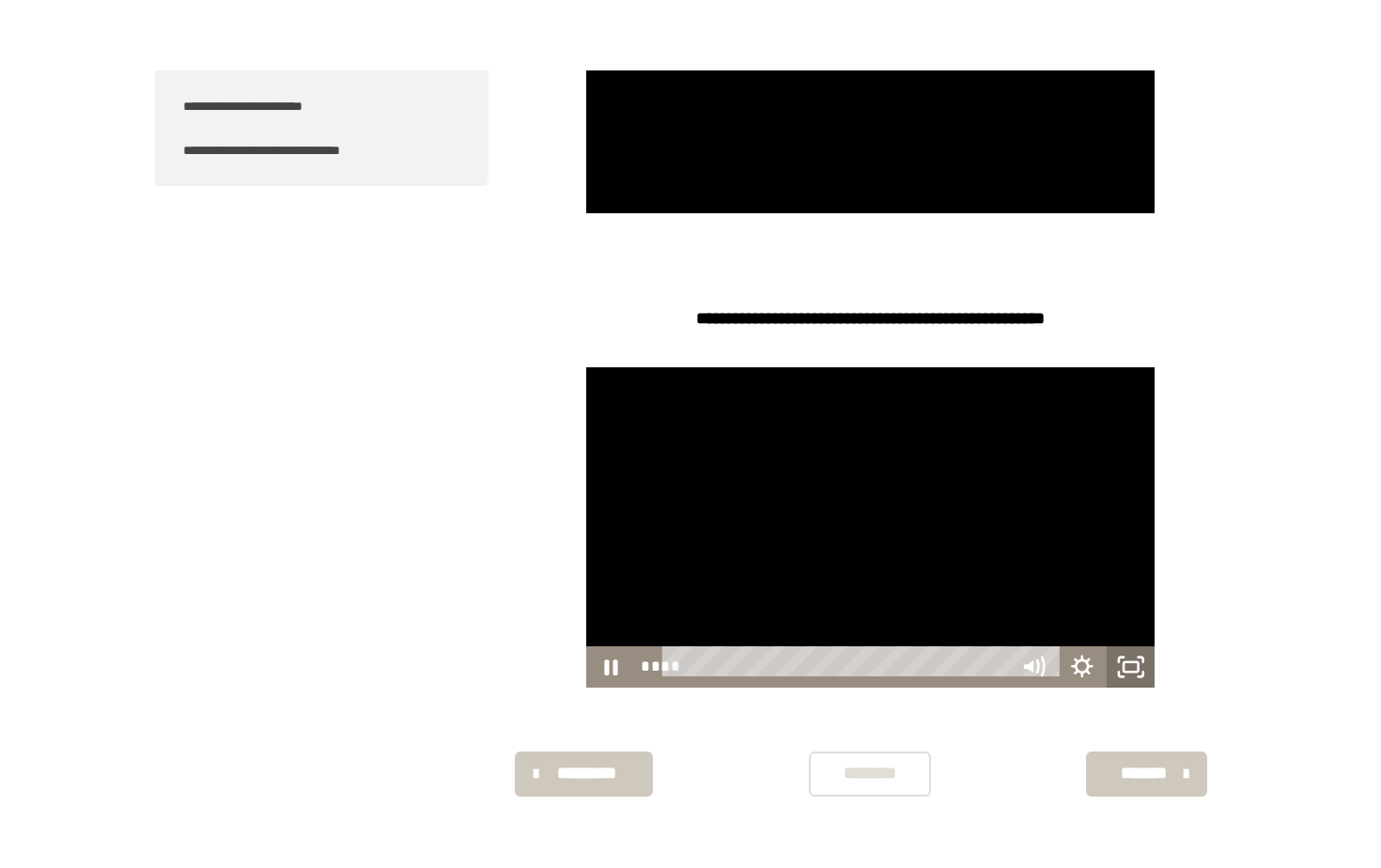scroll, scrollTop: 0, scrollLeft: 0, axis: both 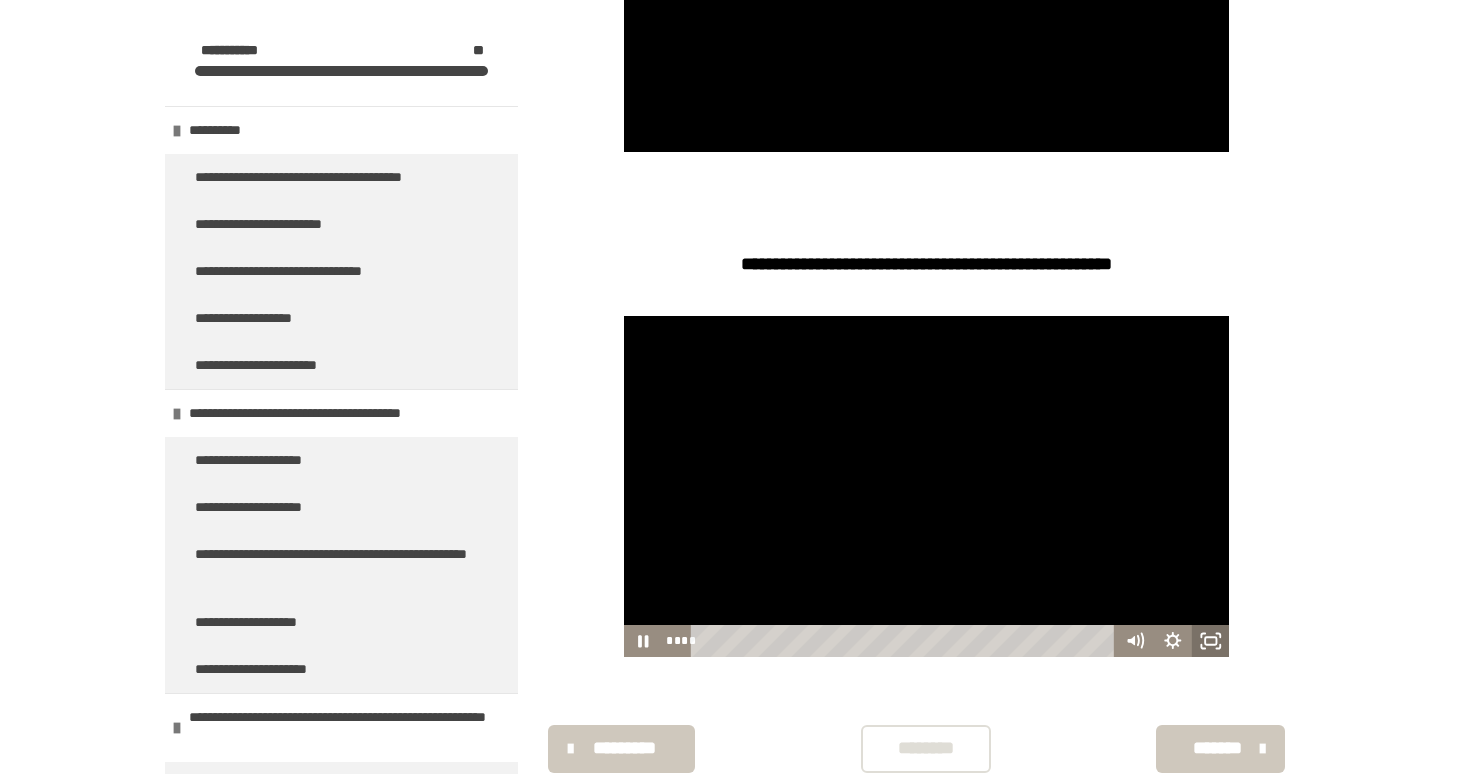 click 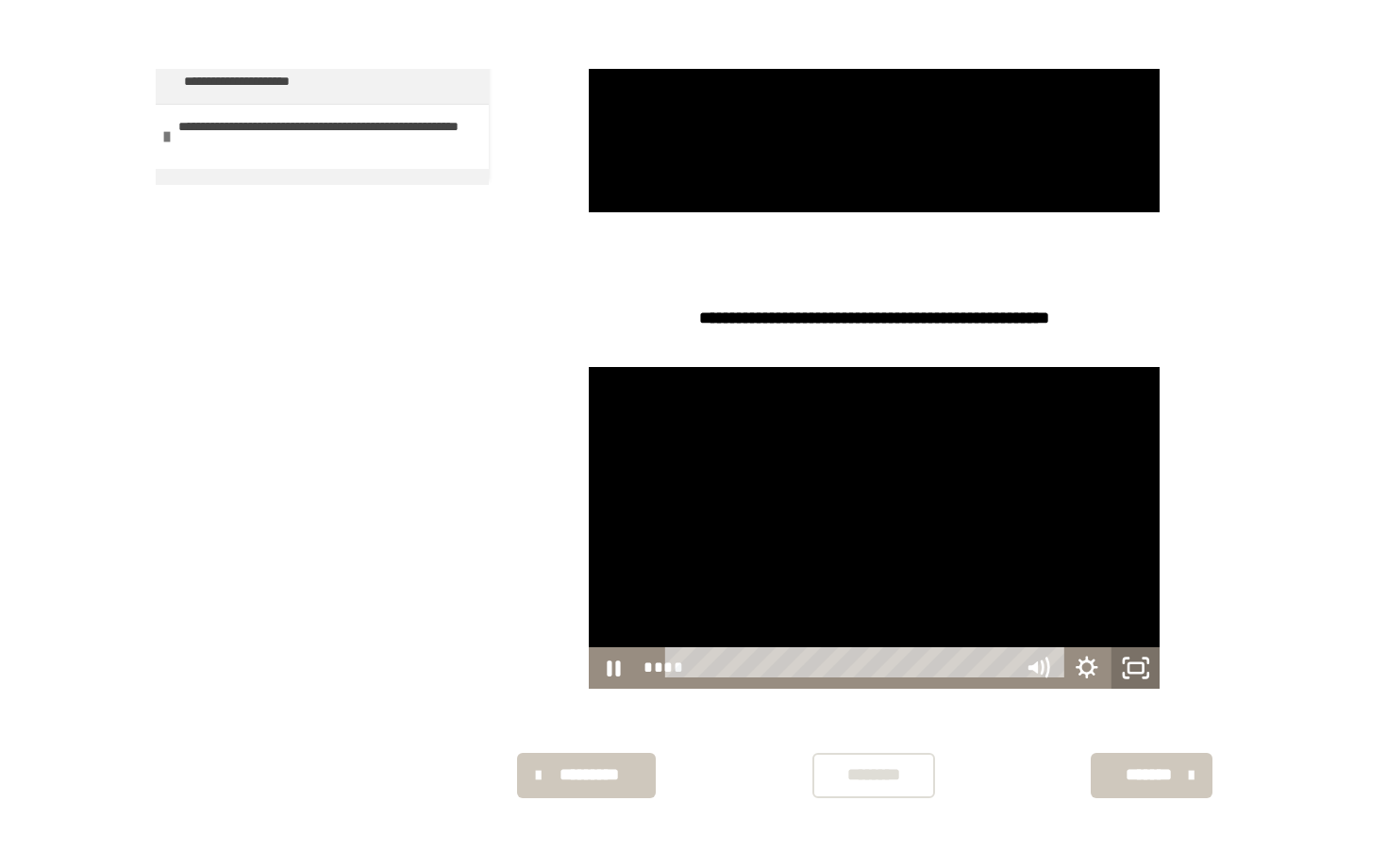 scroll, scrollTop: 0, scrollLeft: 0, axis: both 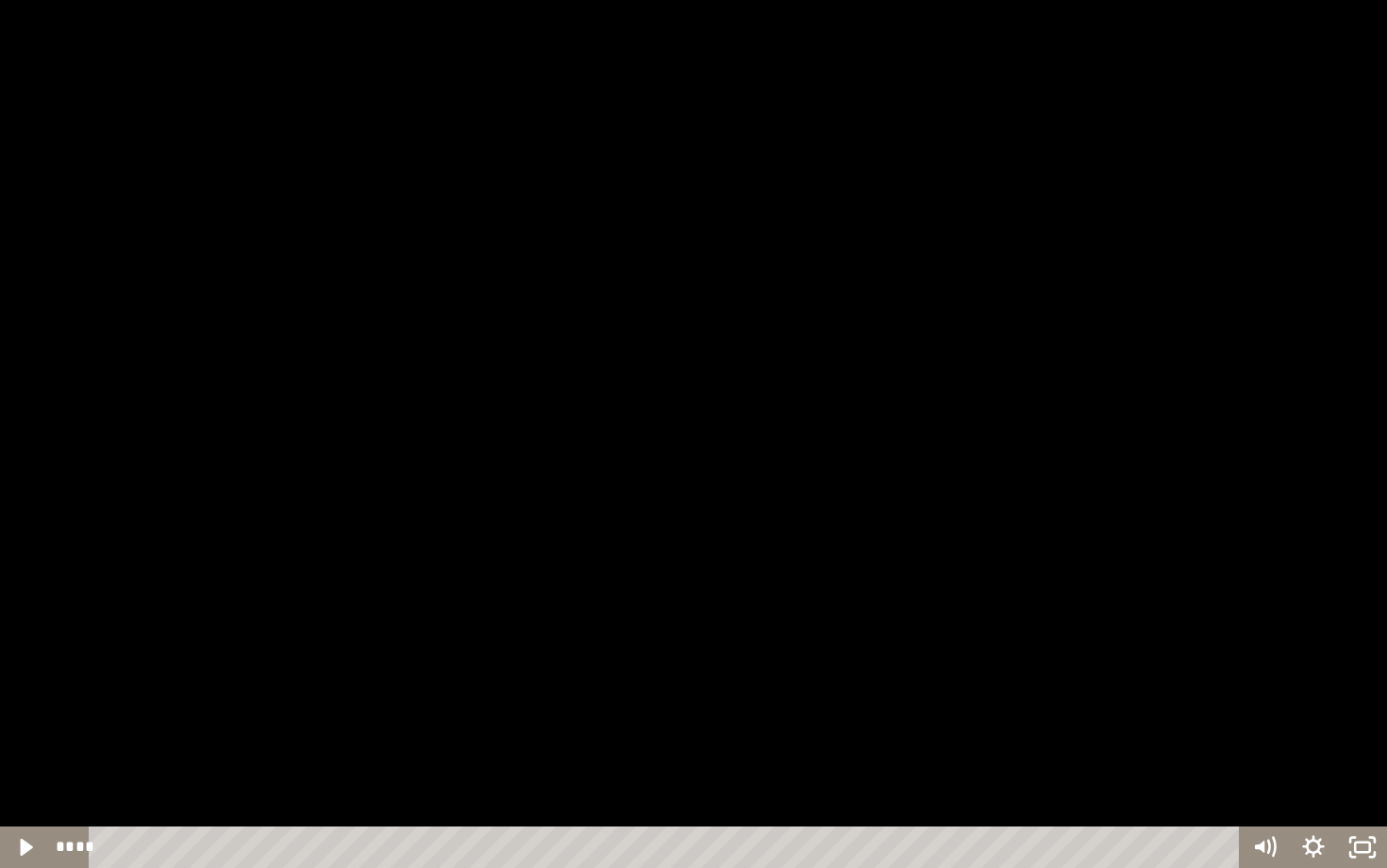 click at bounding box center [694, 434] 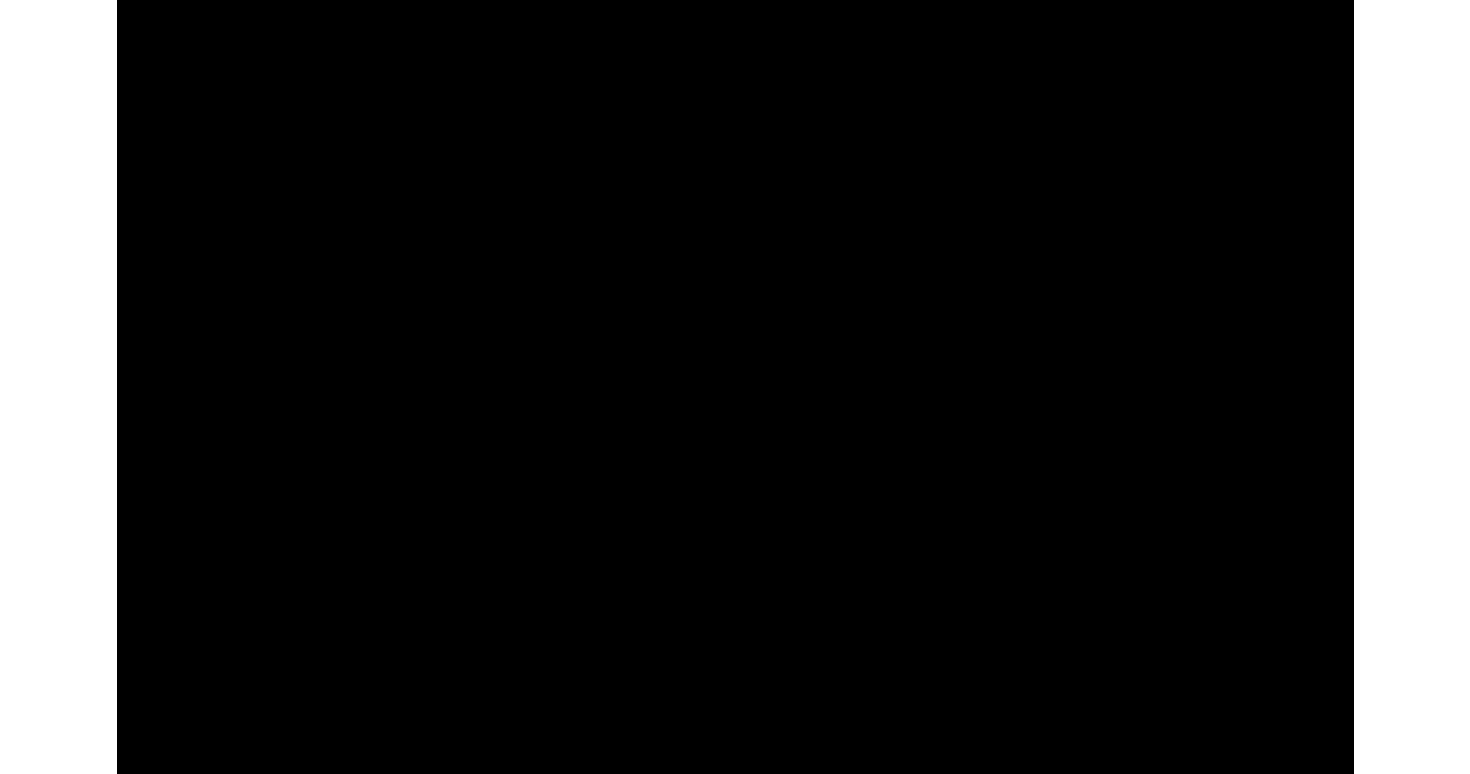 scroll, scrollTop: 916, scrollLeft: 0, axis: vertical 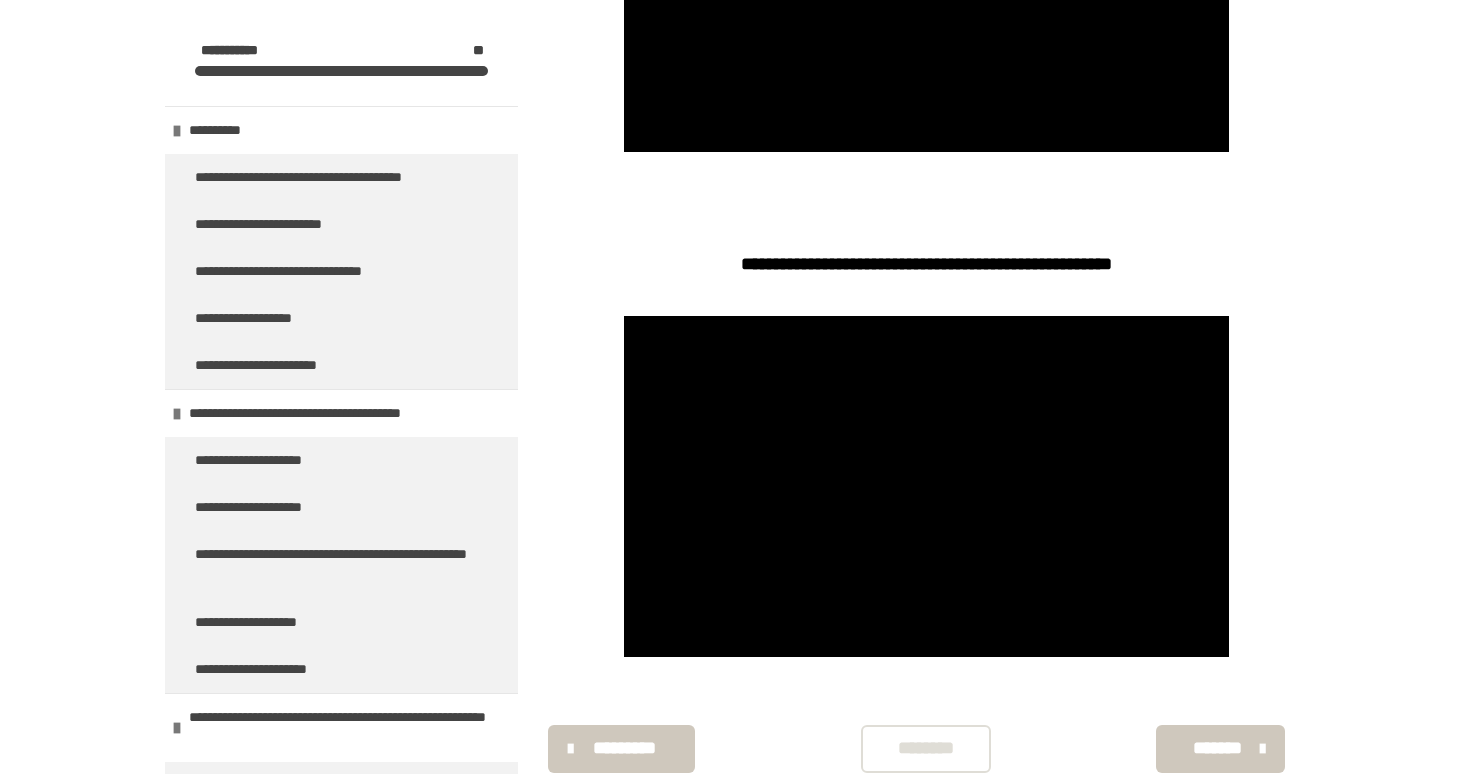 click on "*******" at bounding box center (1218, 748) 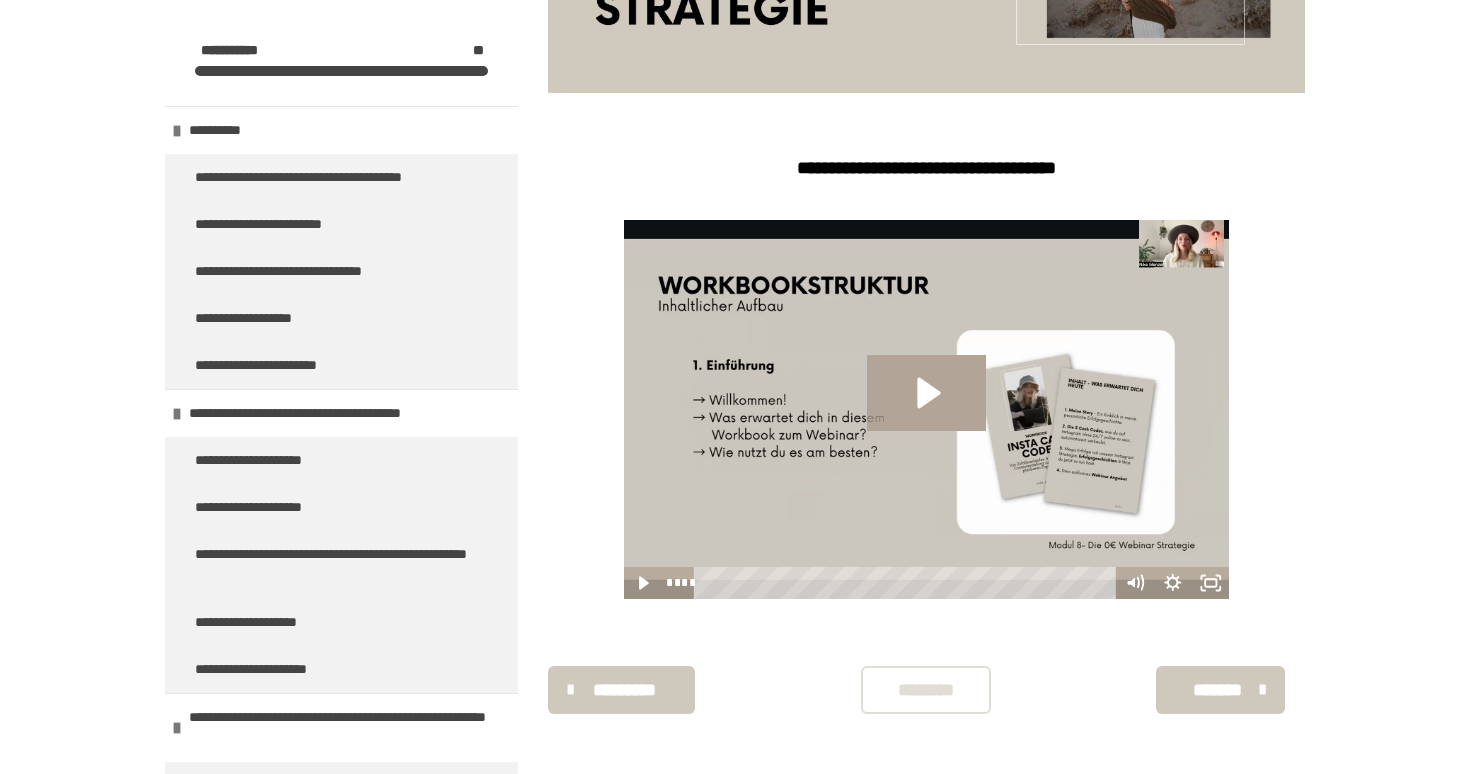 scroll, scrollTop: 469, scrollLeft: 0, axis: vertical 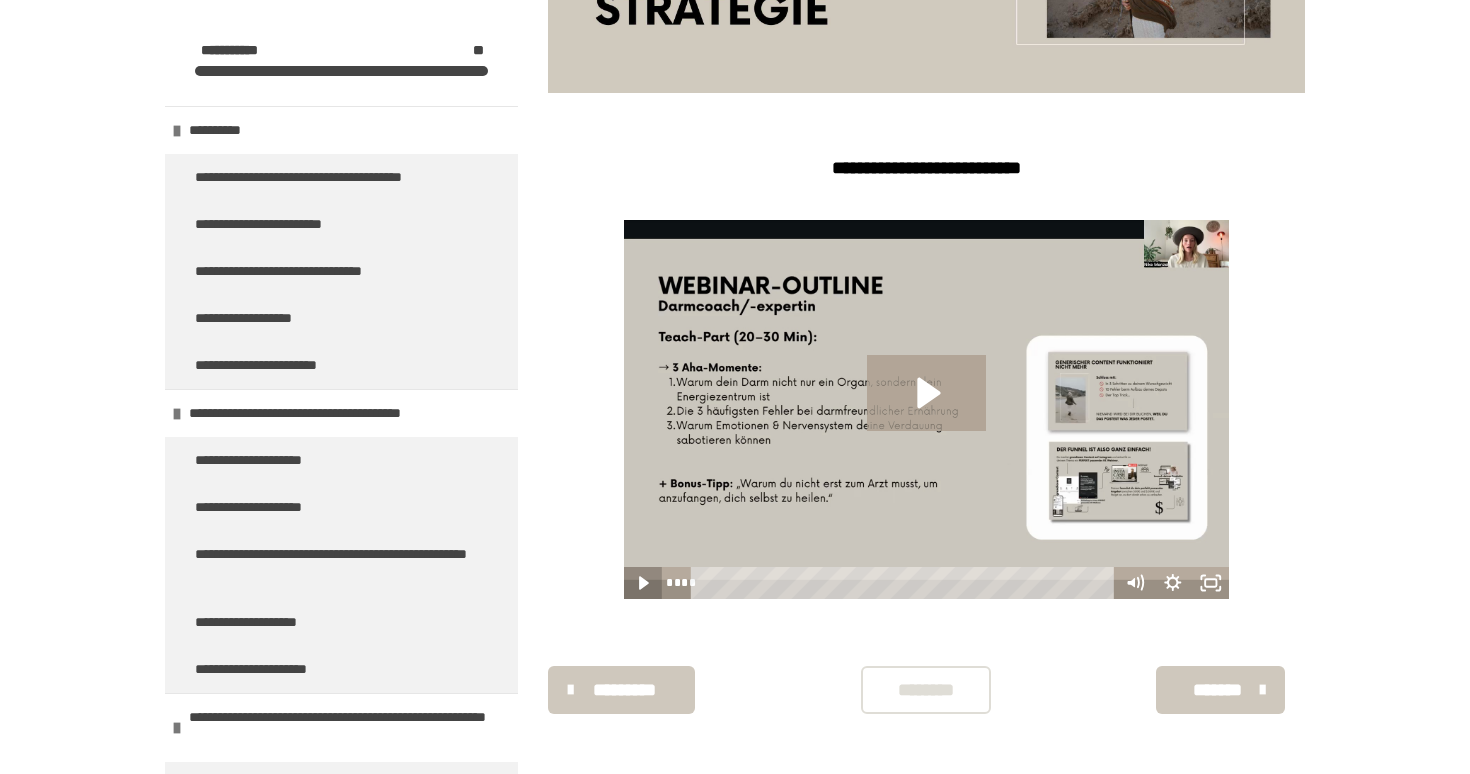 click 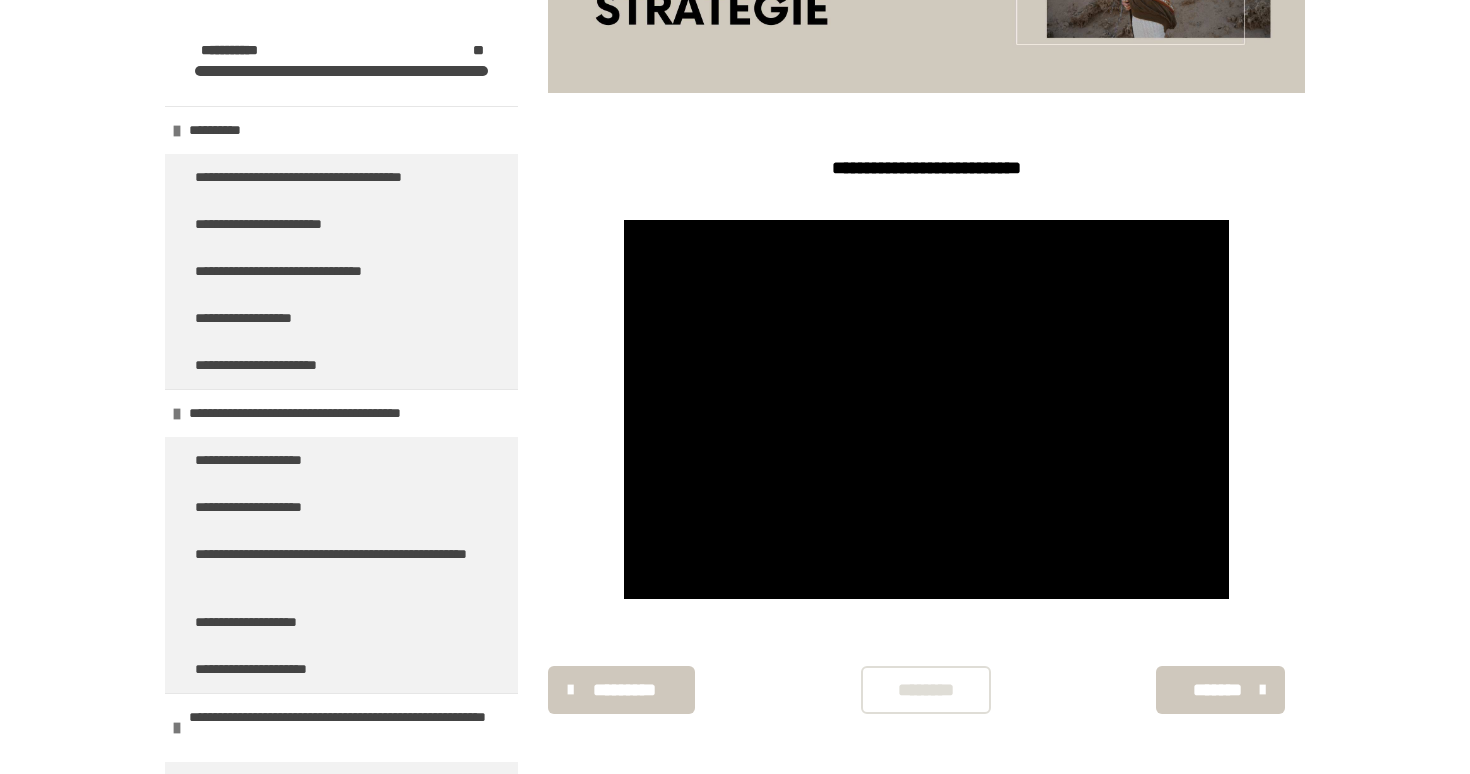 click on "*******" at bounding box center (1218, 690) 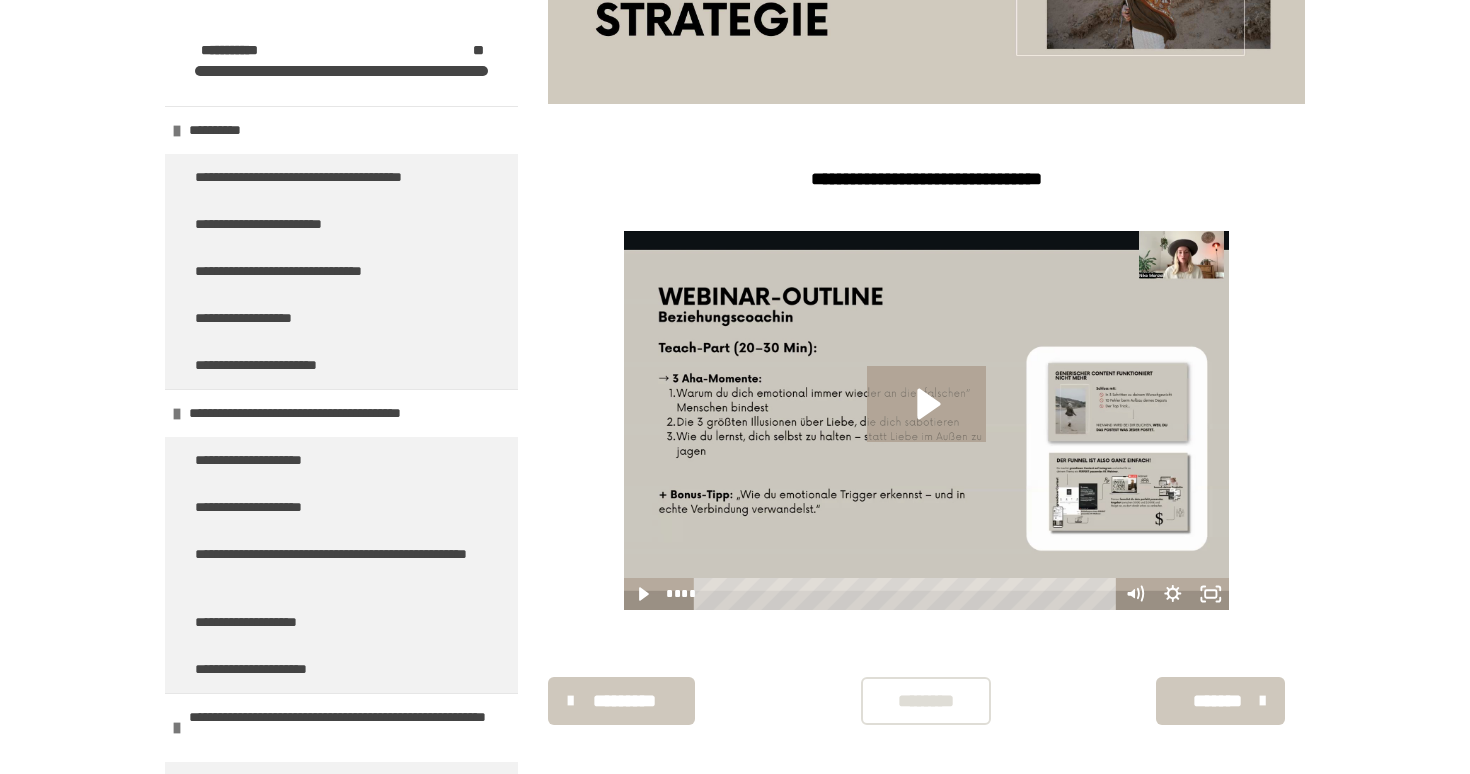 scroll, scrollTop: 458, scrollLeft: 0, axis: vertical 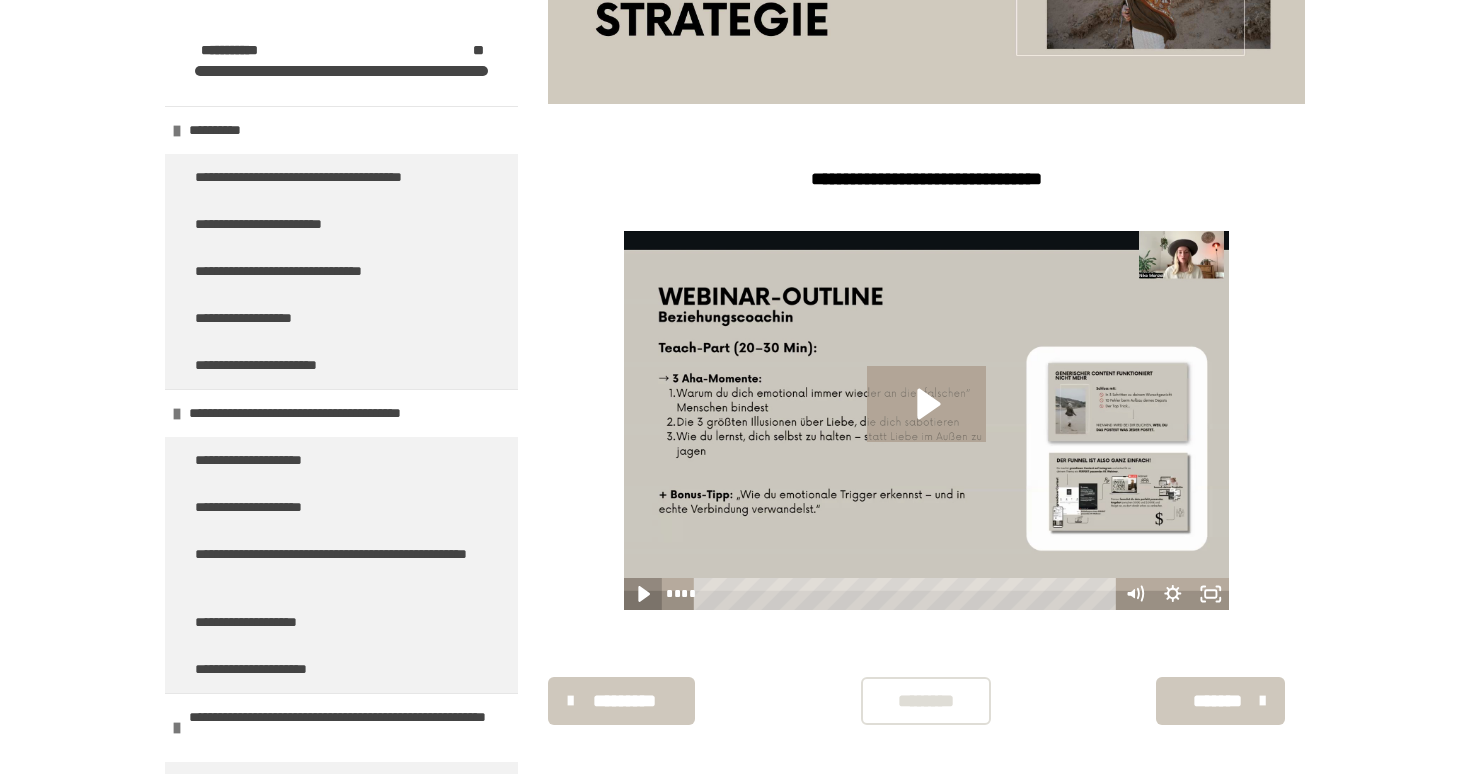 click 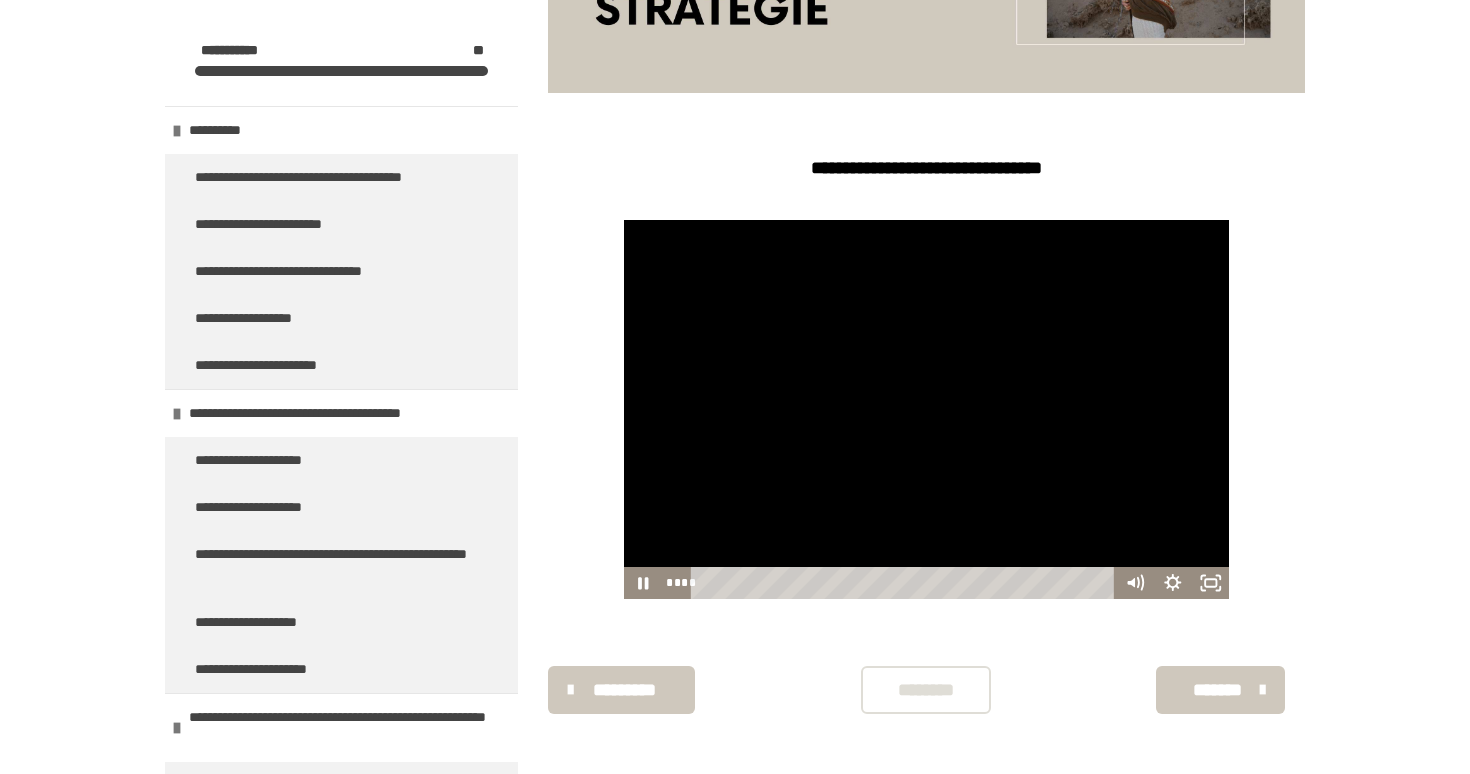 scroll, scrollTop: 469, scrollLeft: 0, axis: vertical 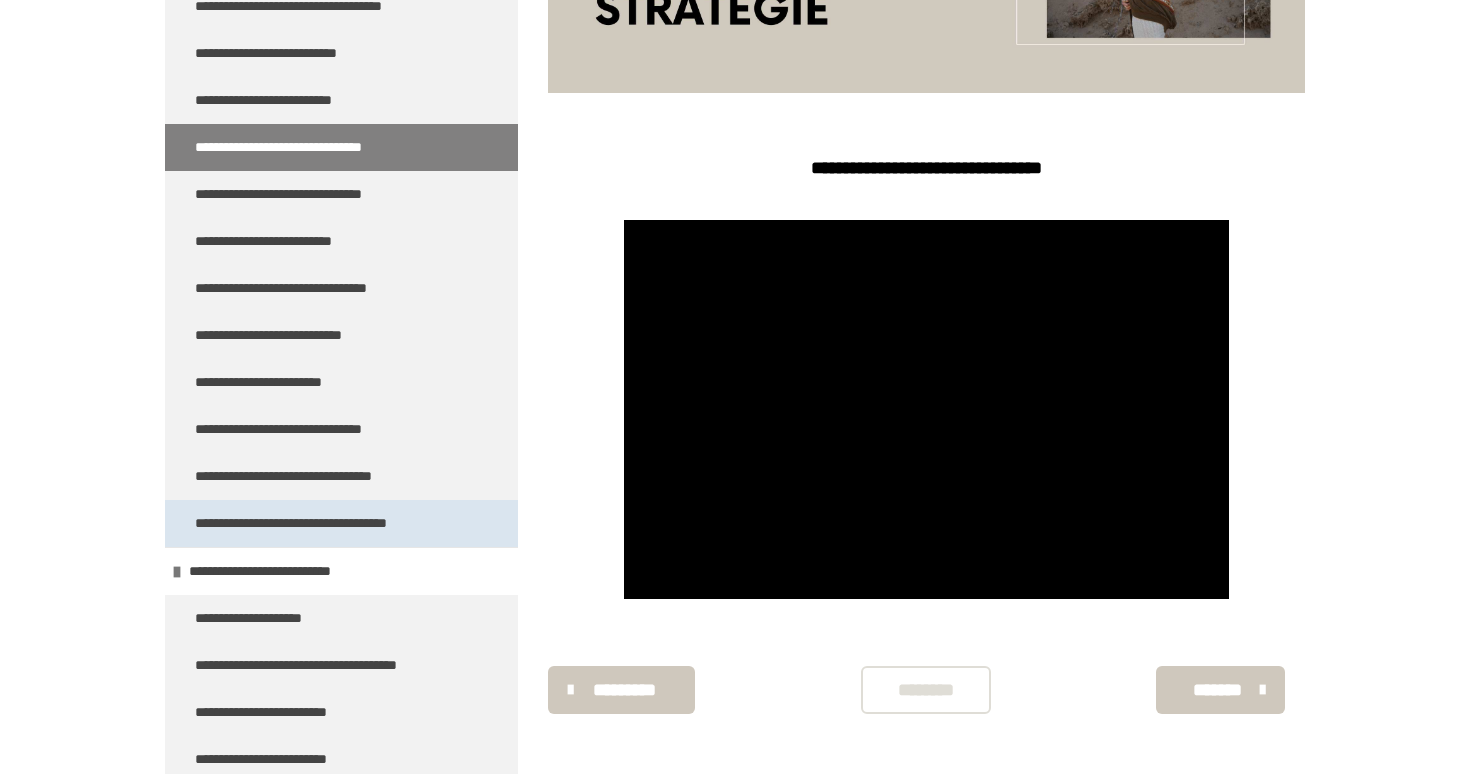 click on "**********" at bounding box center (323, 523) 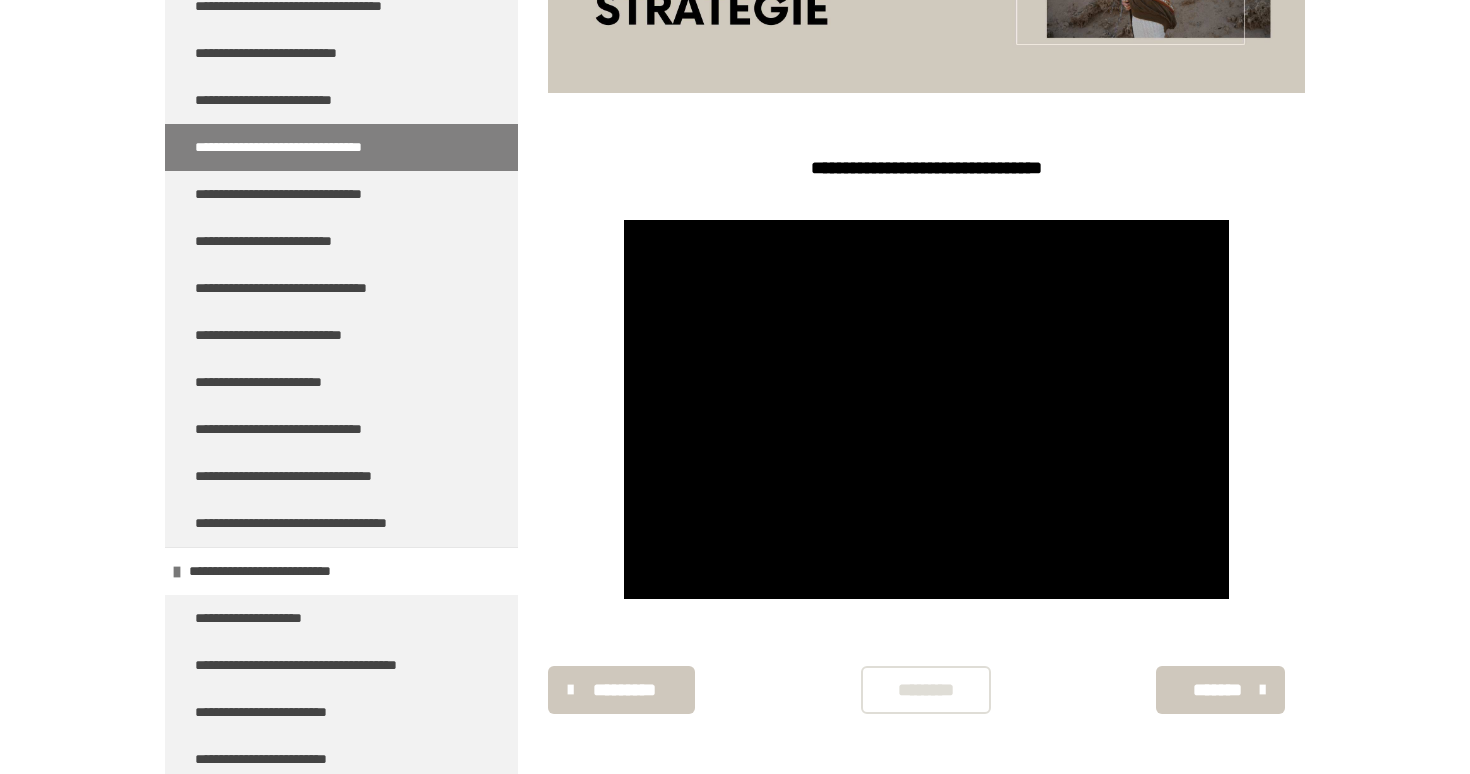 scroll, scrollTop: 270, scrollLeft: 0, axis: vertical 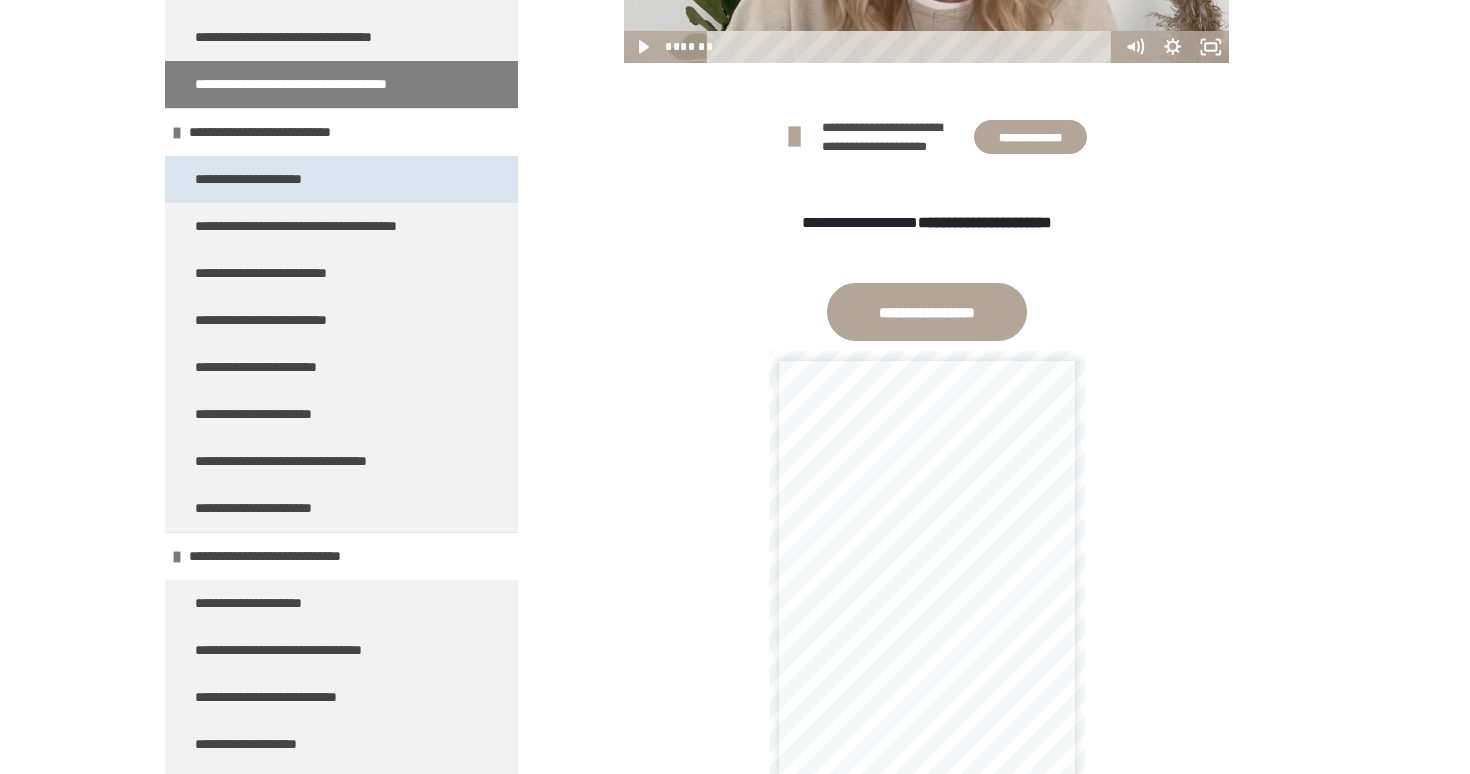 click on "**********" at bounding box center [341, 179] 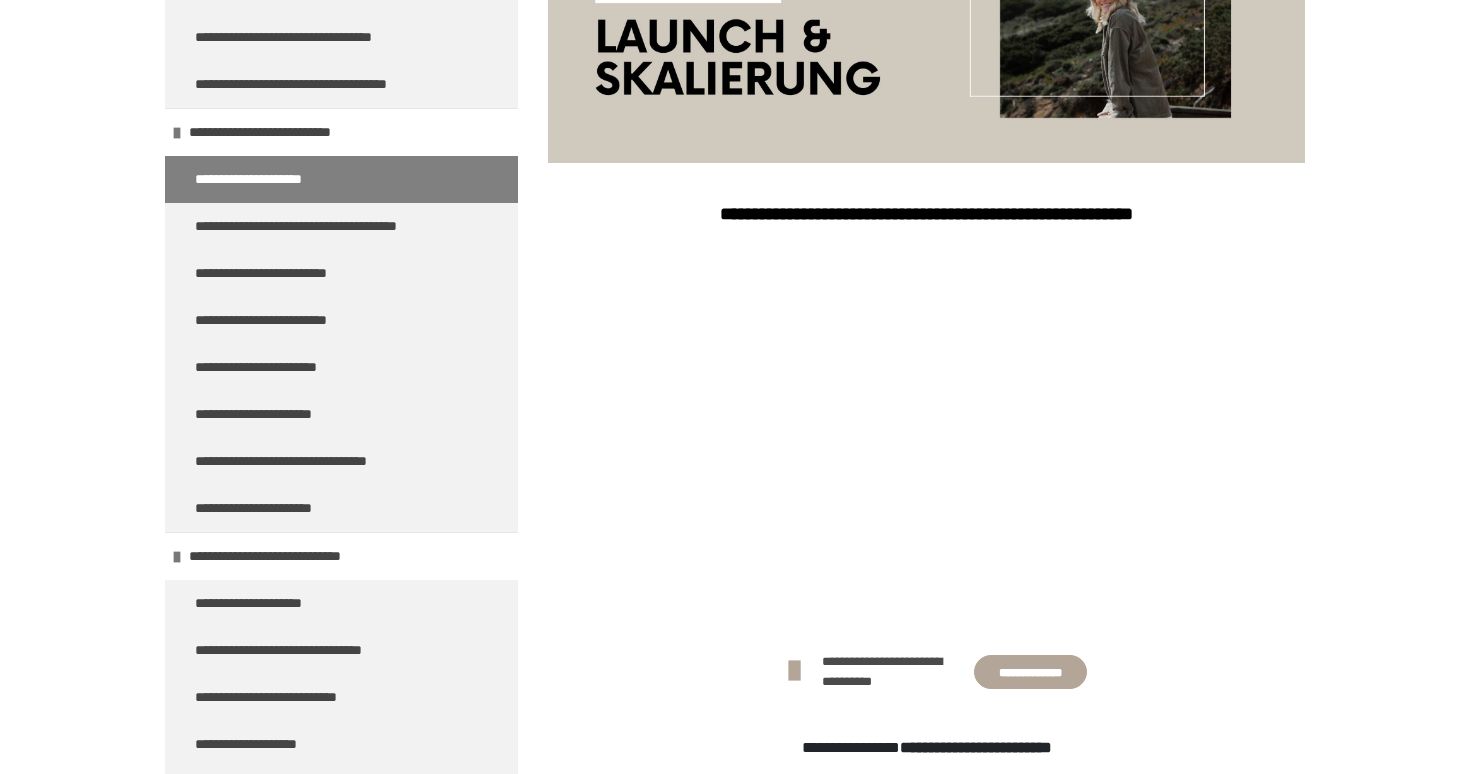 scroll, scrollTop: 401, scrollLeft: 0, axis: vertical 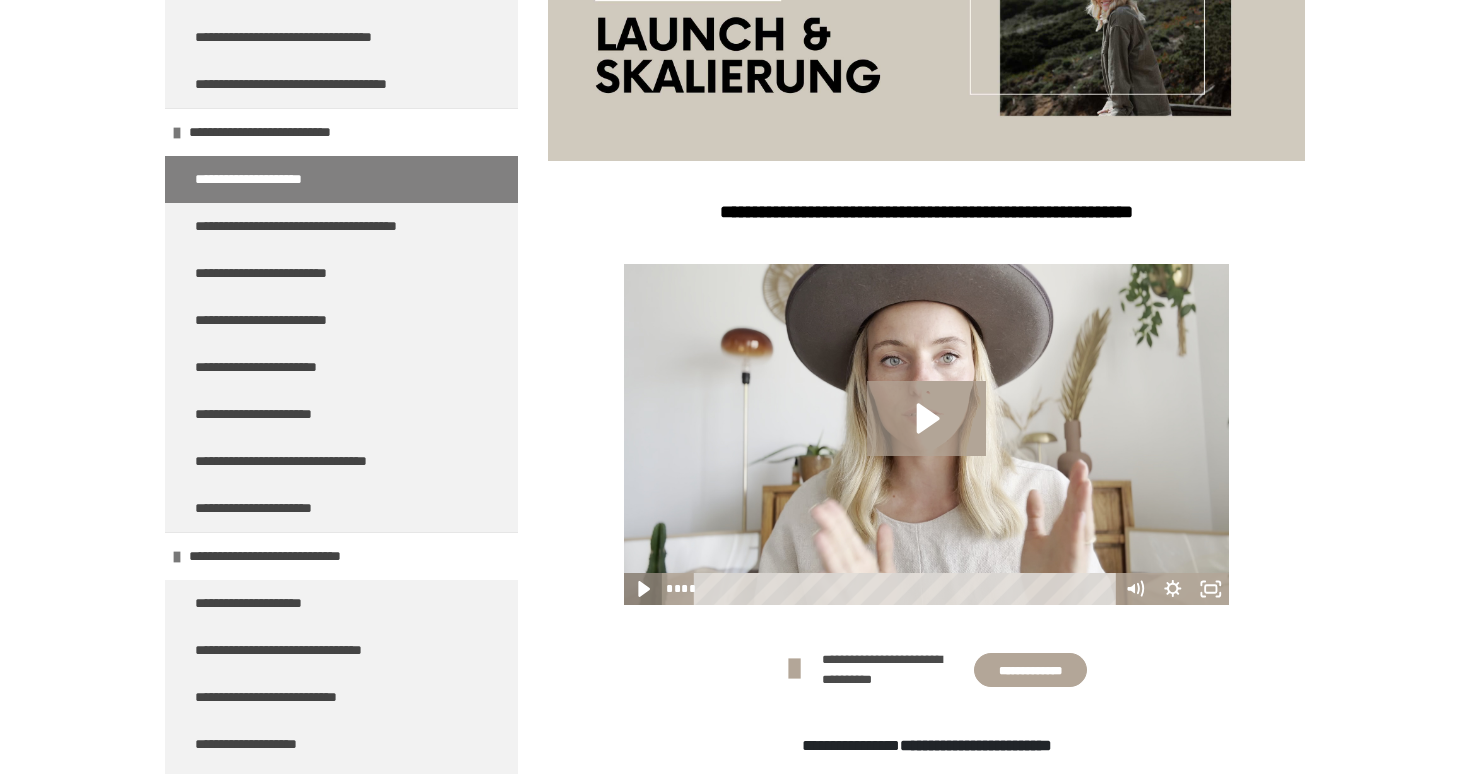 click 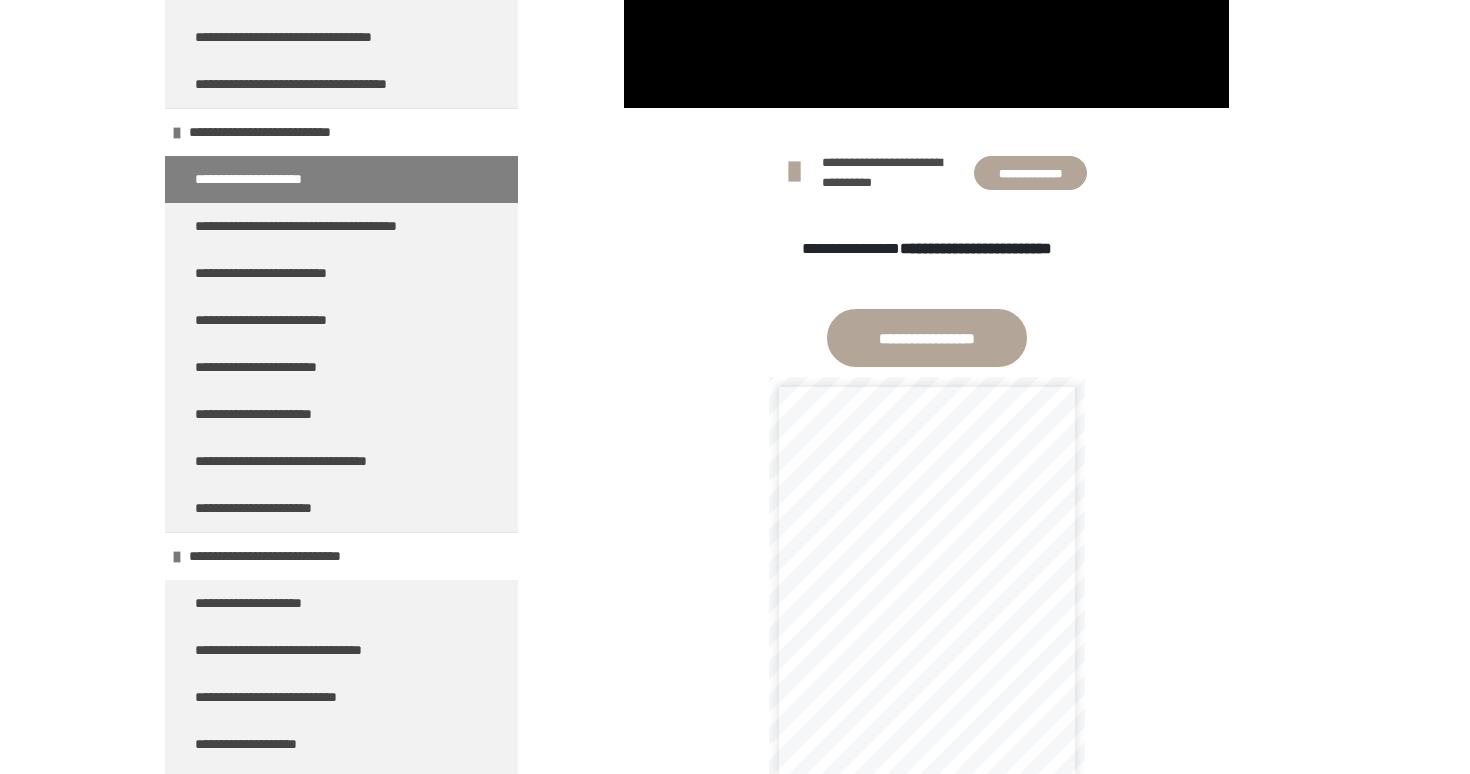 scroll, scrollTop: 892, scrollLeft: 0, axis: vertical 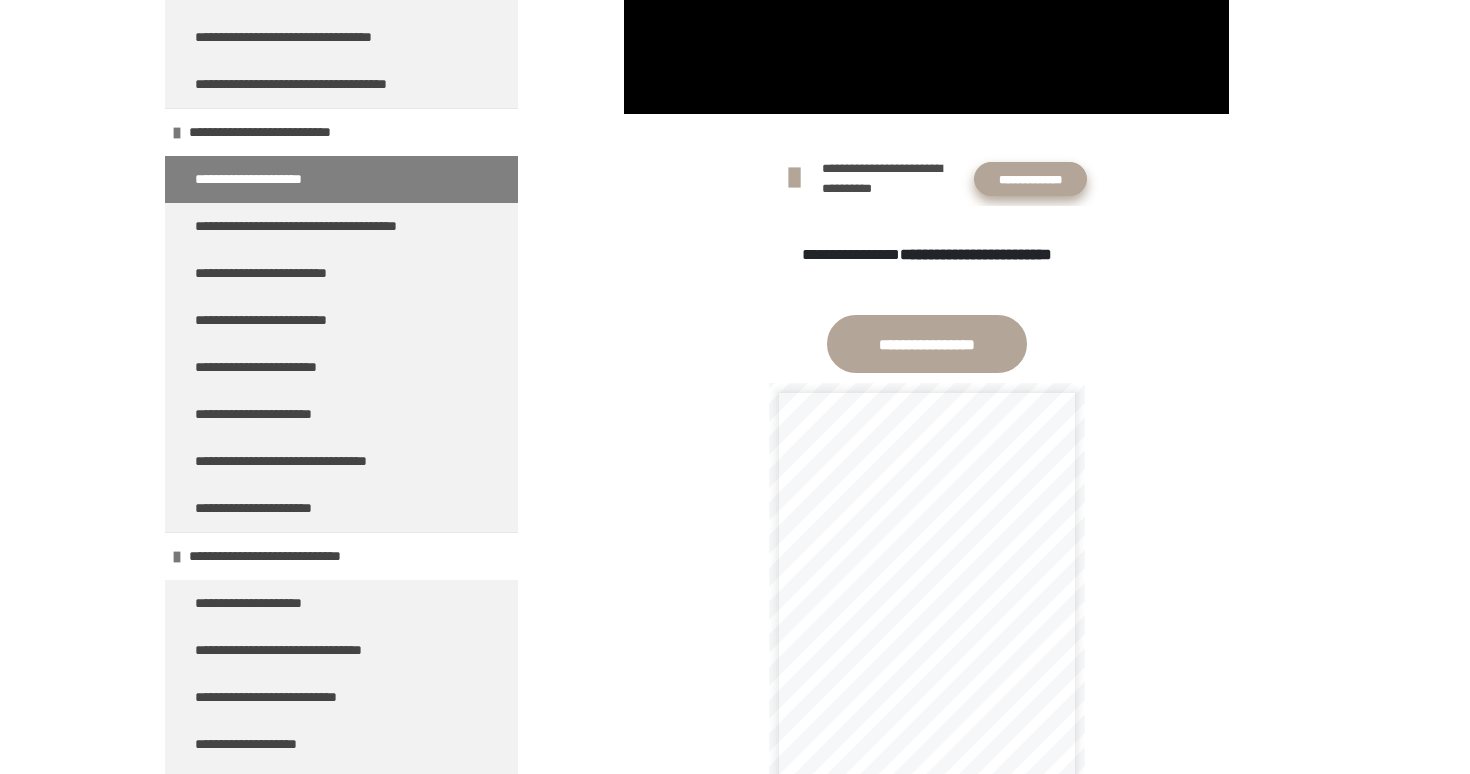 click on "**********" at bounding box center [1030, 179] 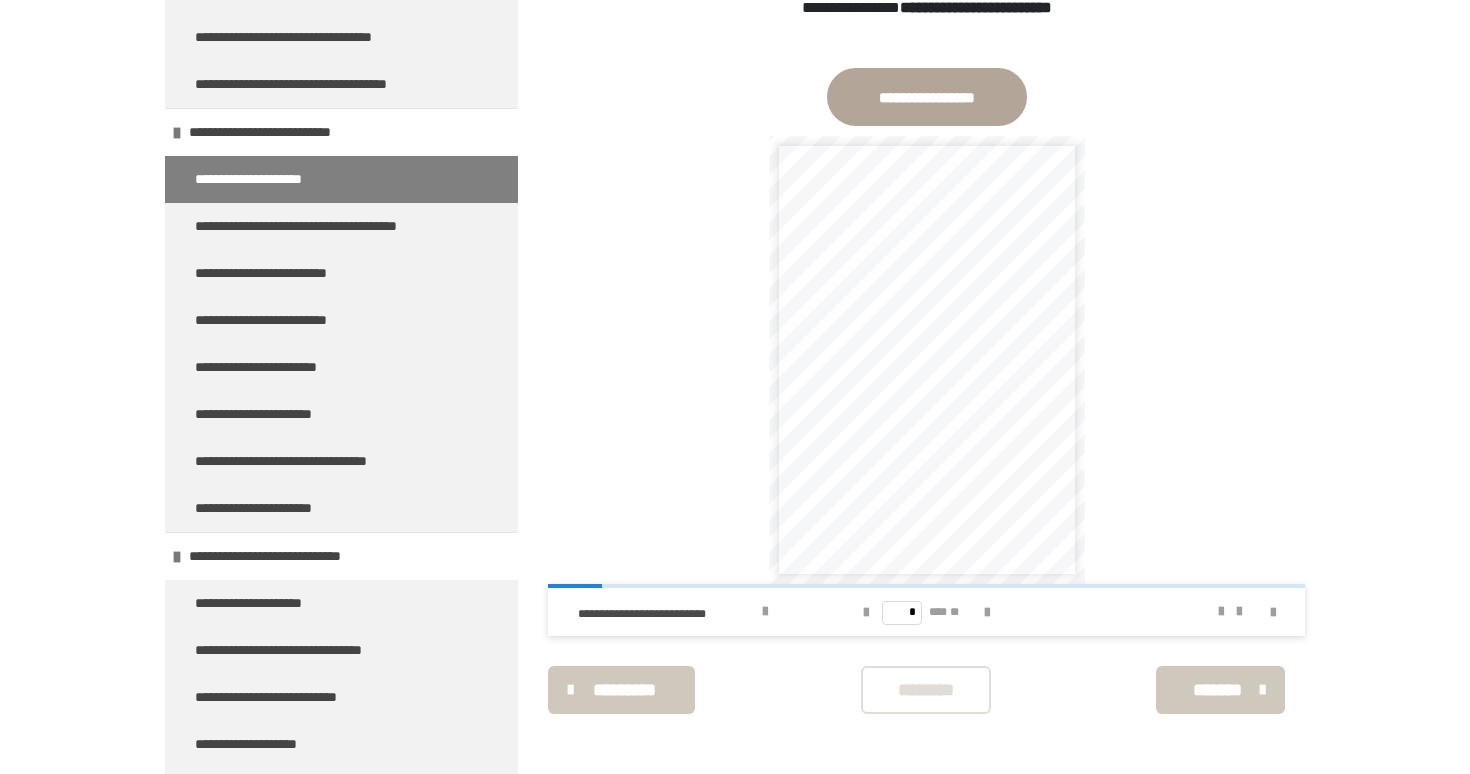 scroll, scrollTop: 1139, scrollLeft: 0, axis: vertical 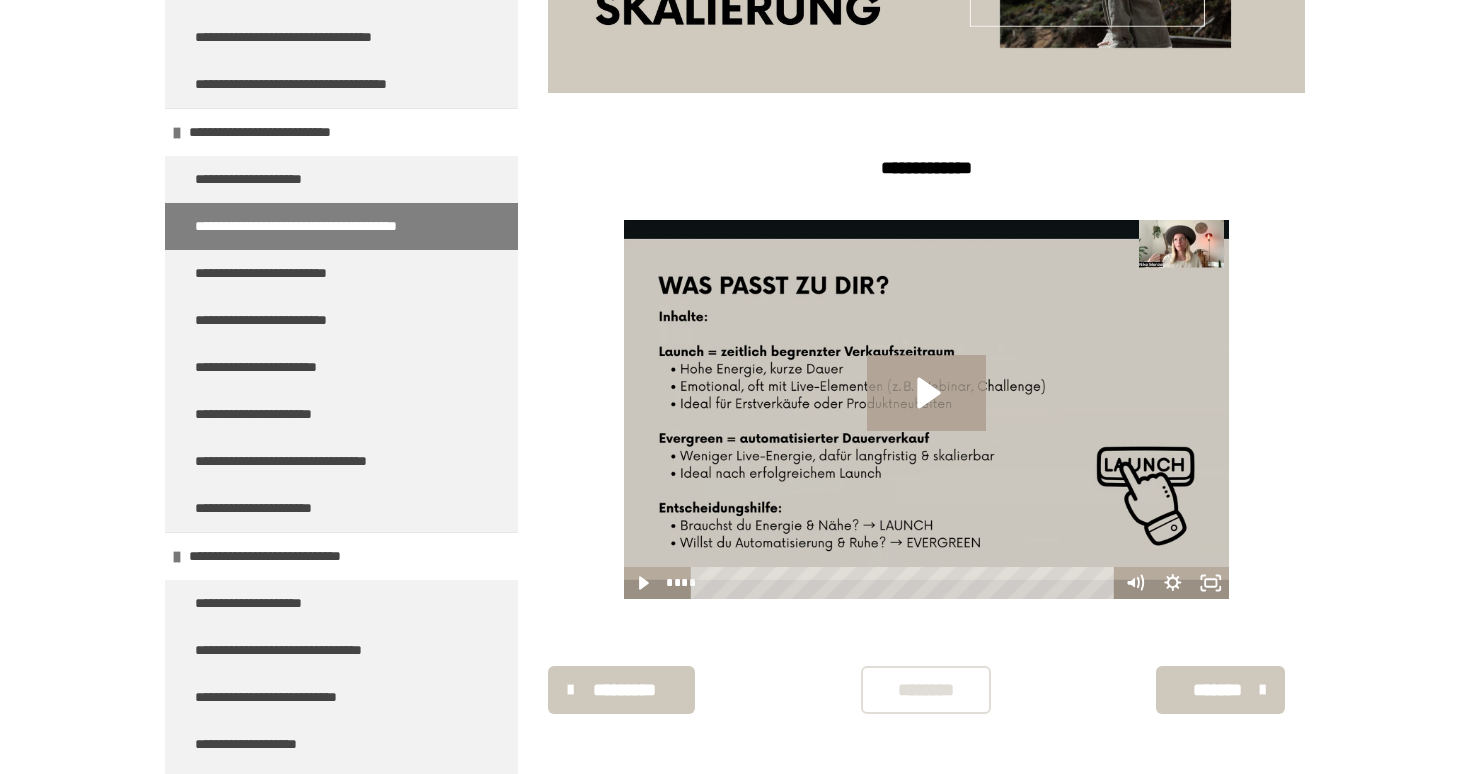 click on "*******" at bounding box center [1218, 690] 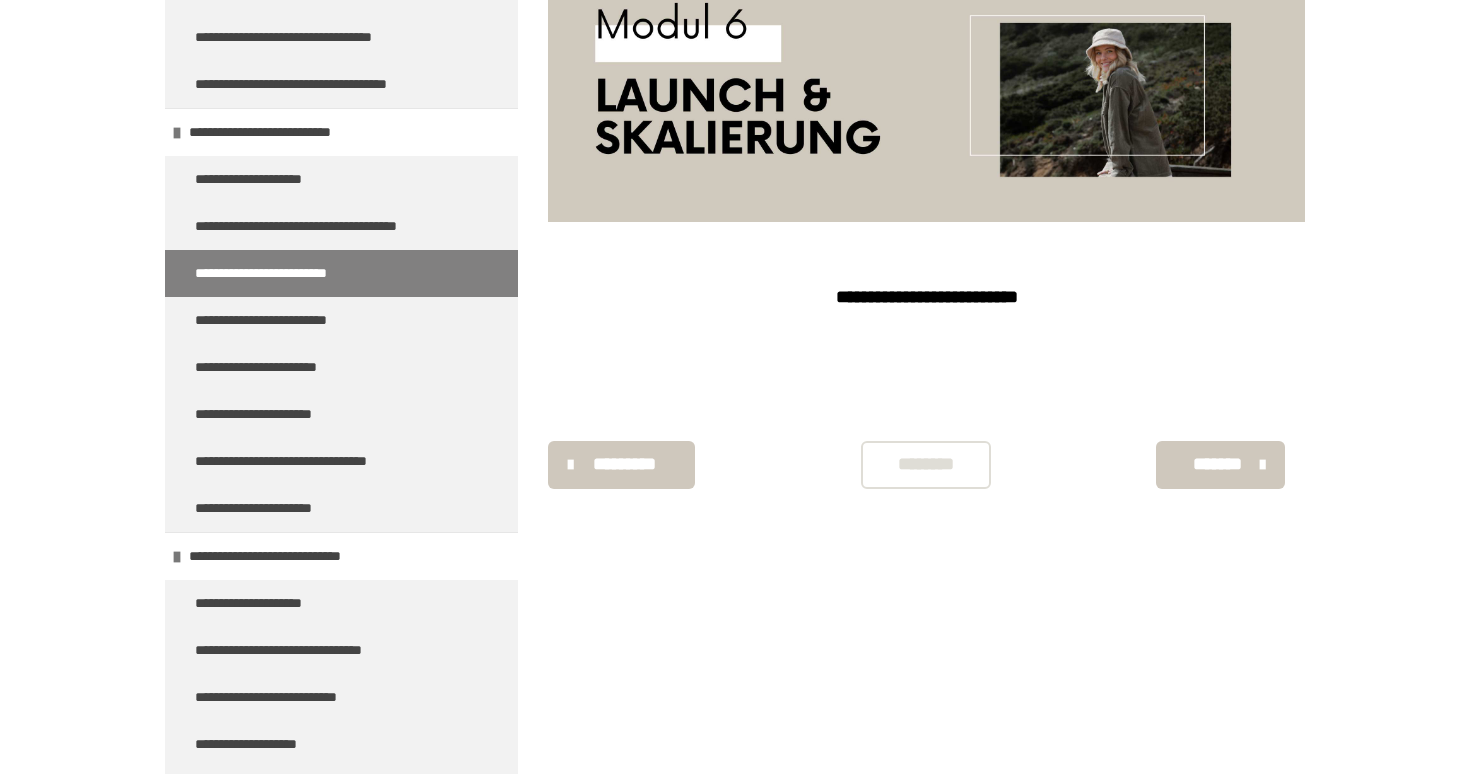 scroll, scrollTop: 340, scrollLeft: 0, axis: vertical 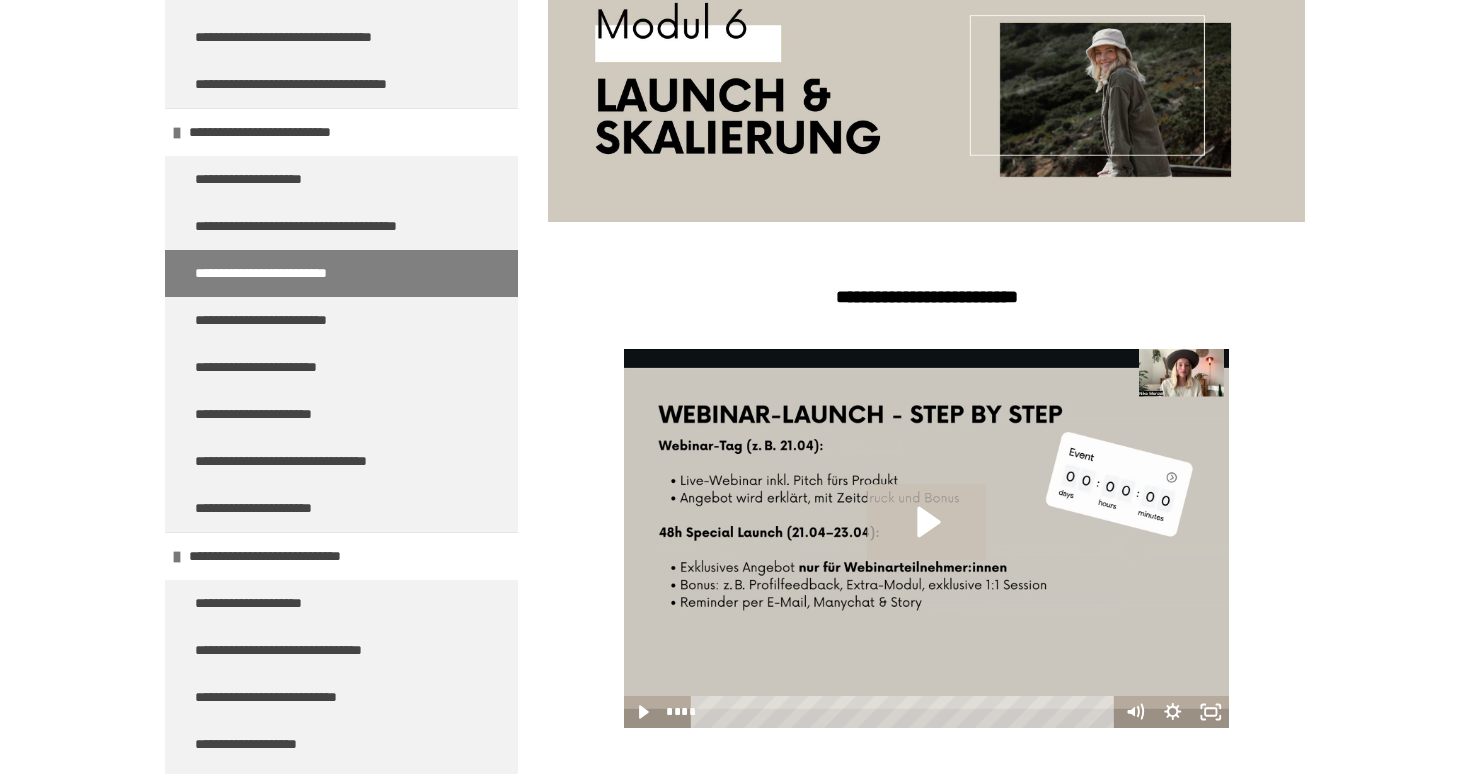 click 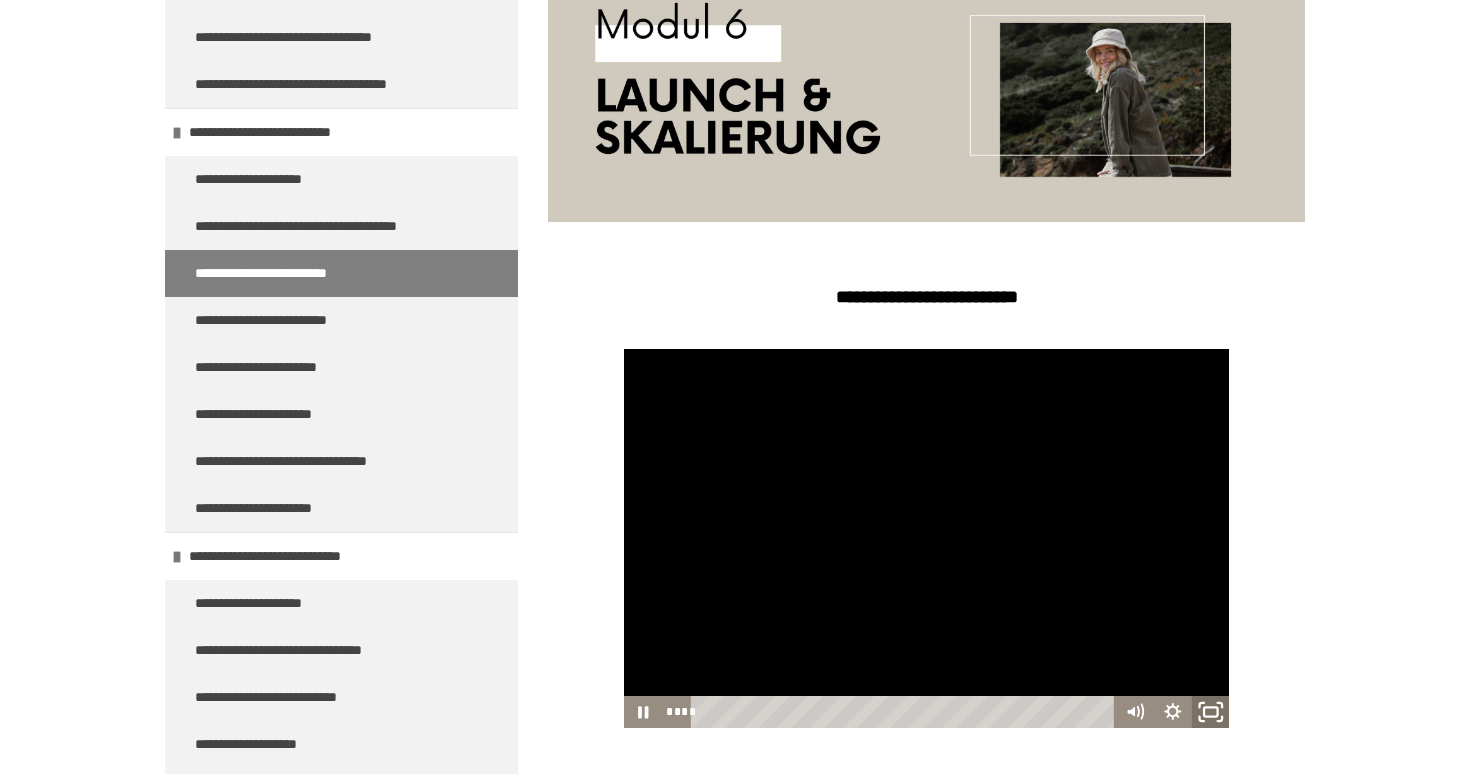 click 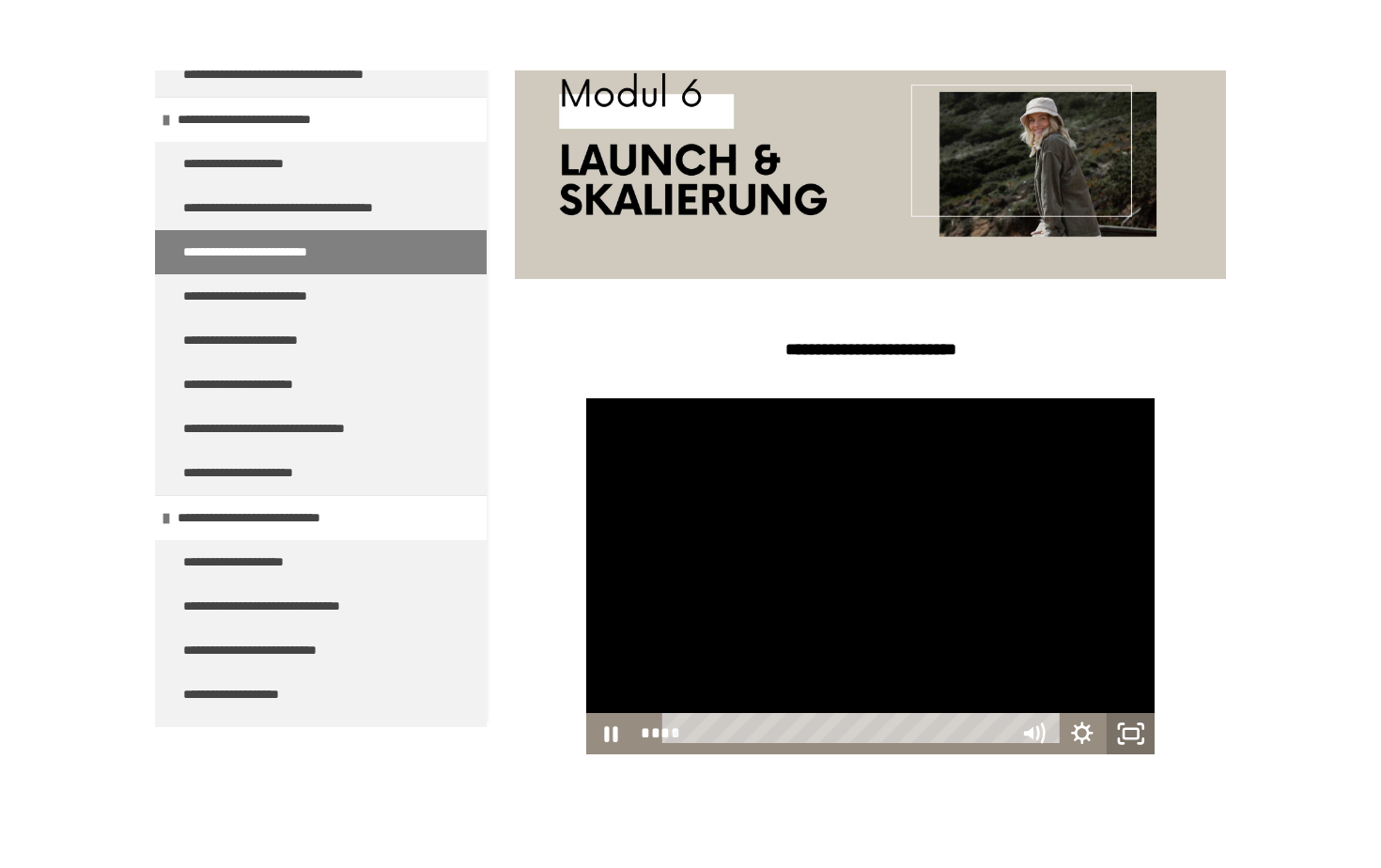scroll, scrollTop: 0, scrollLeft: 0, axis: both 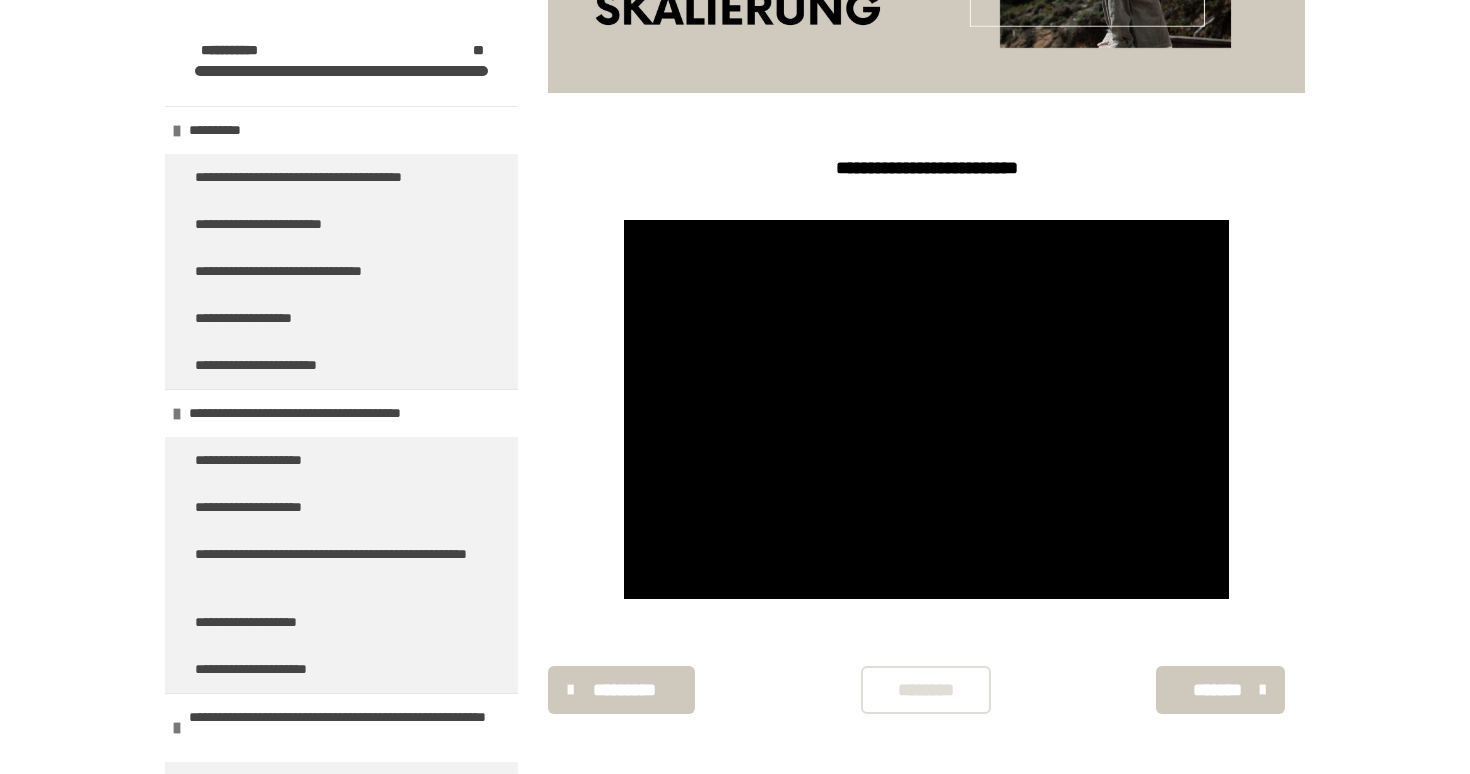 click on "*******" at bounding box center (1218, 690) 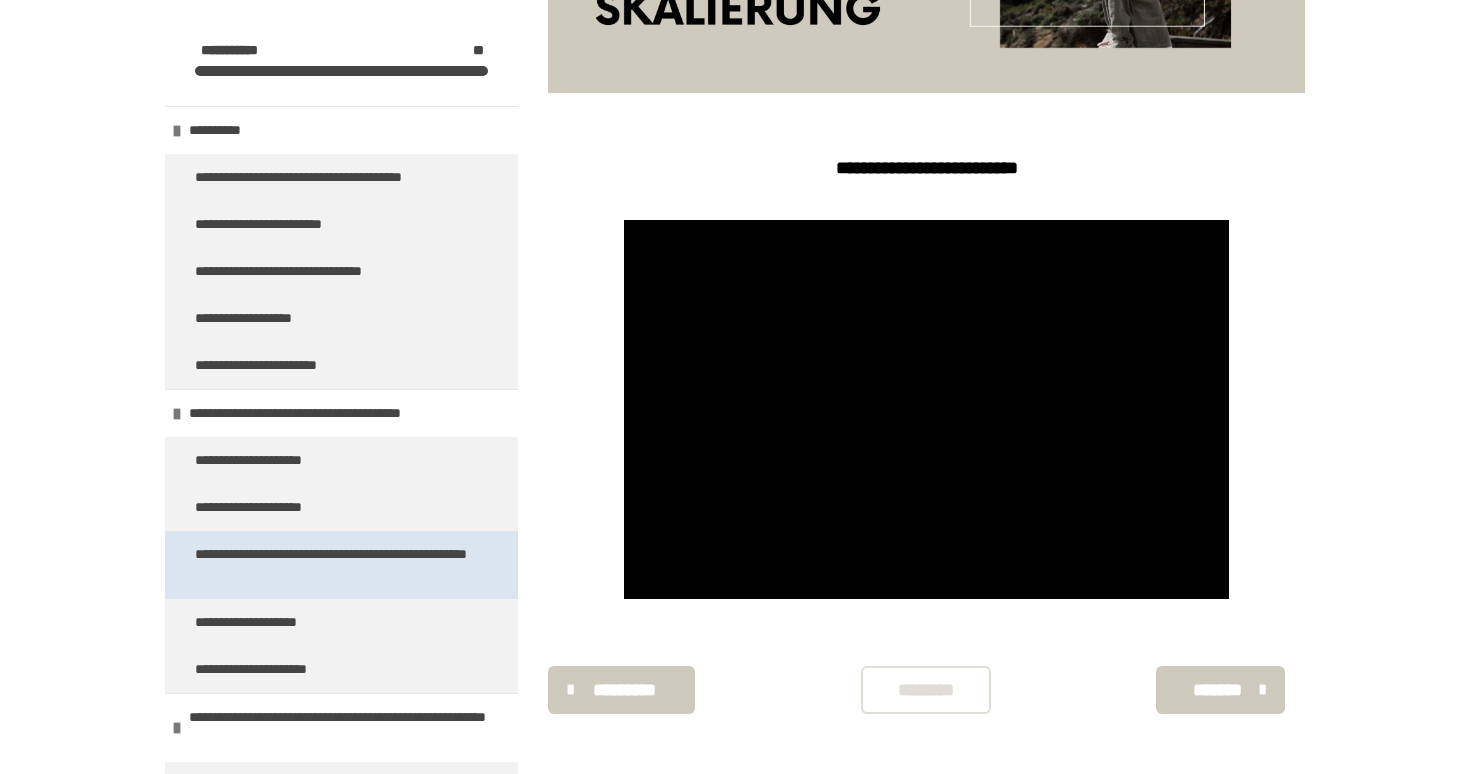 scroll, scrollTop: 94, scrollLeft: 0, axis: vertical 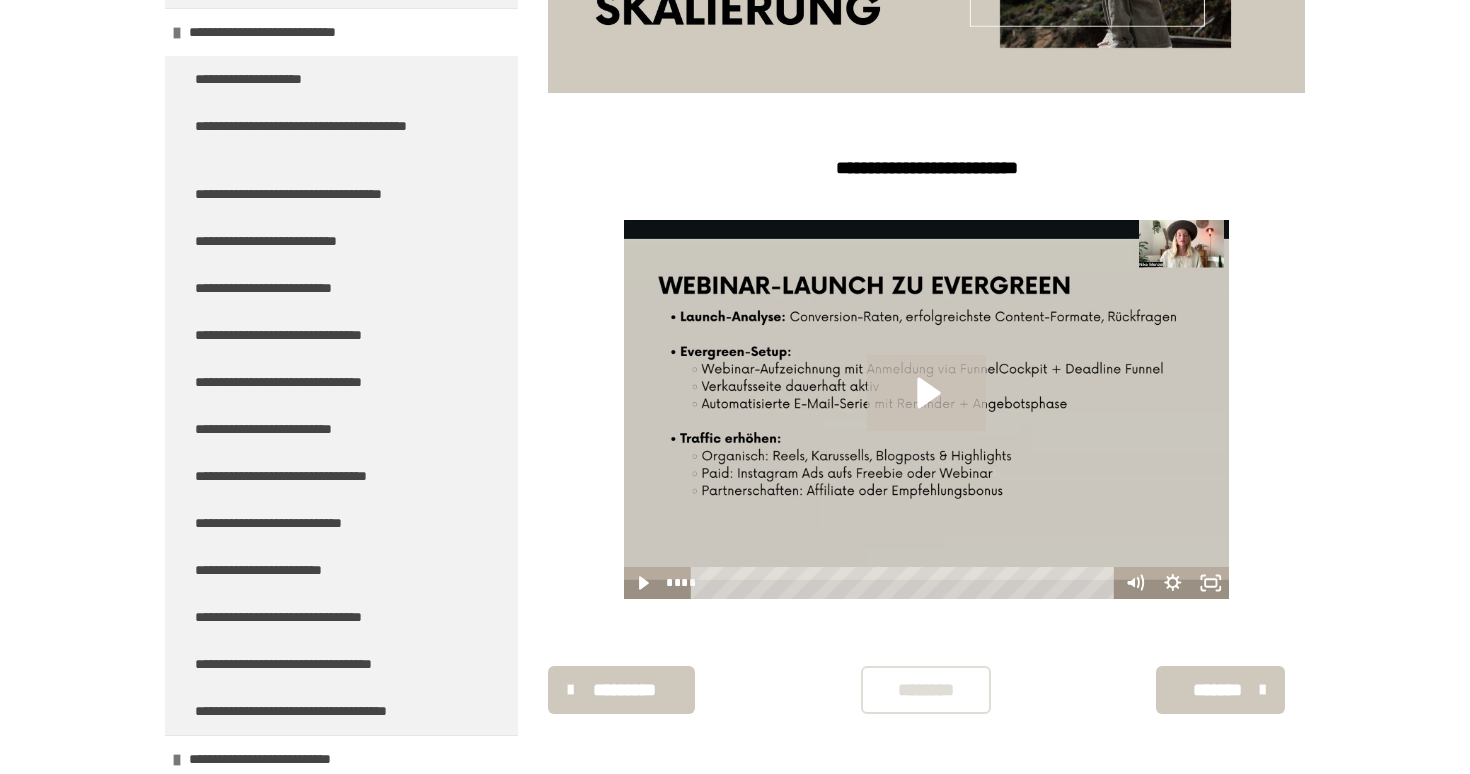 click 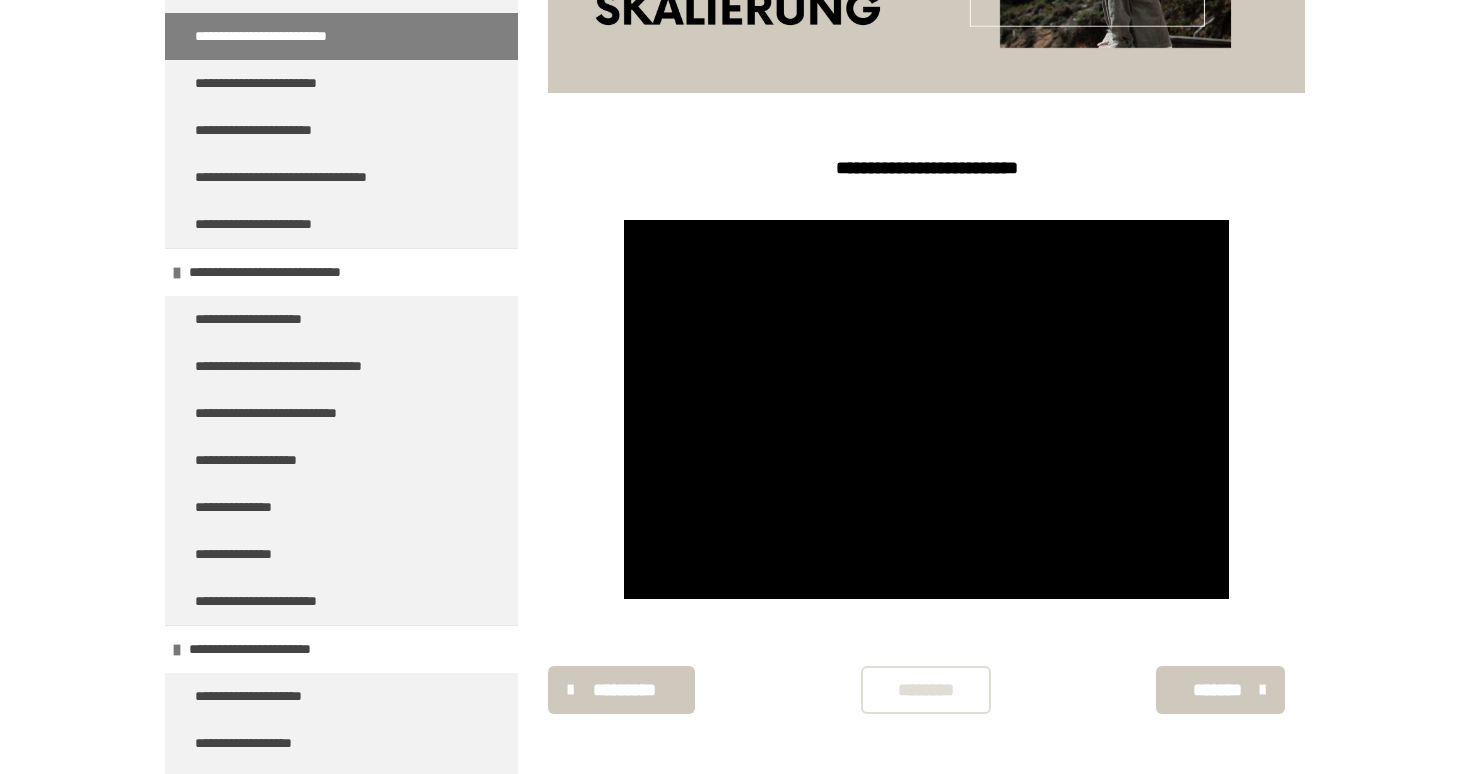 scroll, scrollTop: 3162, scrollLeft: 0, axis: vertical 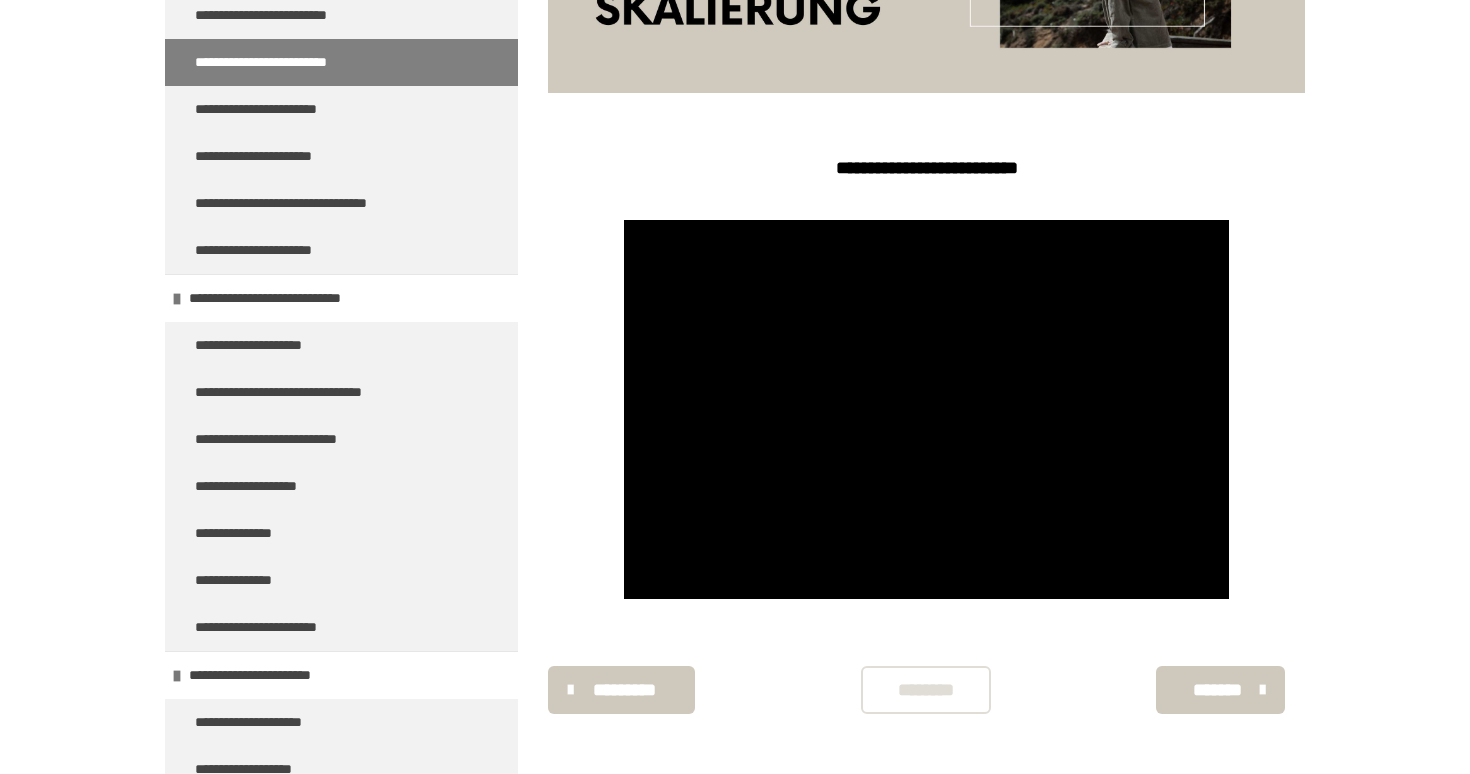 click on "*******" at bounding box center [1220, 690] 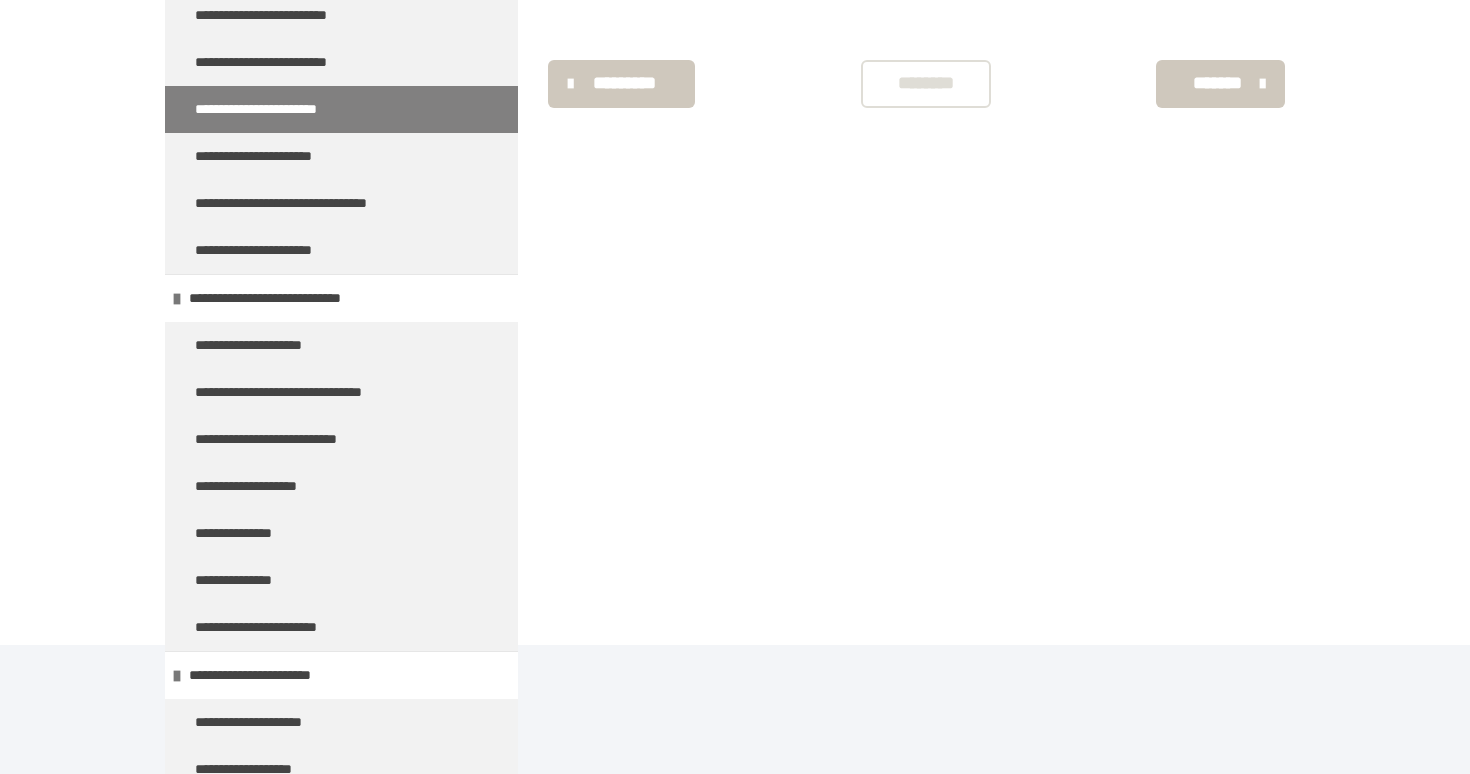 scroll, scrollTop: 340, scrollLeft: 0, axis: vertical 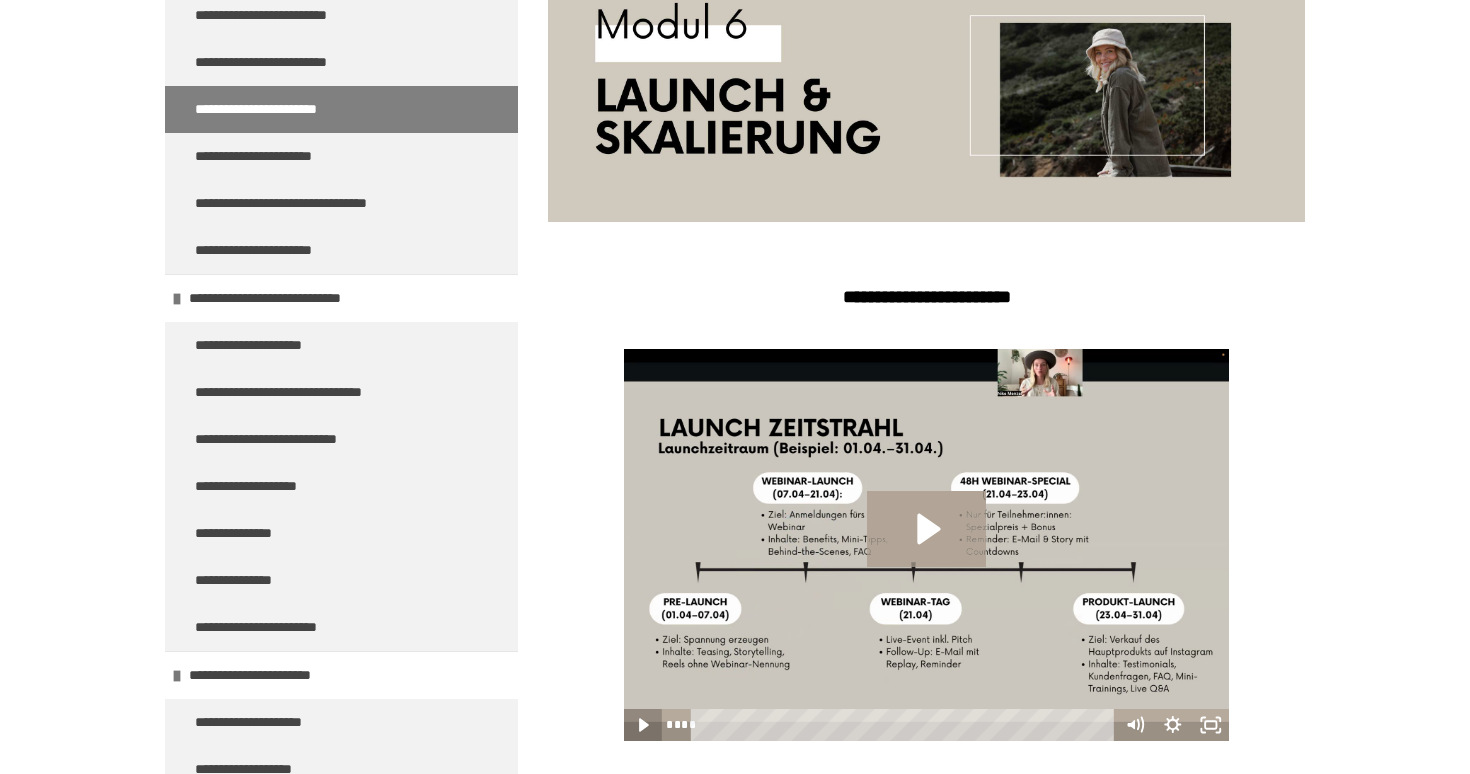 click 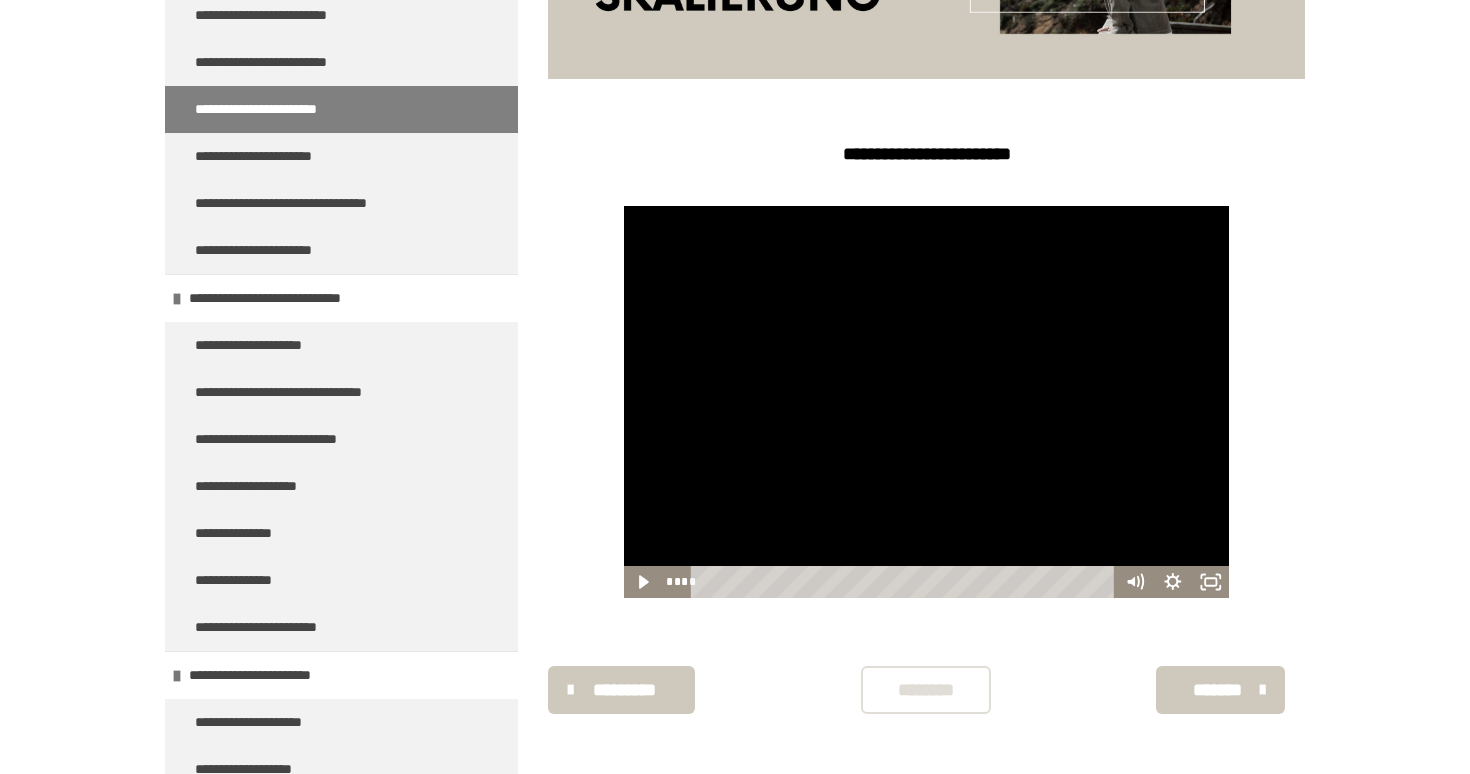 scroll, scrollTop: 483, scrollLeft: 0, axis: vertical 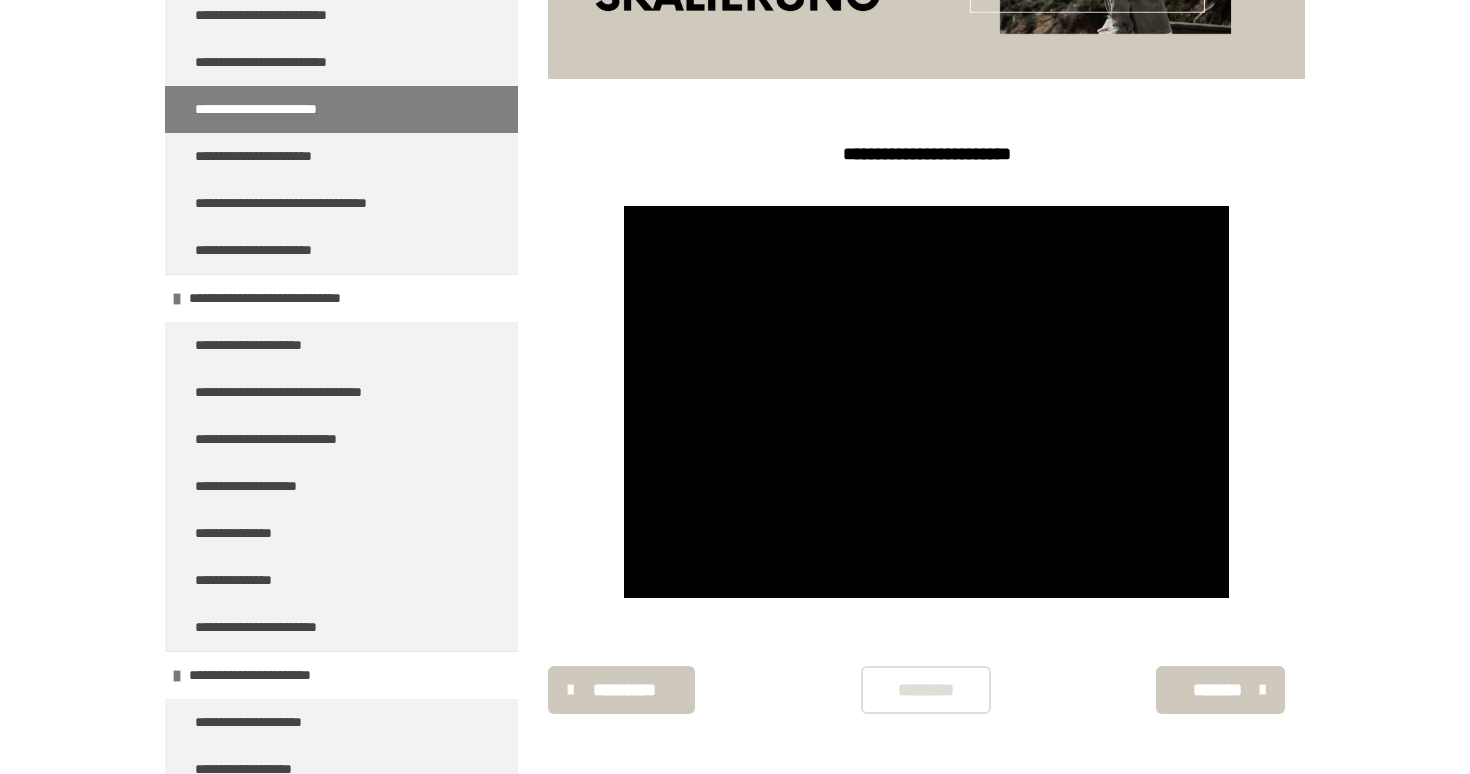 click on "*******" at bounding box center (1220, 690) 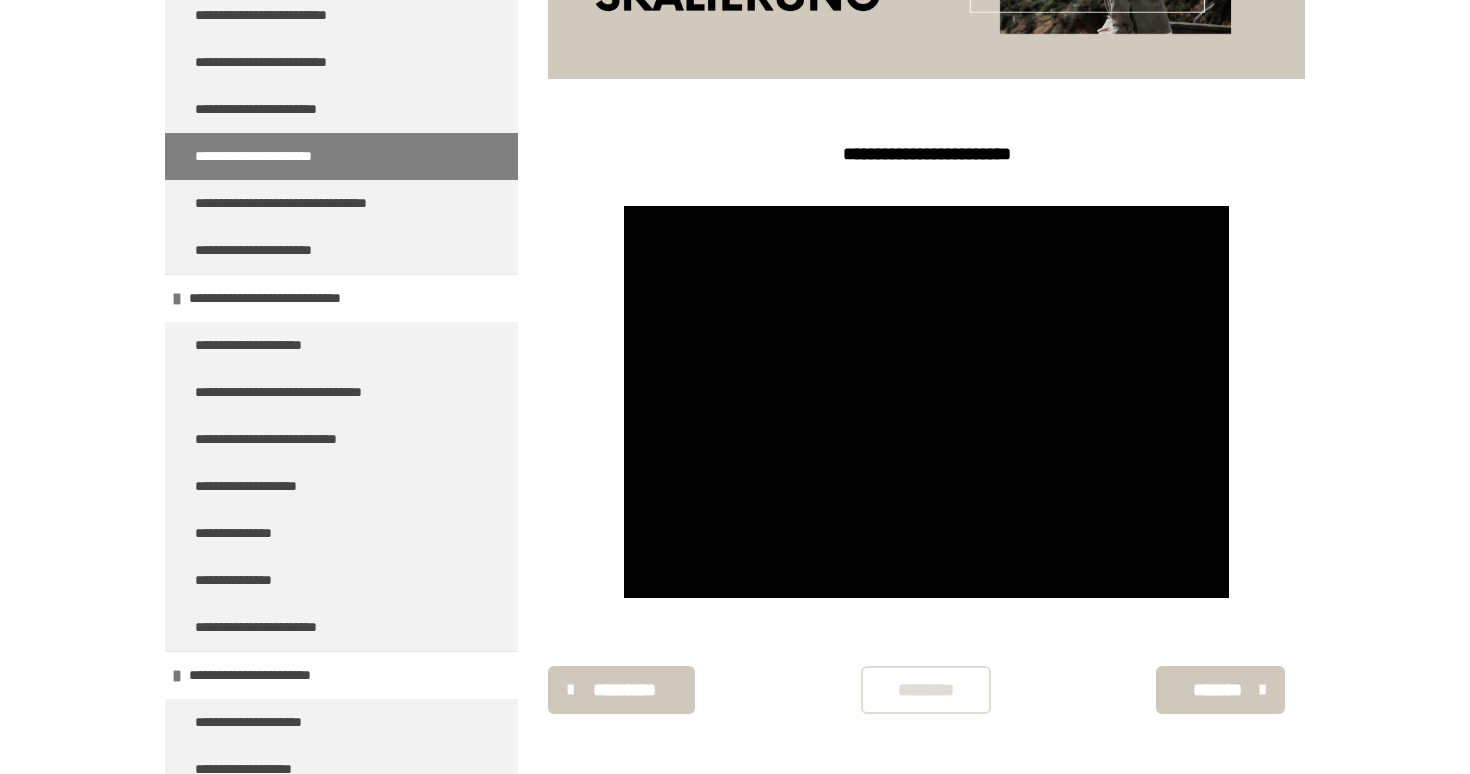 scroll, scrollTop: 340, scrollLeft: 0, axis: vertical 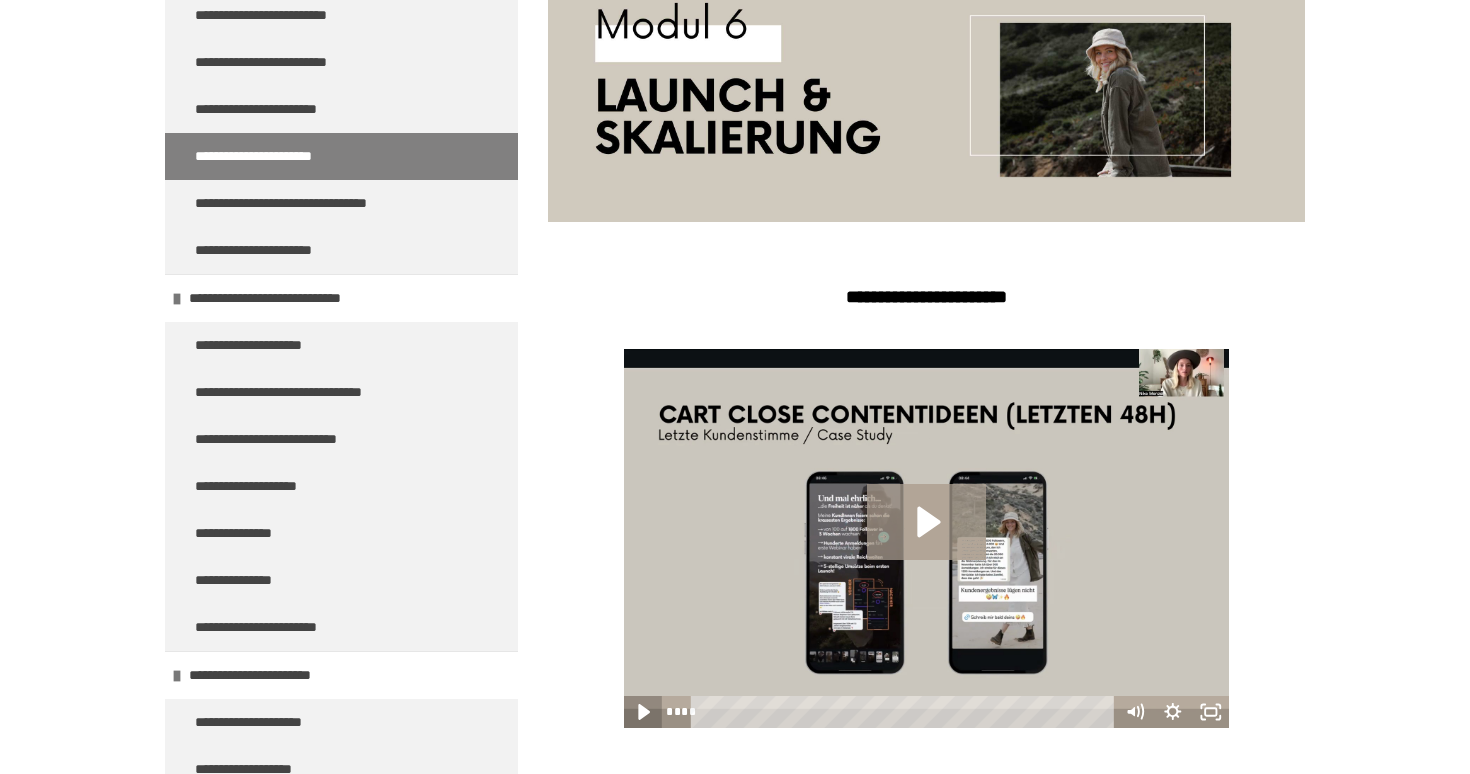 click 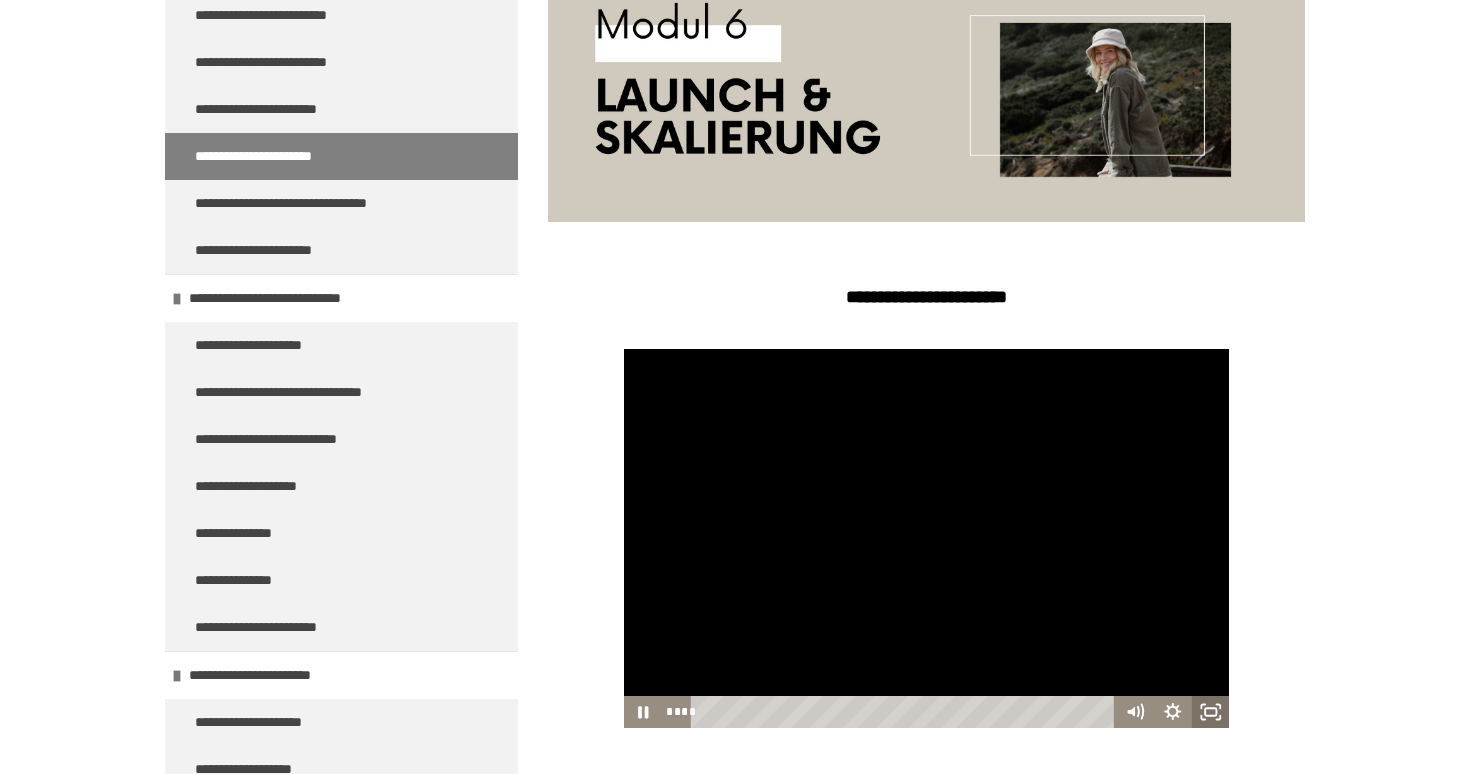 click 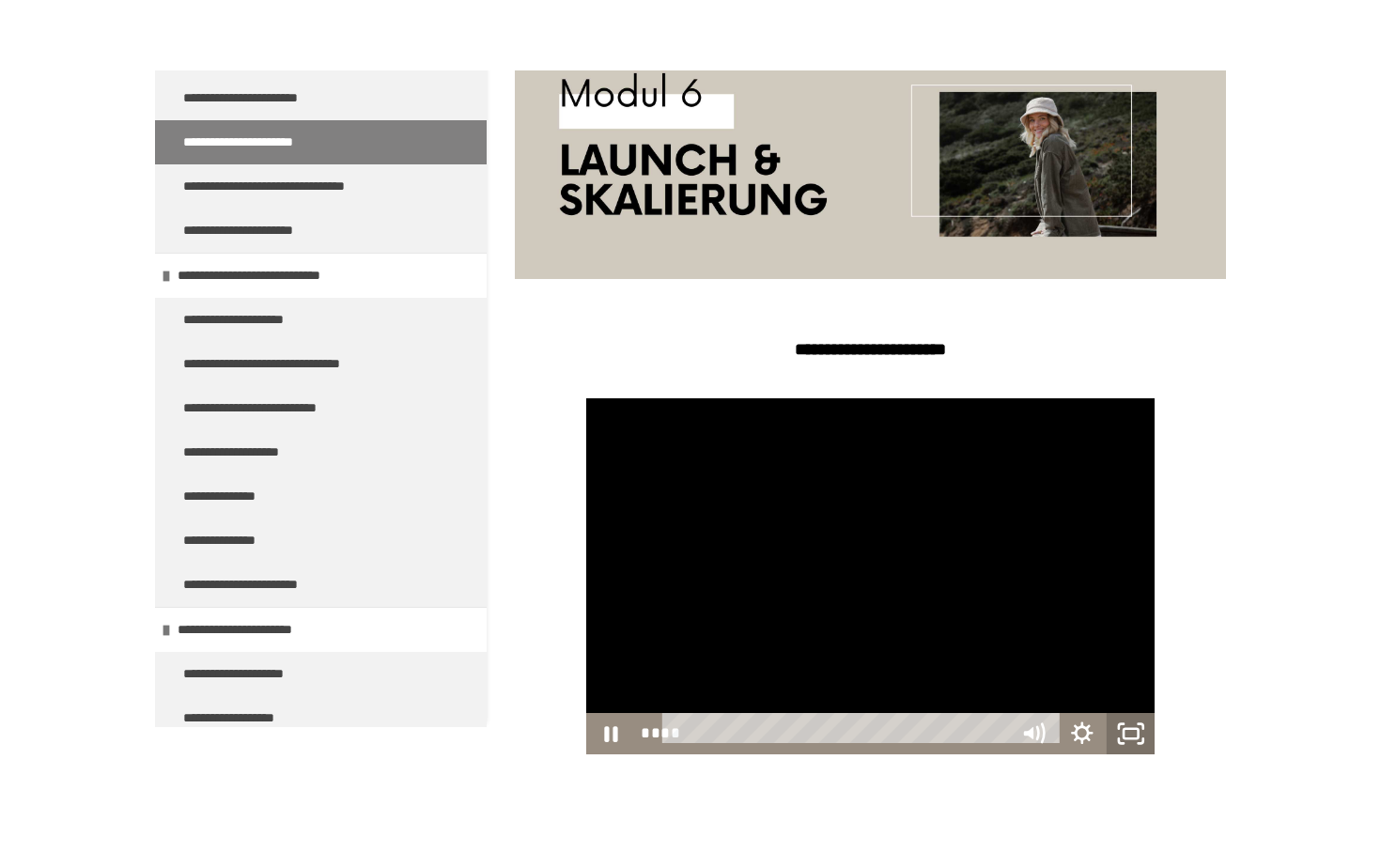 scroll, scrollTop: 0, scrollLeft: 0, axis: both 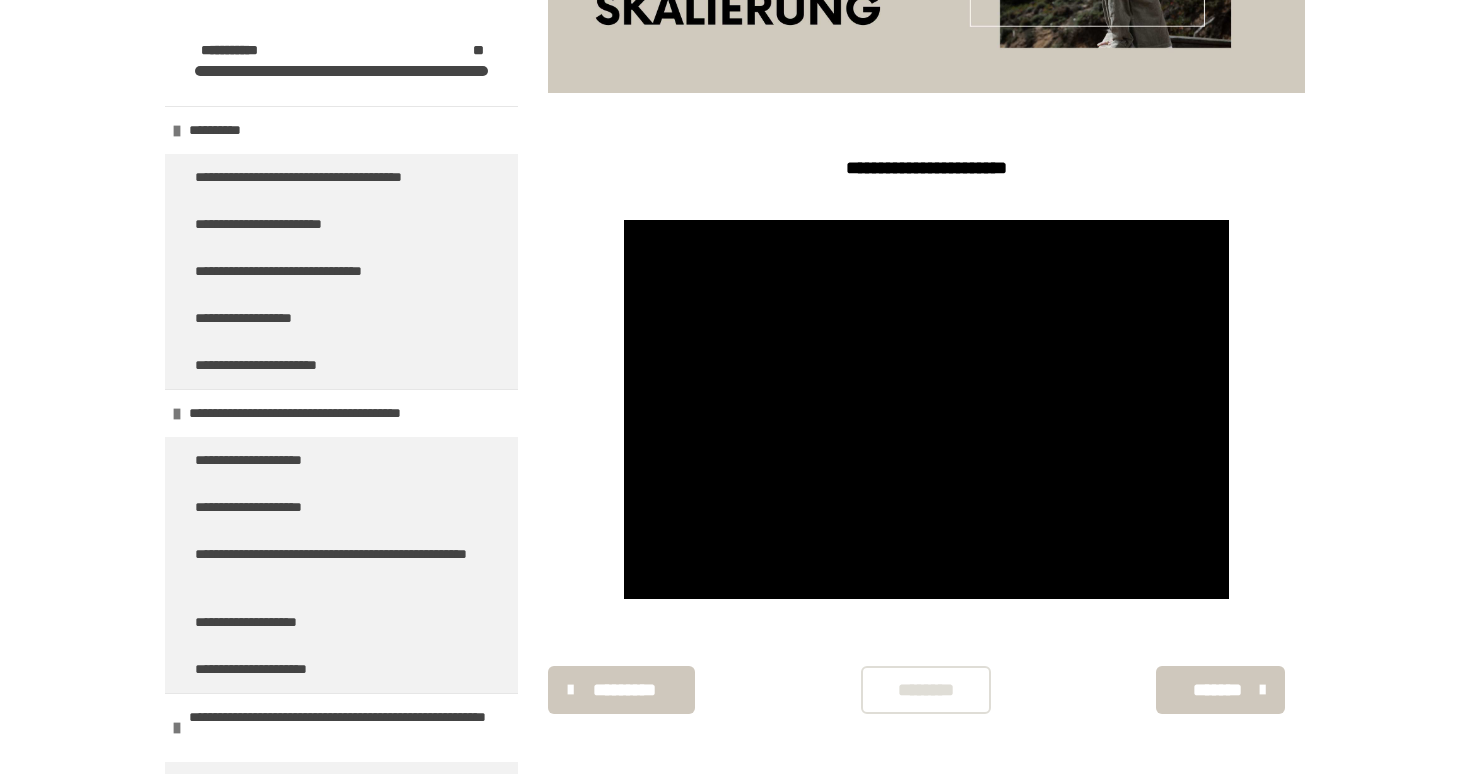 click on "*******" at bounding box center [1218, 690] 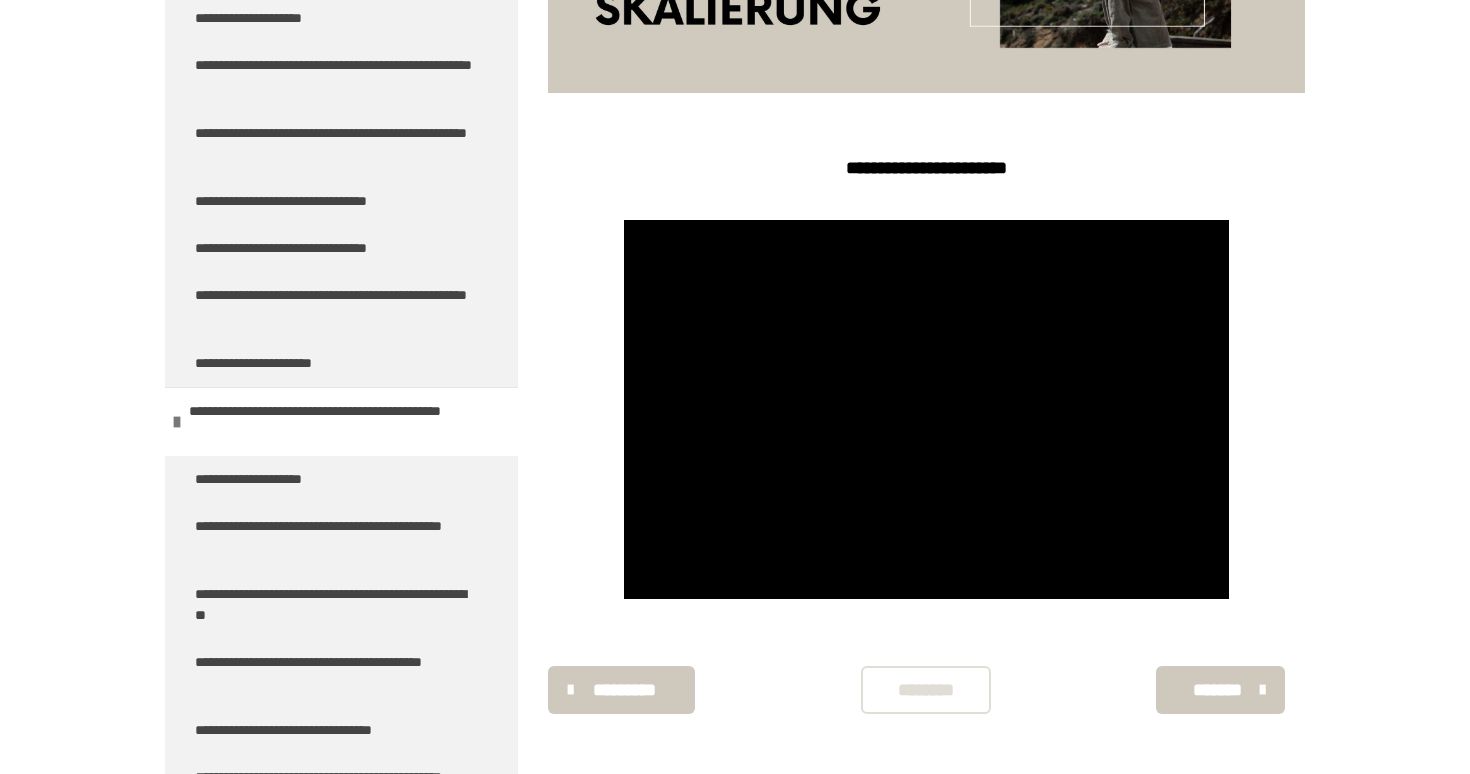 scroll, scrollTop: 849, scrollLeft: 0, axis: vertical 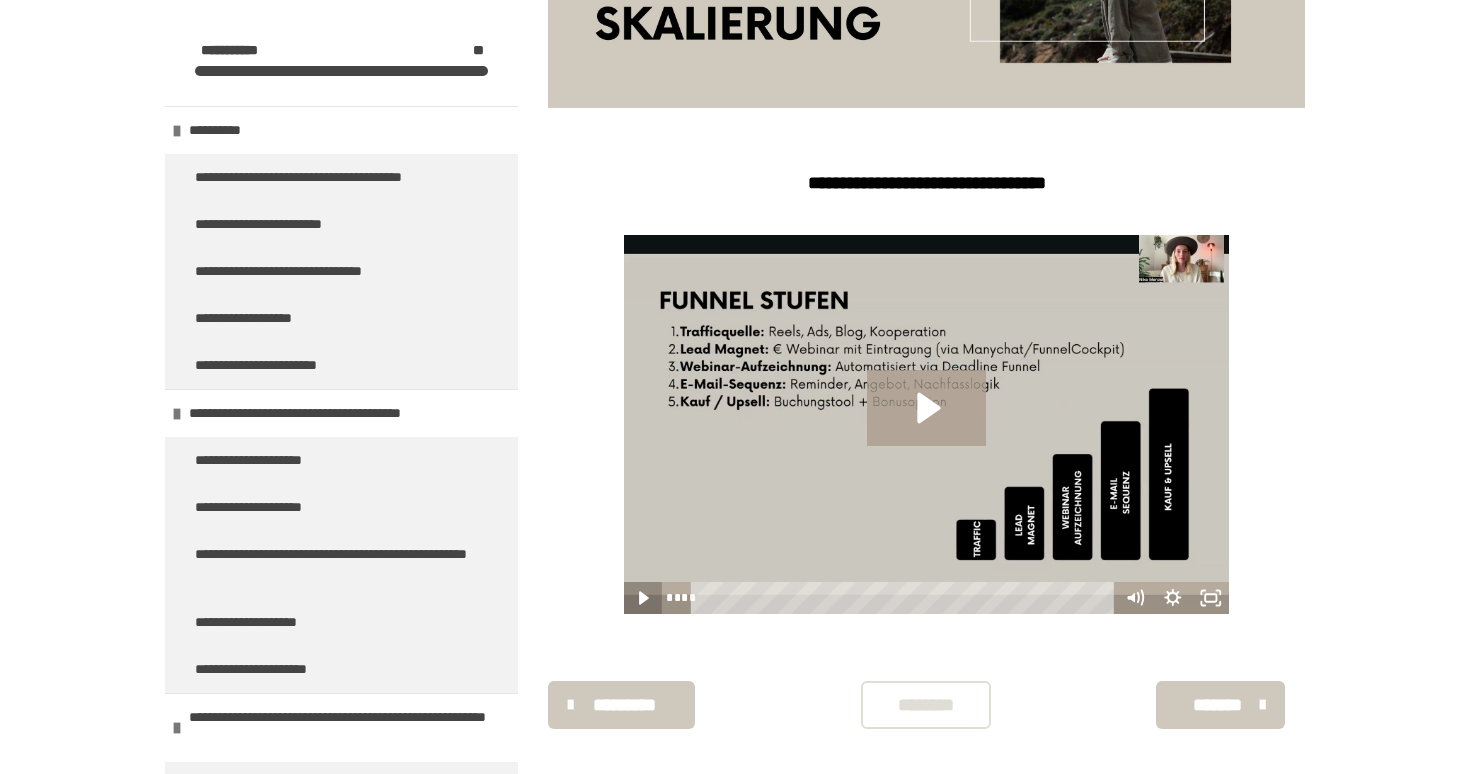 click 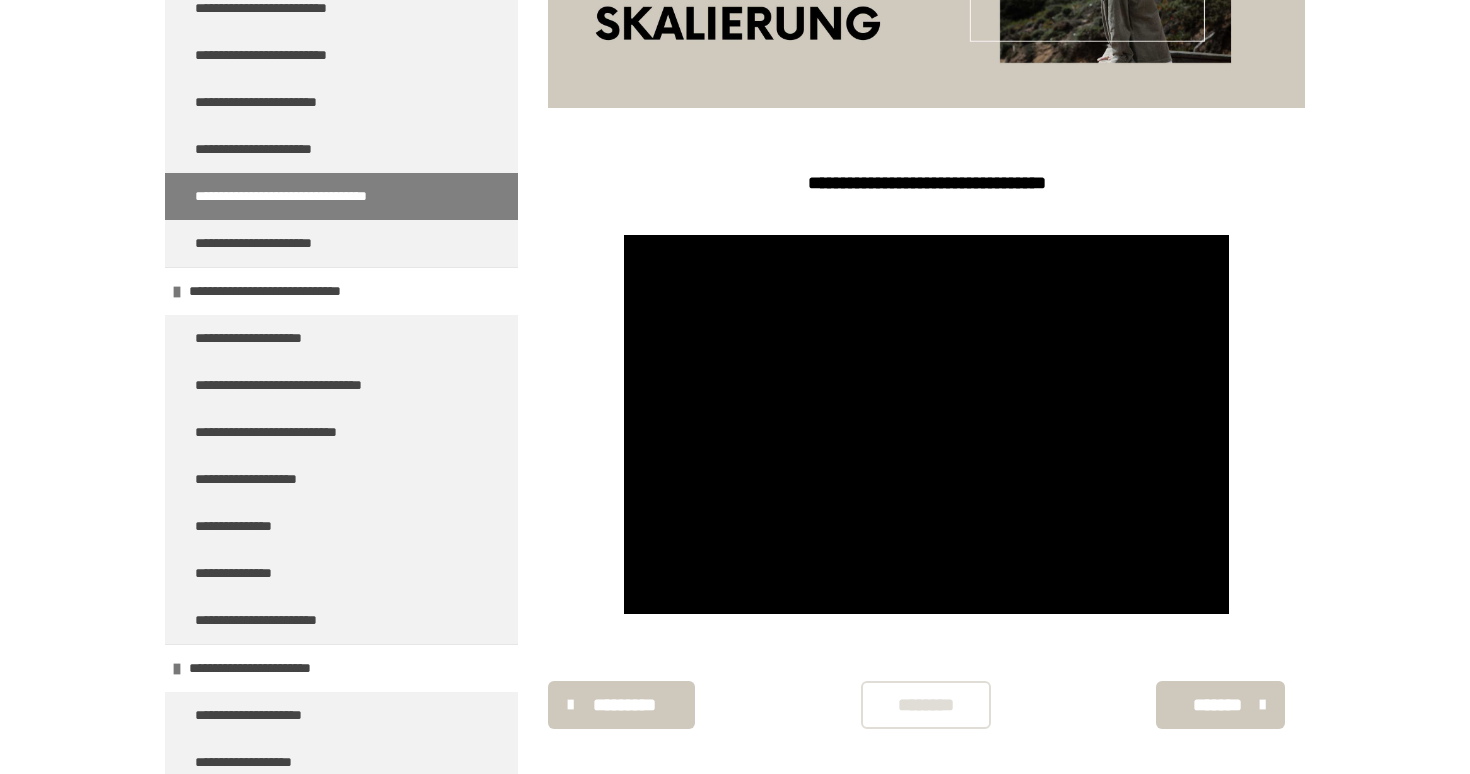 scroll, scrollTop: 3170, scrollLeft: 0, axis: vertical 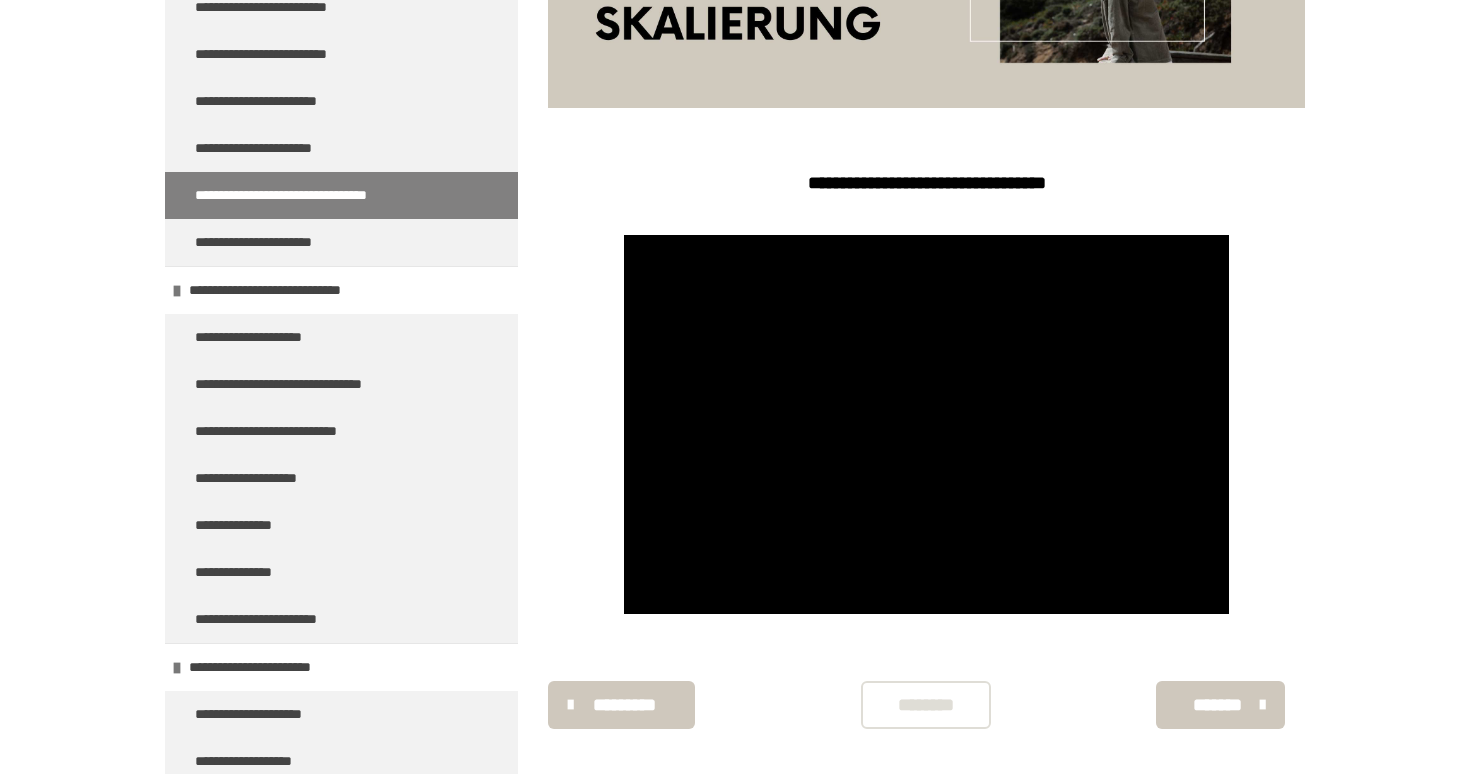 click on "*******" at bounding box center (1218, 705) 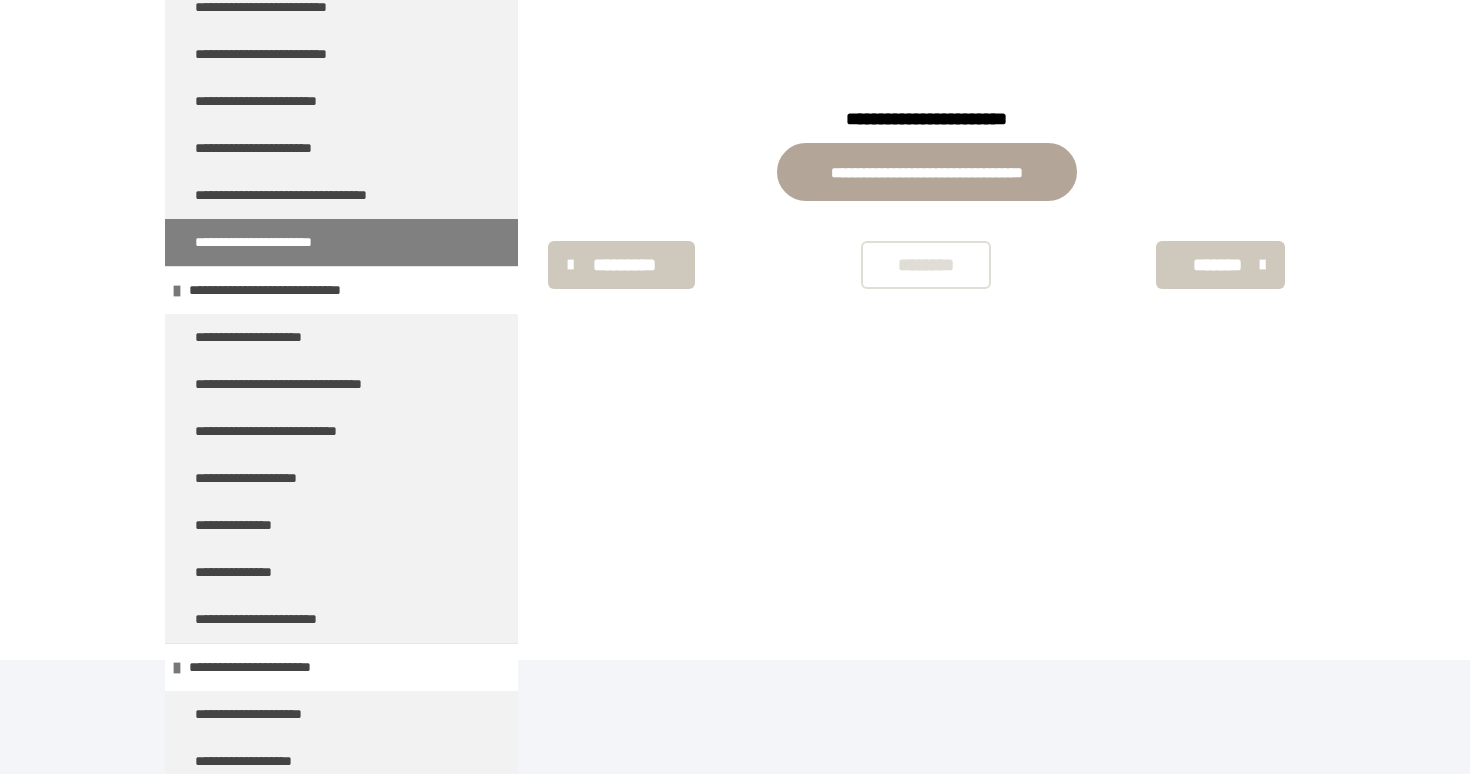scroll, scrollTop: 340, scrollLeft: 0, axis: vertical 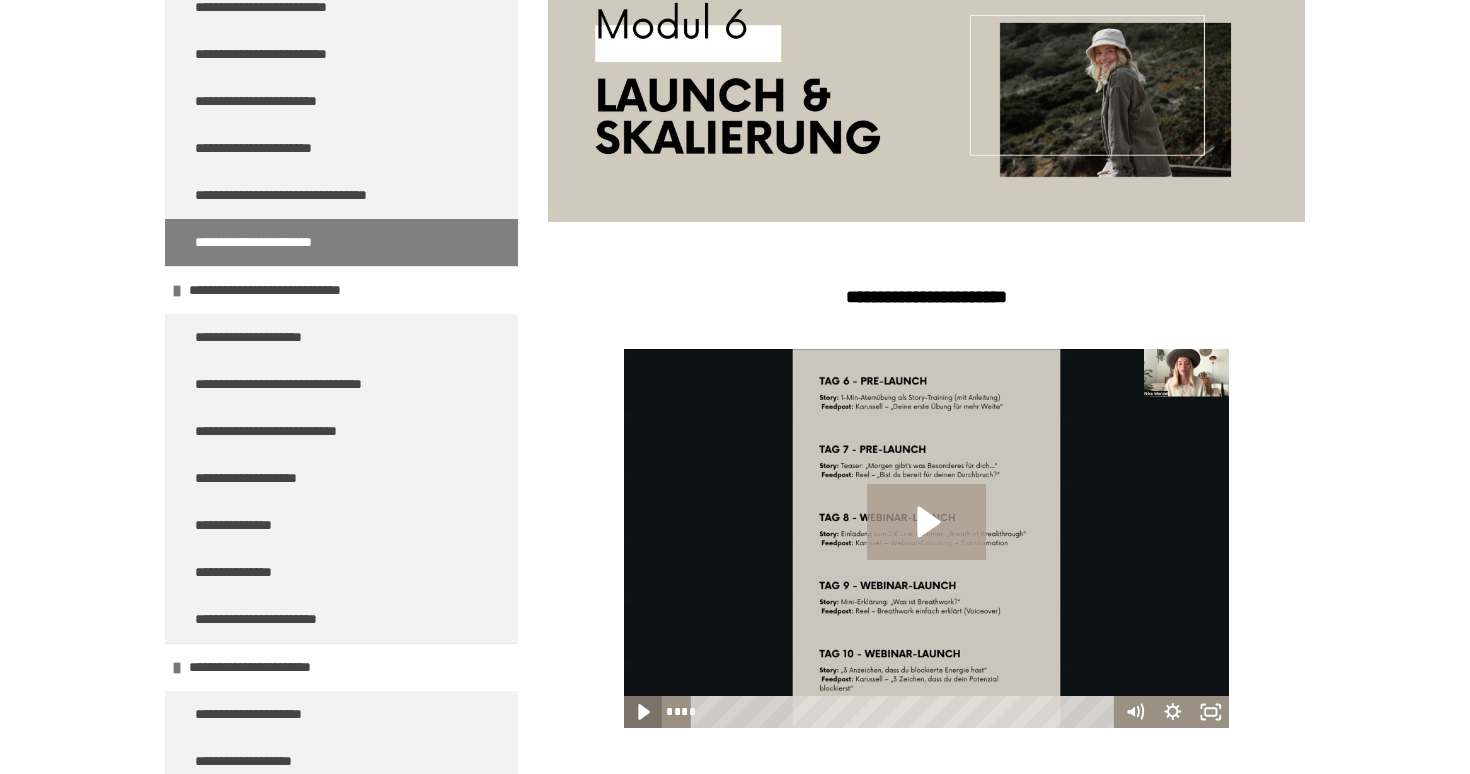 click 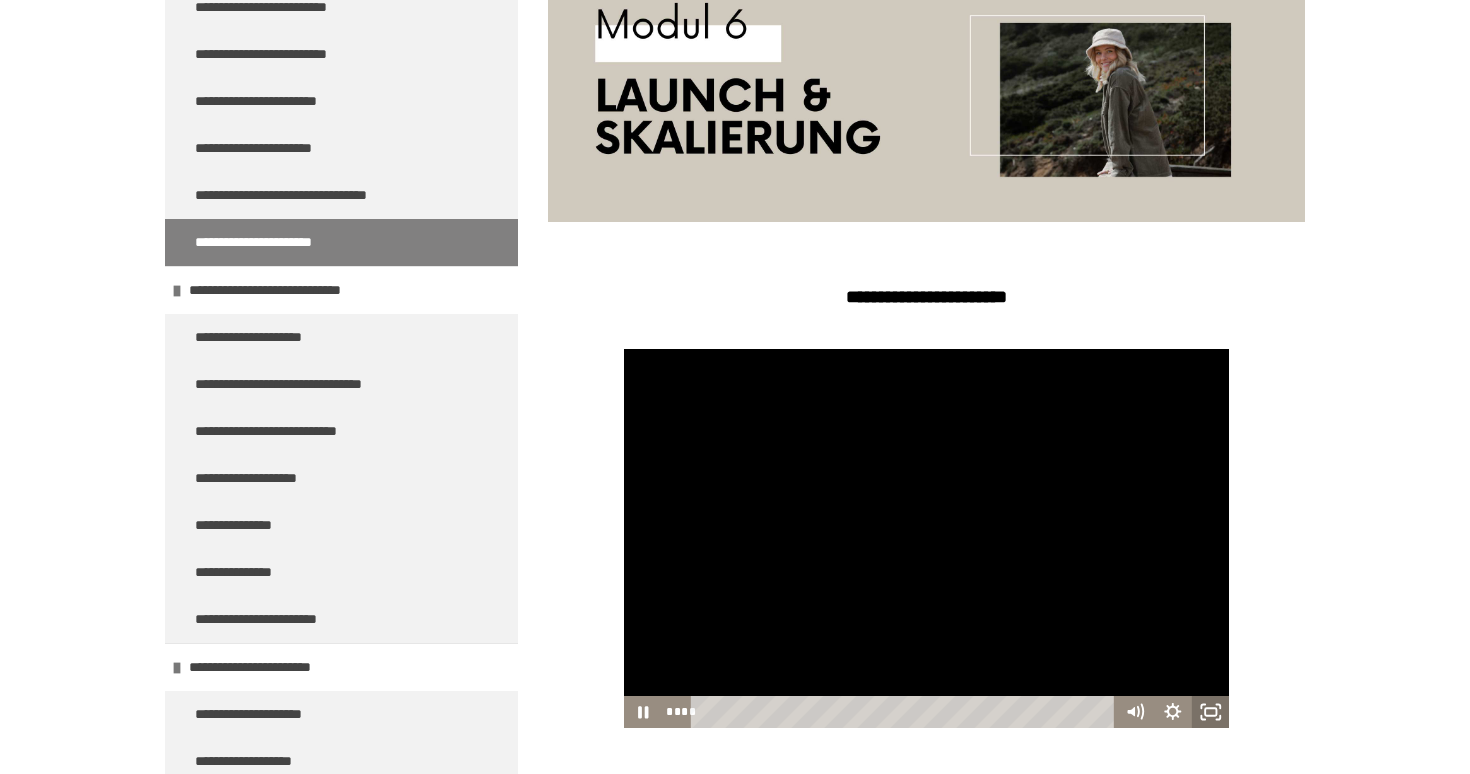 click 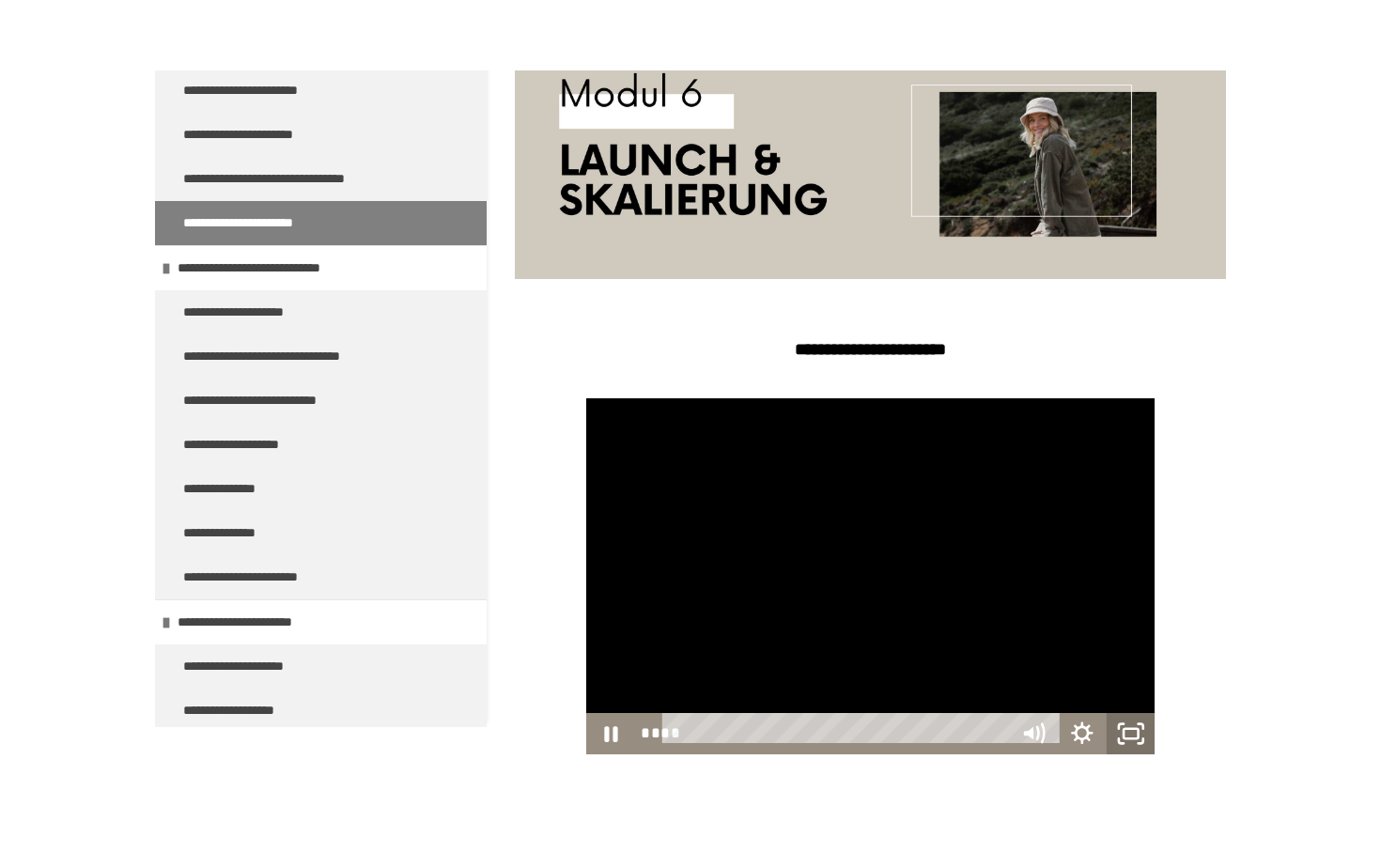 scroll, scrollTop: 0, scrollLeft: 0, axis: both 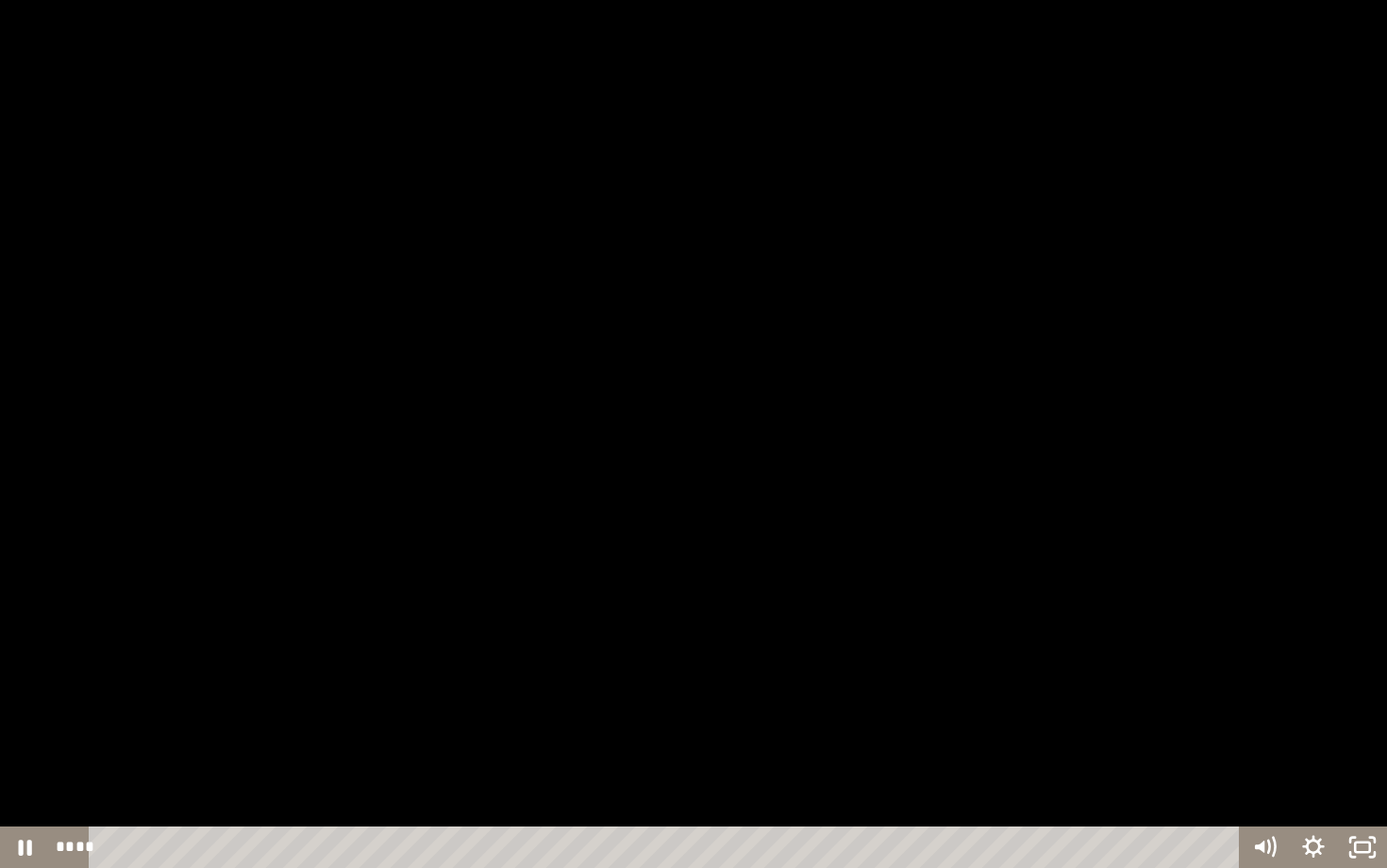 click at bounding box center [694, 434] 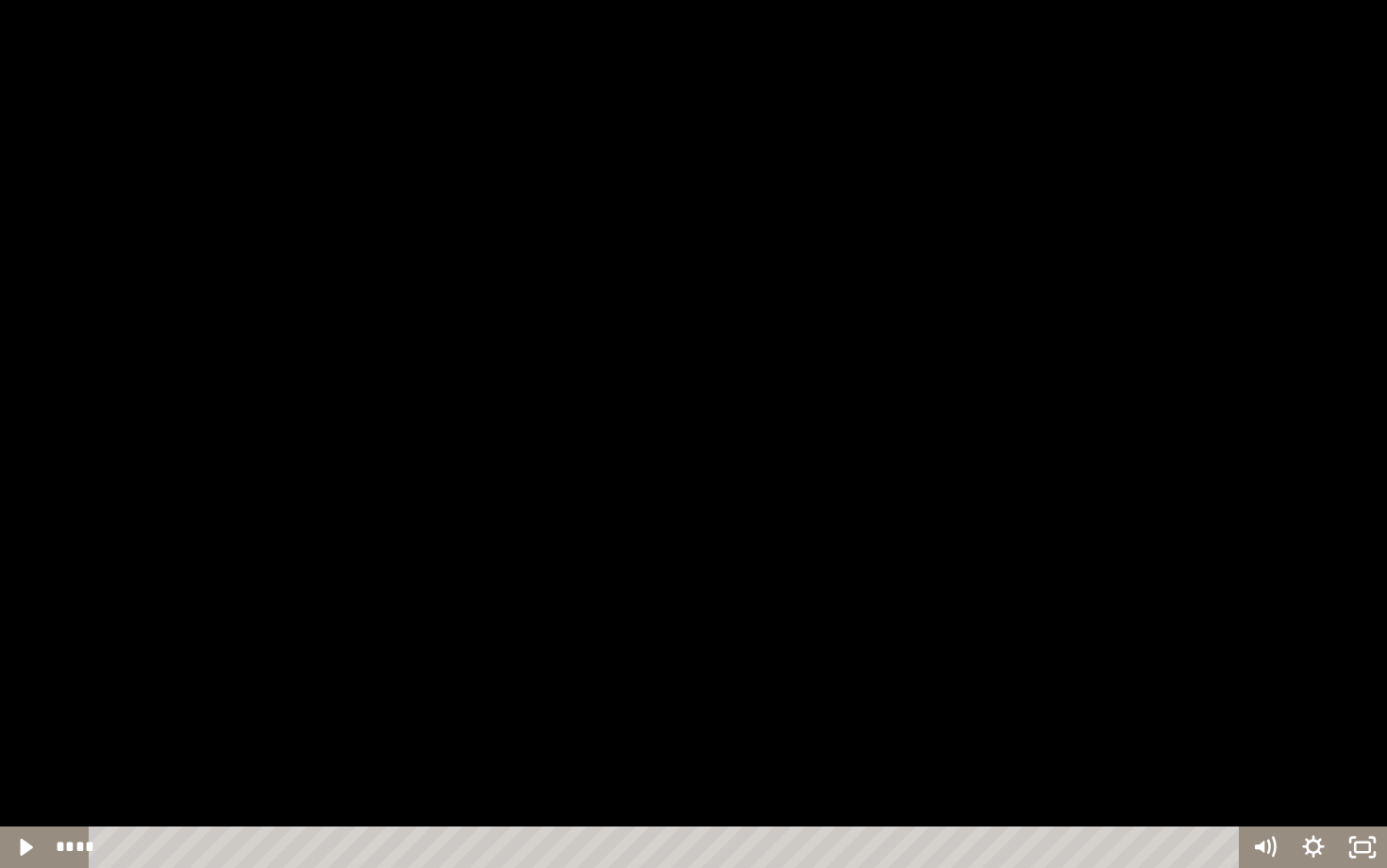 type 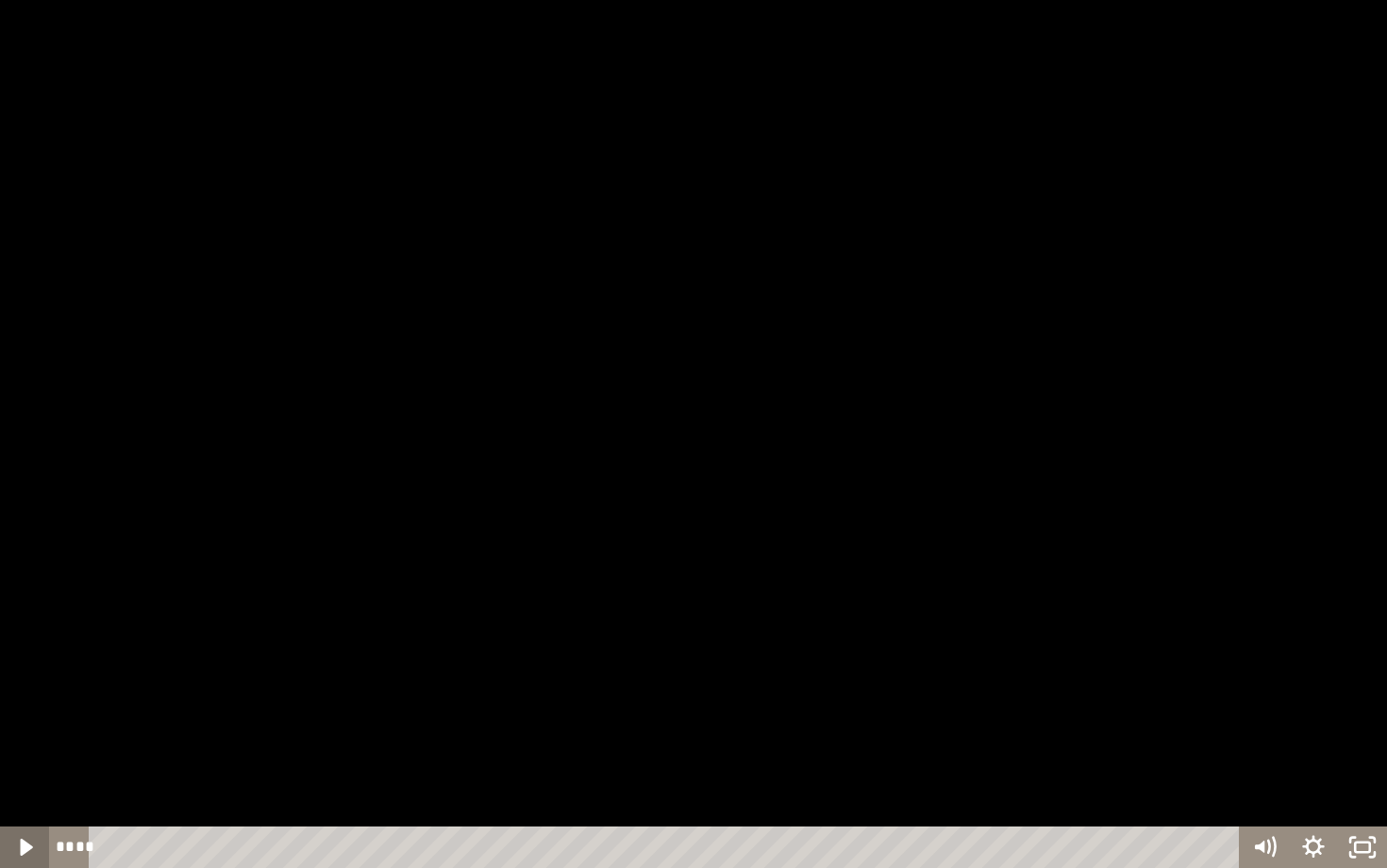 click 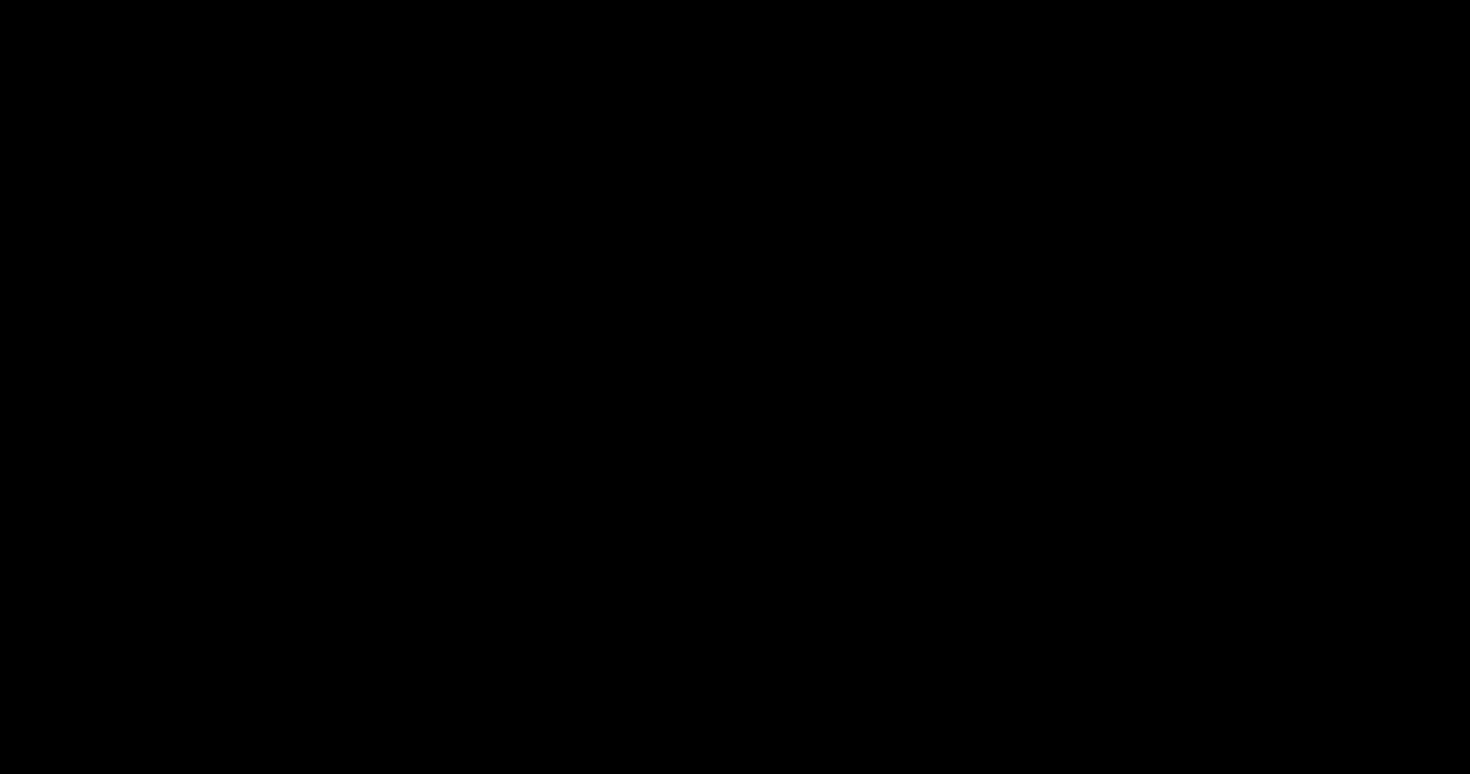 scroll, scrollTop: 551, scrollLeft: 0, axis: vertical 